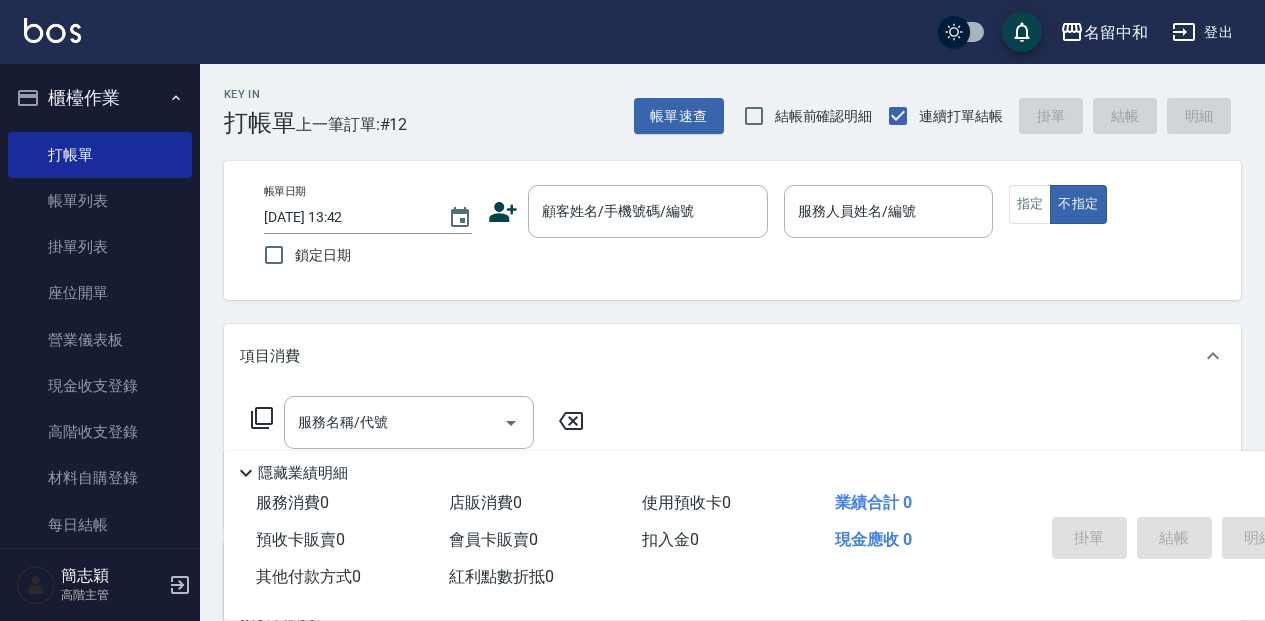 scroll, scrollTop: 0, scrollLeft: 0, axis: both 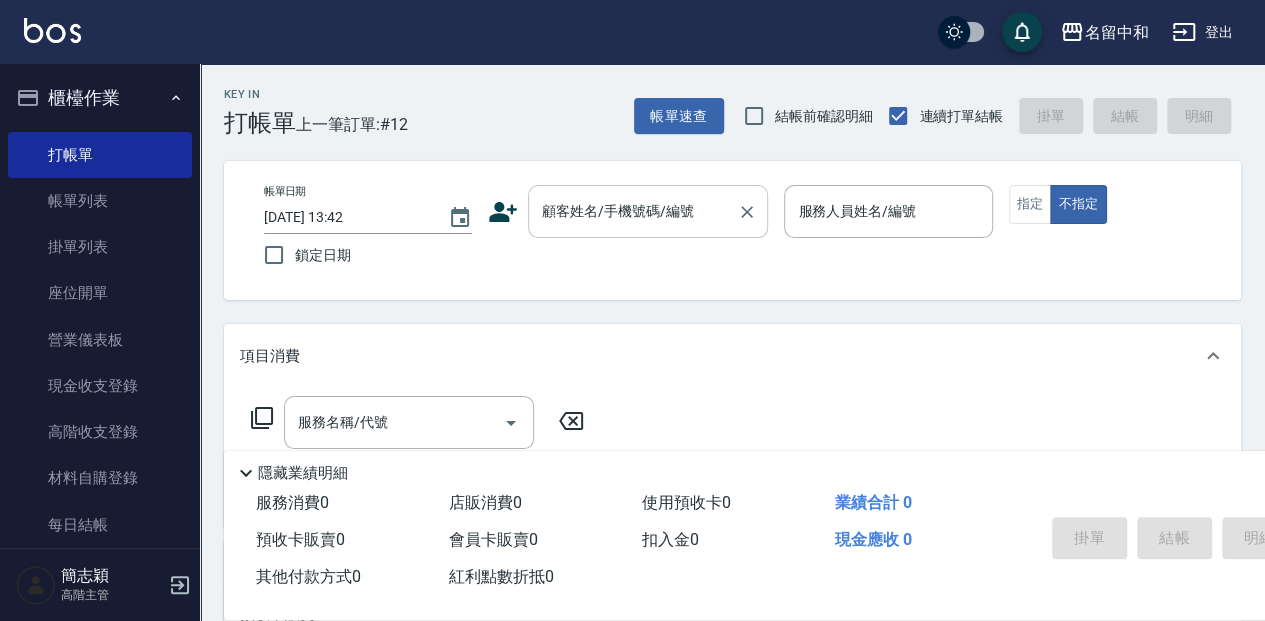 click on "顧客姓名/手機號碼/編號" at bounding box center (633, 211) 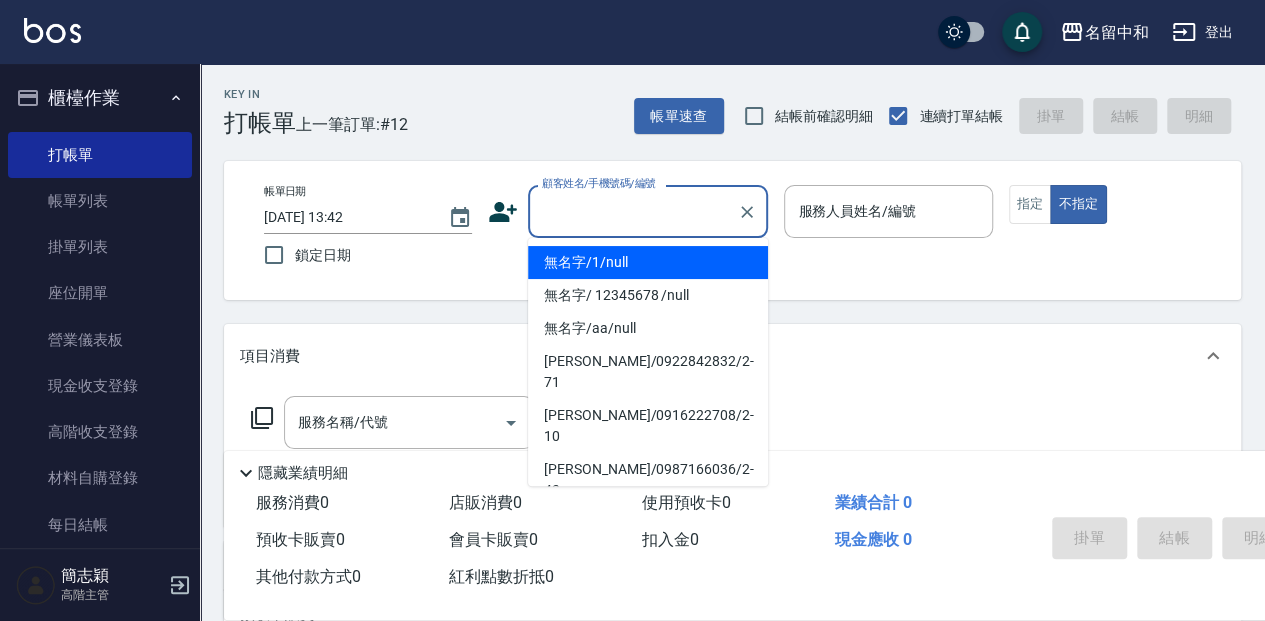 click on "無名字/1/null" at bounding box center (648, 262) 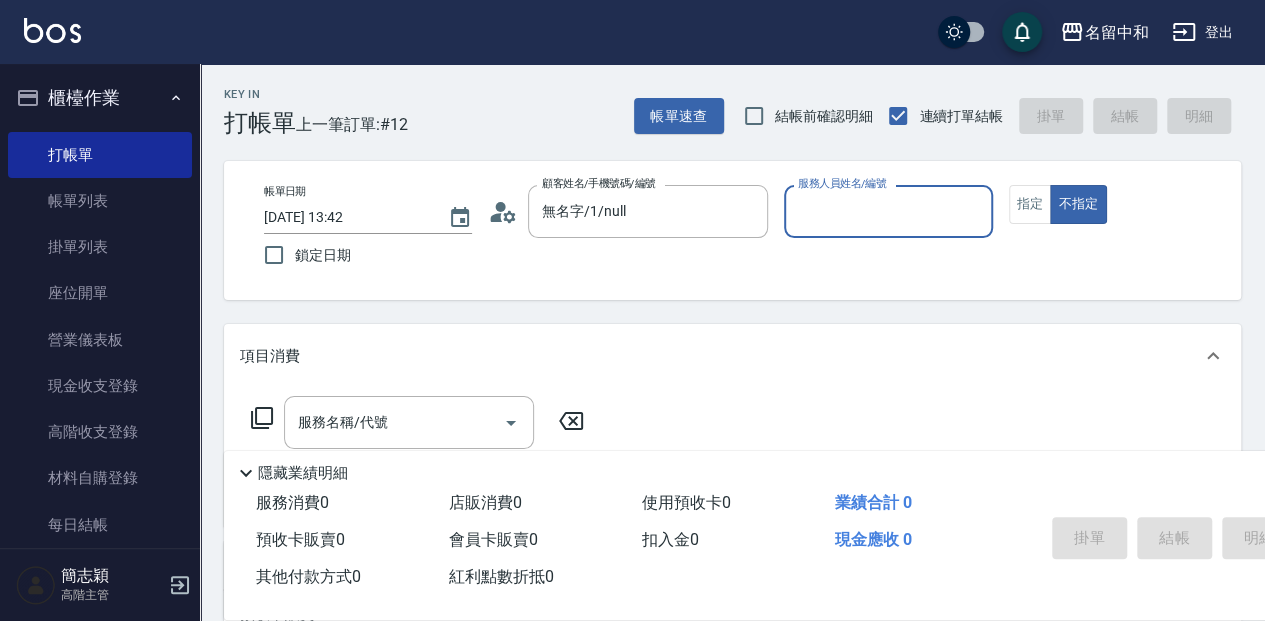 drag, startPoint x: 846, startPoint y: 206, endPoint x: 847, endPoint y: 224, distance: 18.027756 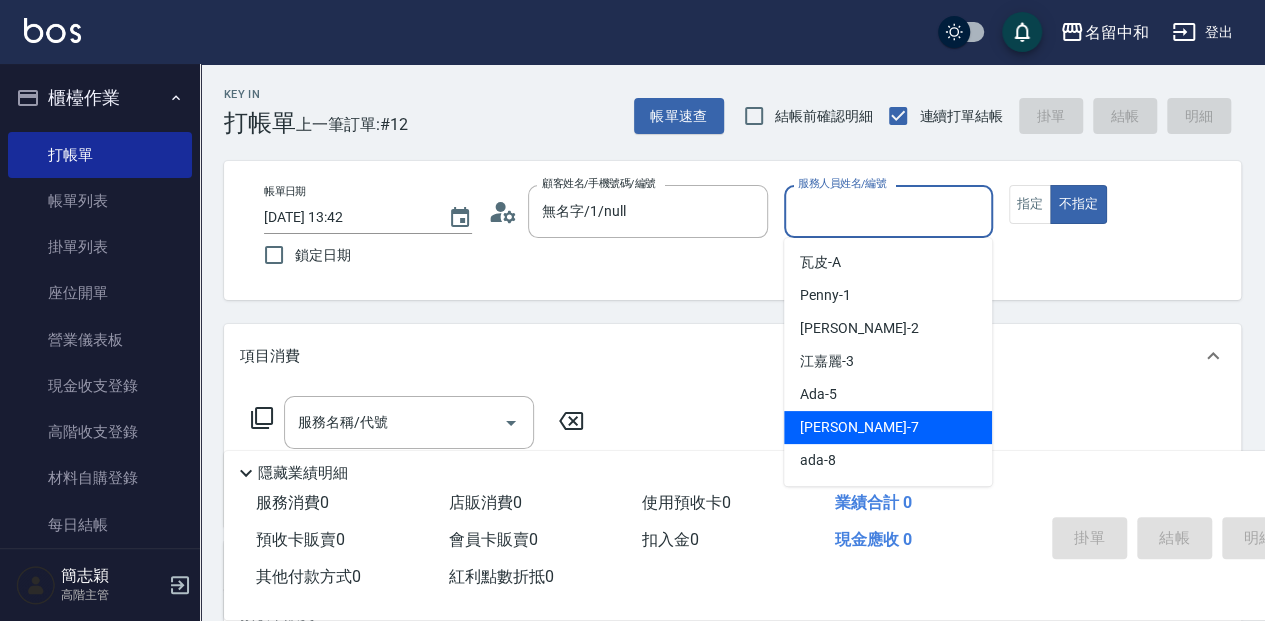 drag, startPoint x: 836, startPoint y: 436, endPoint x: 961, endPoint y: 344, distance: 155.20631 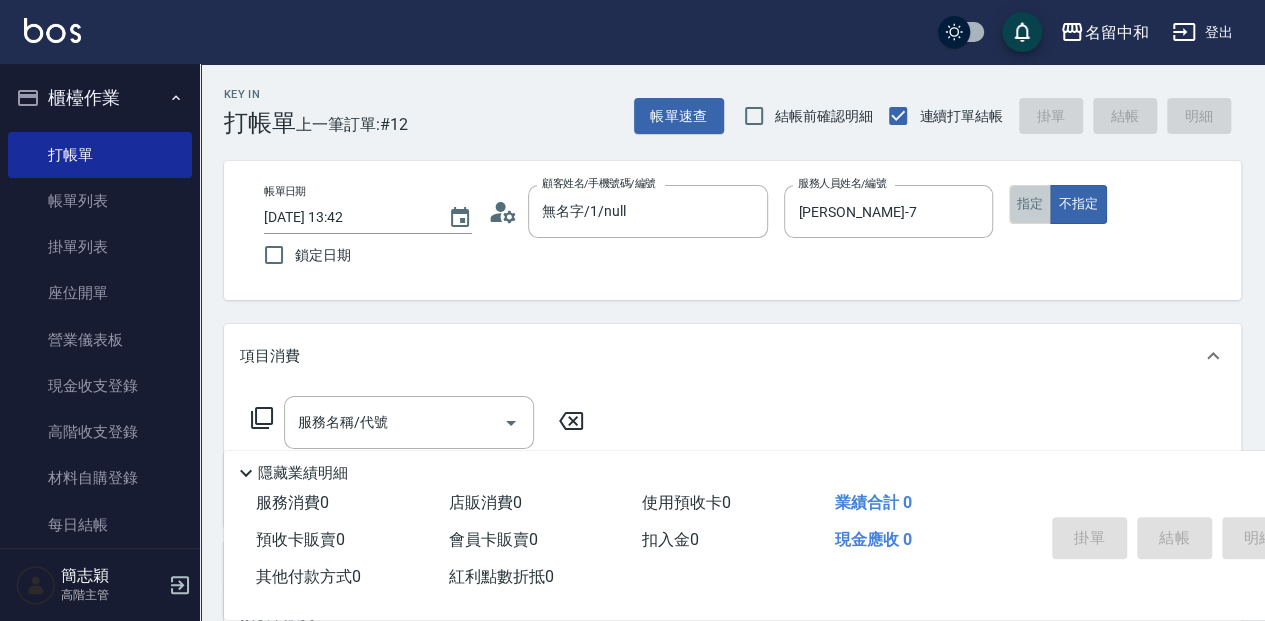 click on "指定" at bounding box center (1030, 204) 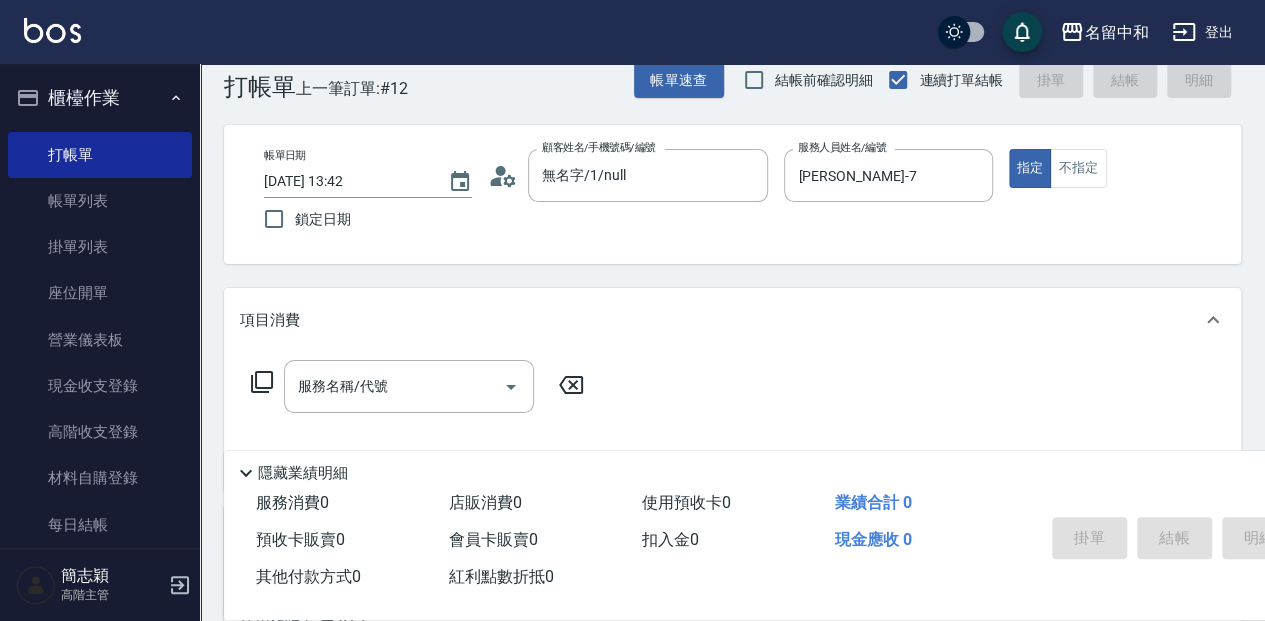 scroll, scrollTop: 133, scrollLeft: 0, axis: vertical 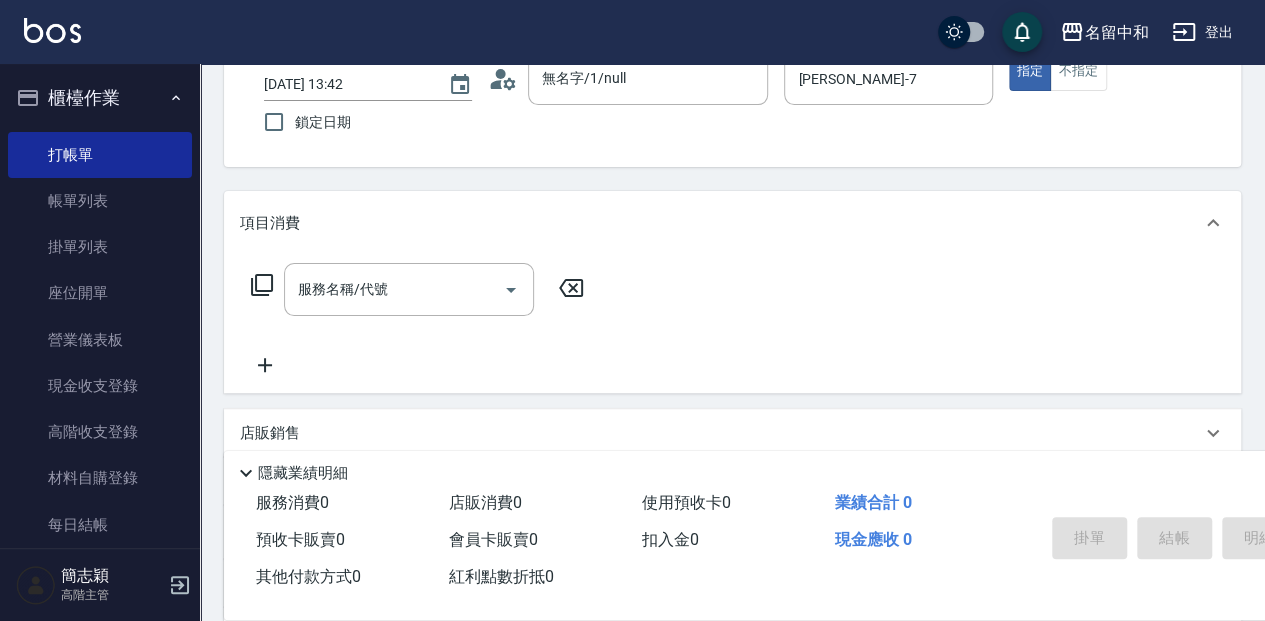 drag, startPoint x: 370, startPoint y: 283, endPoint x: 386, endPoint y: 288, distance: 16.763054 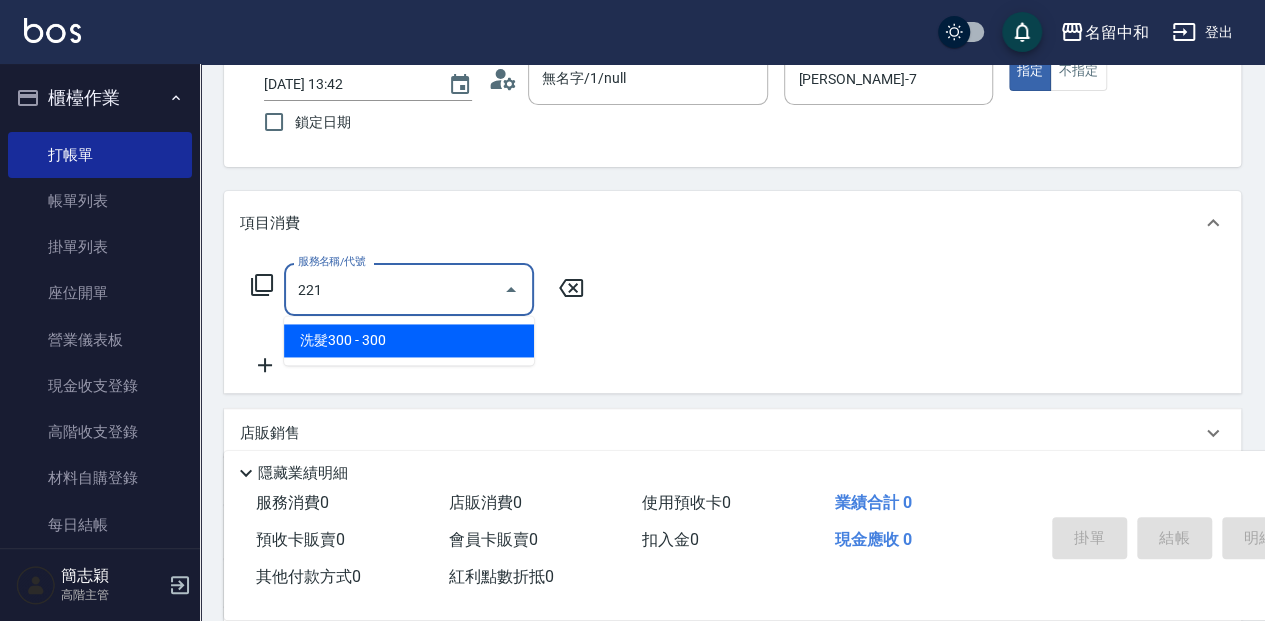 type on "洗髮300(221)" 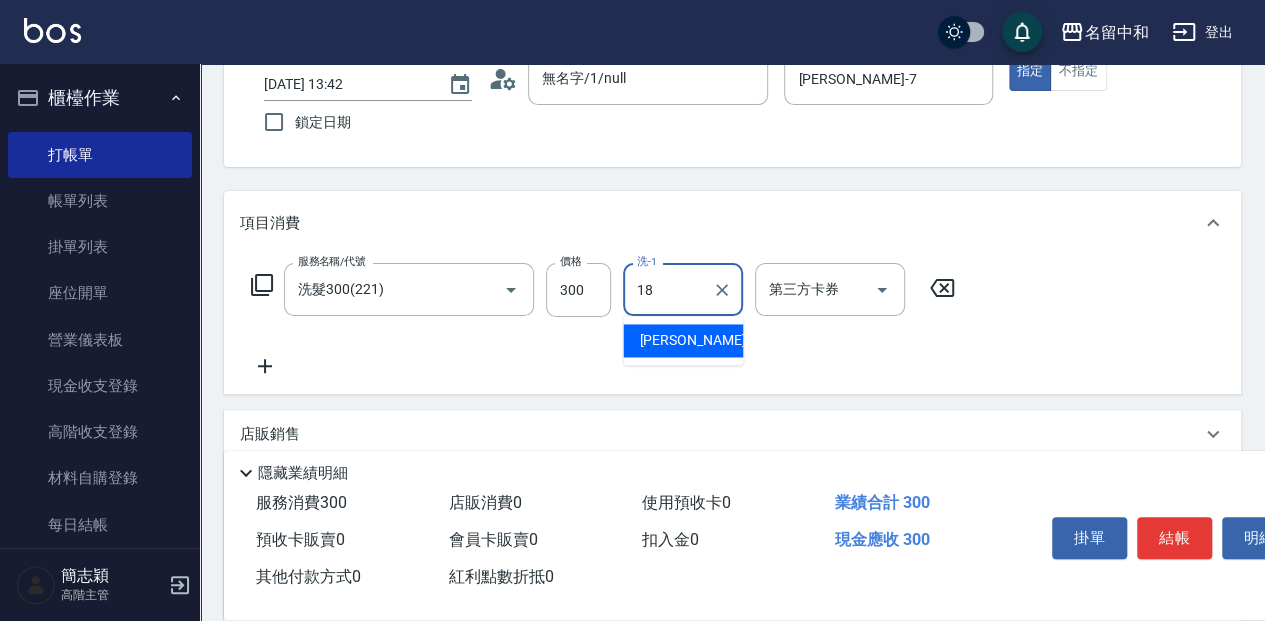 type on "[PERSON_NAME]-18" 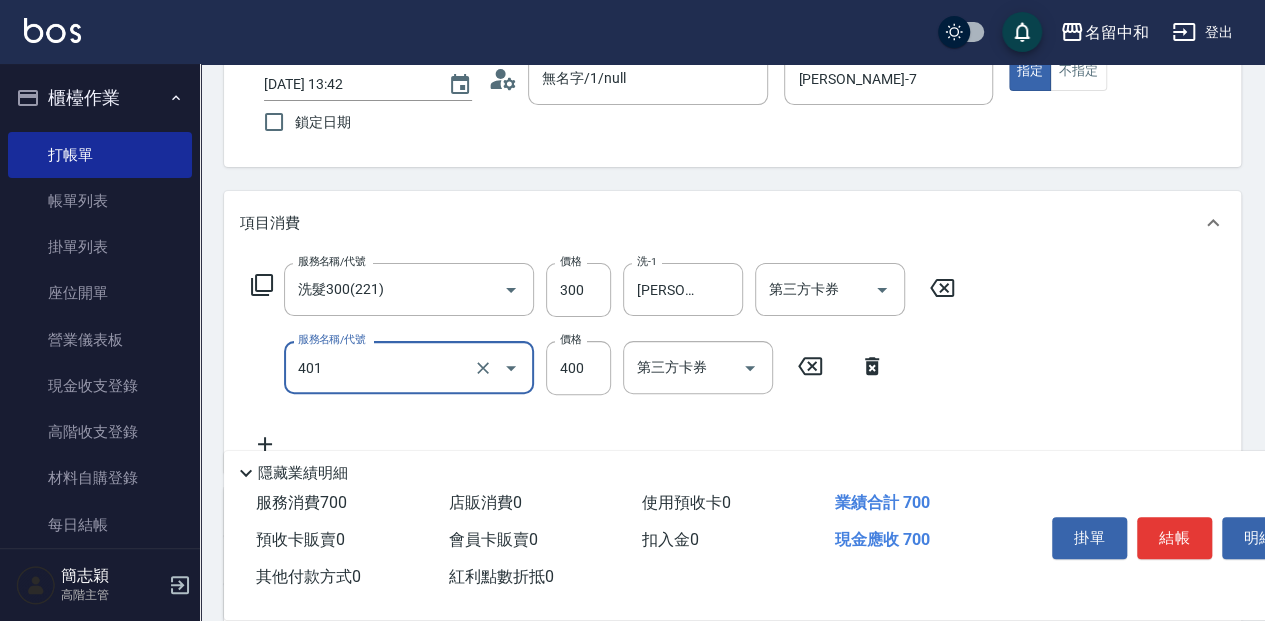 type on "剪髮(400)(401)" 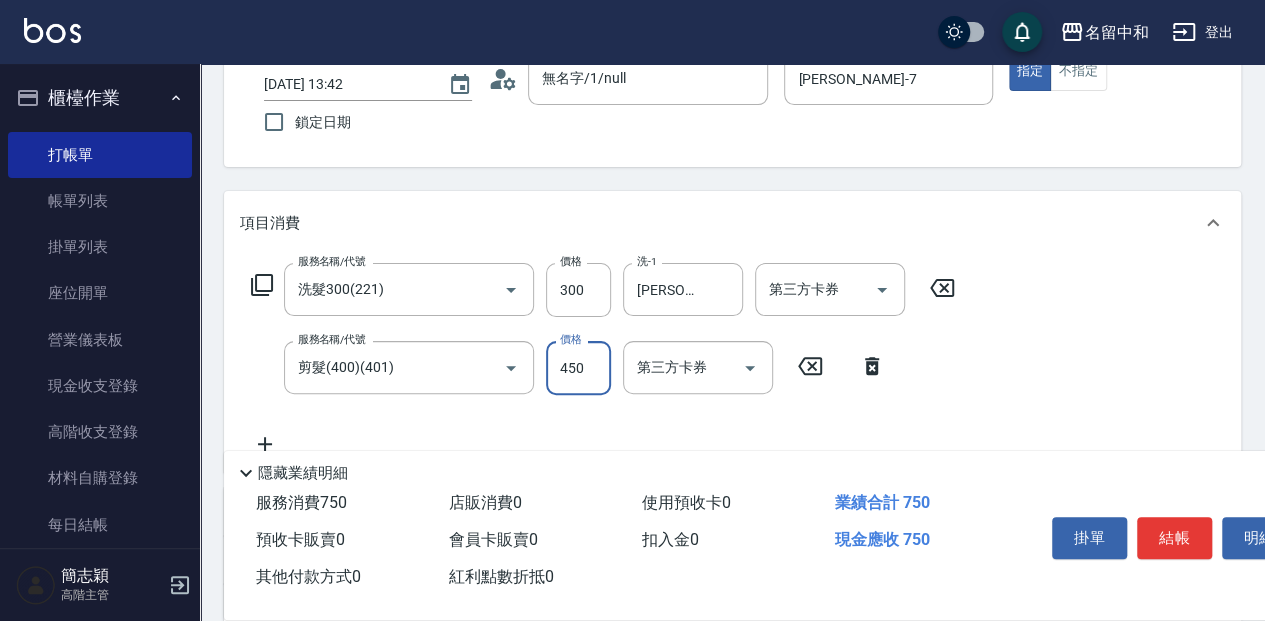 type on "450" 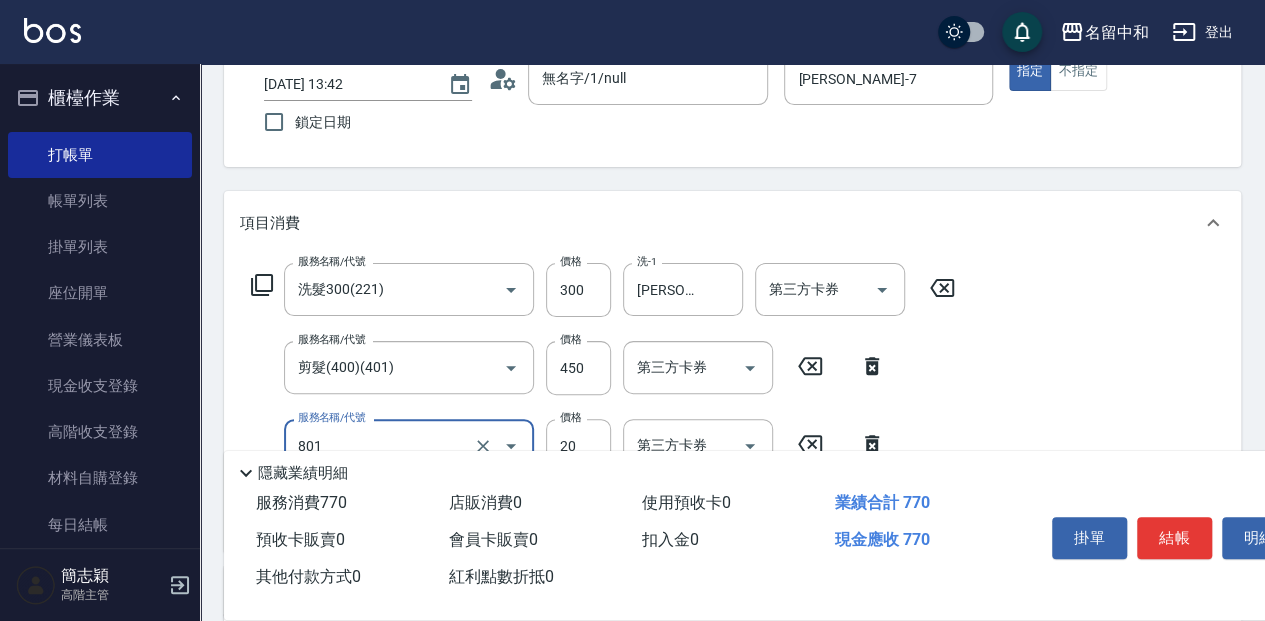 type on "潤絲20(801)" 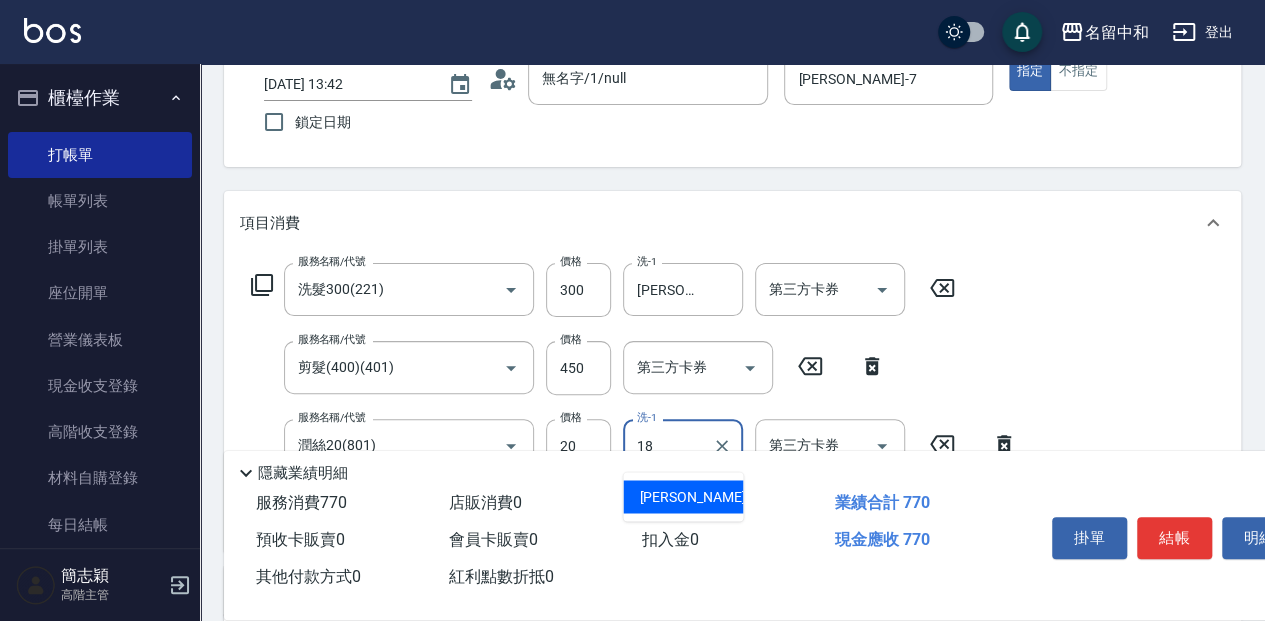 type on "[PERSON_NAME]-18" 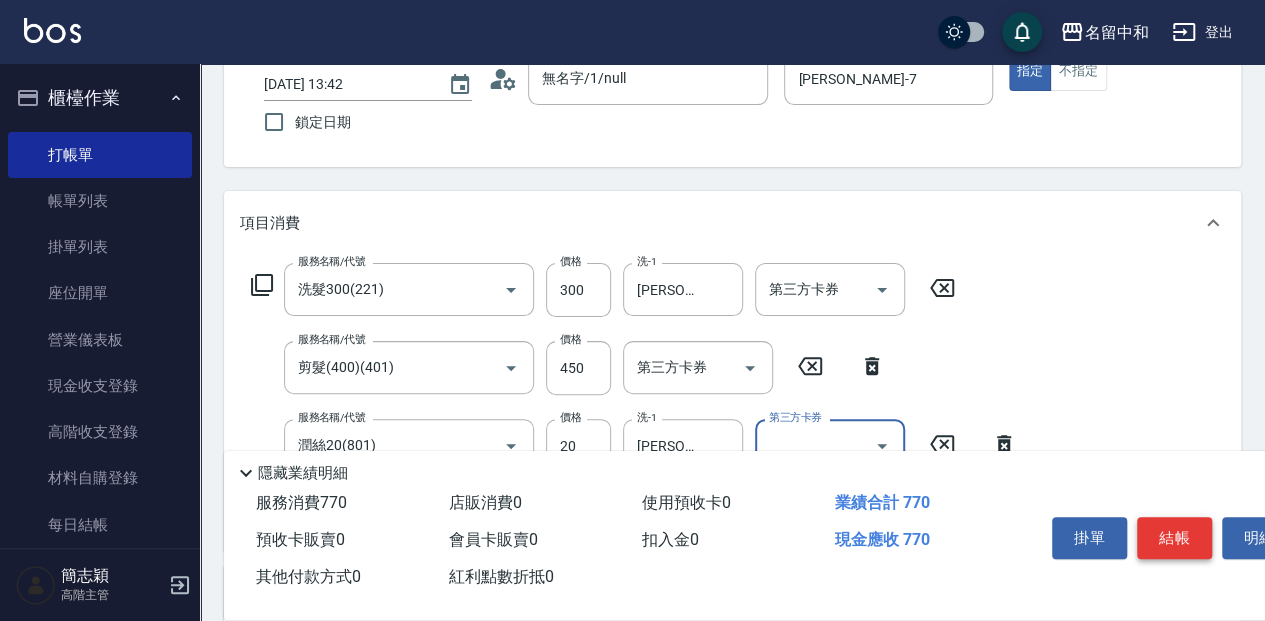 click on "結帳" at bounding box center (1174, 538) 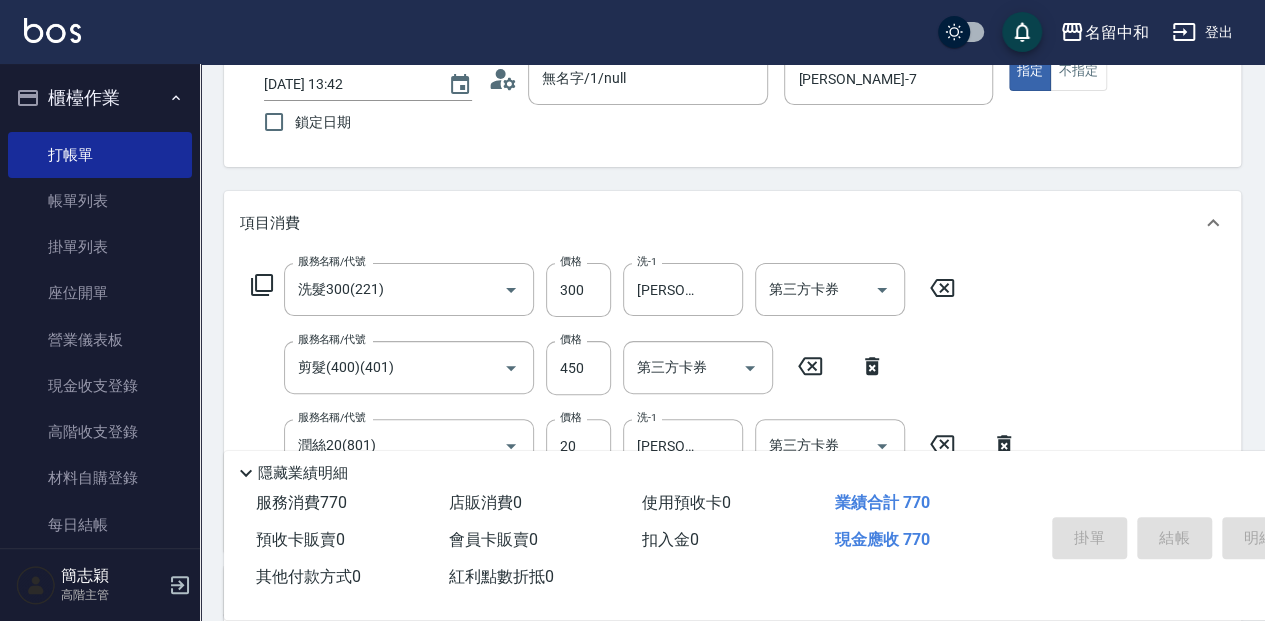 type on "[DATE] 14:37" 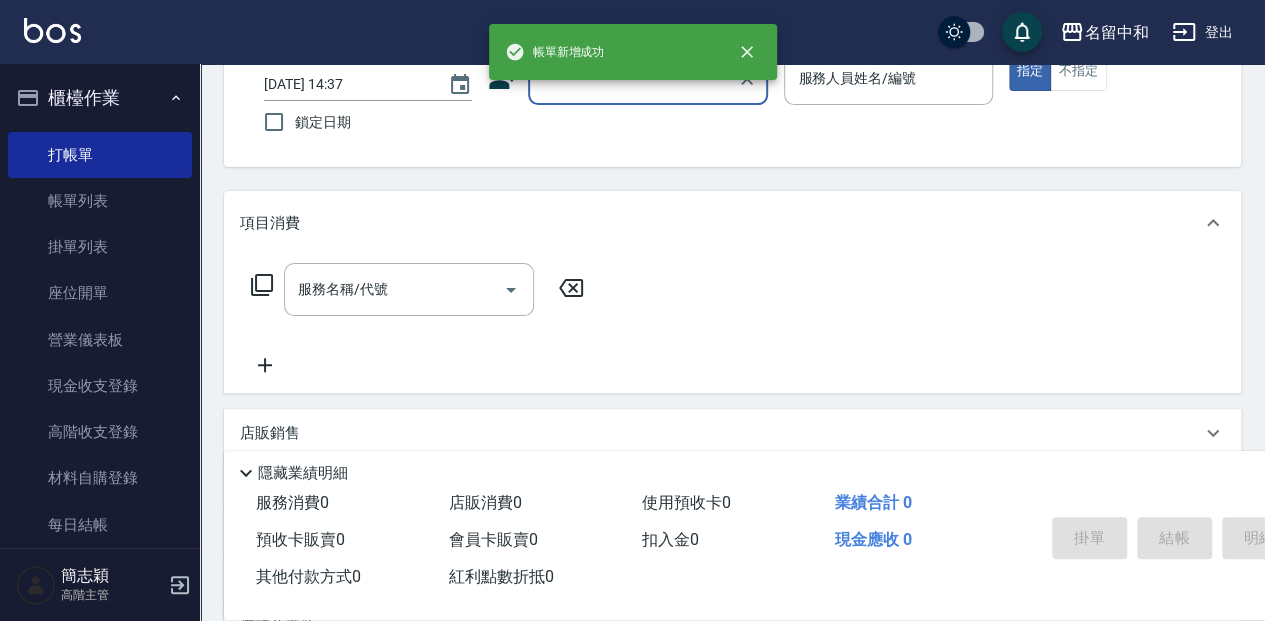 scroll, scrollTop: 0, scrollLeft: 0, axis: both 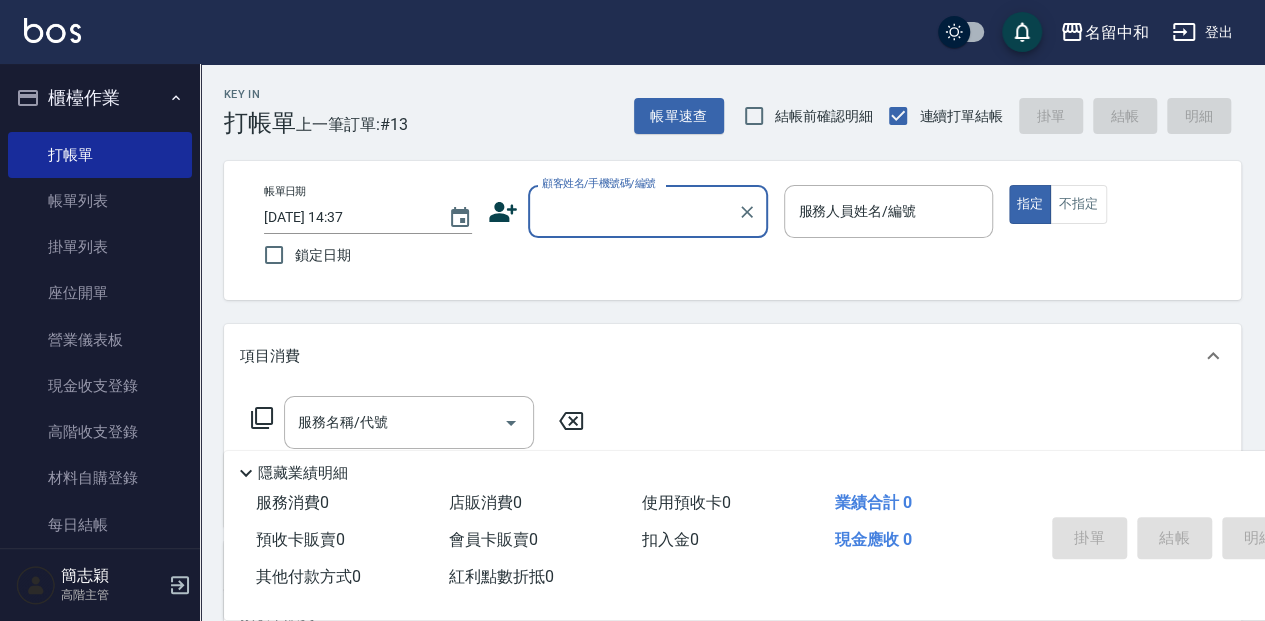 click on "顧客姓名/手機號碼/編號" at bounding box center (633, 211) 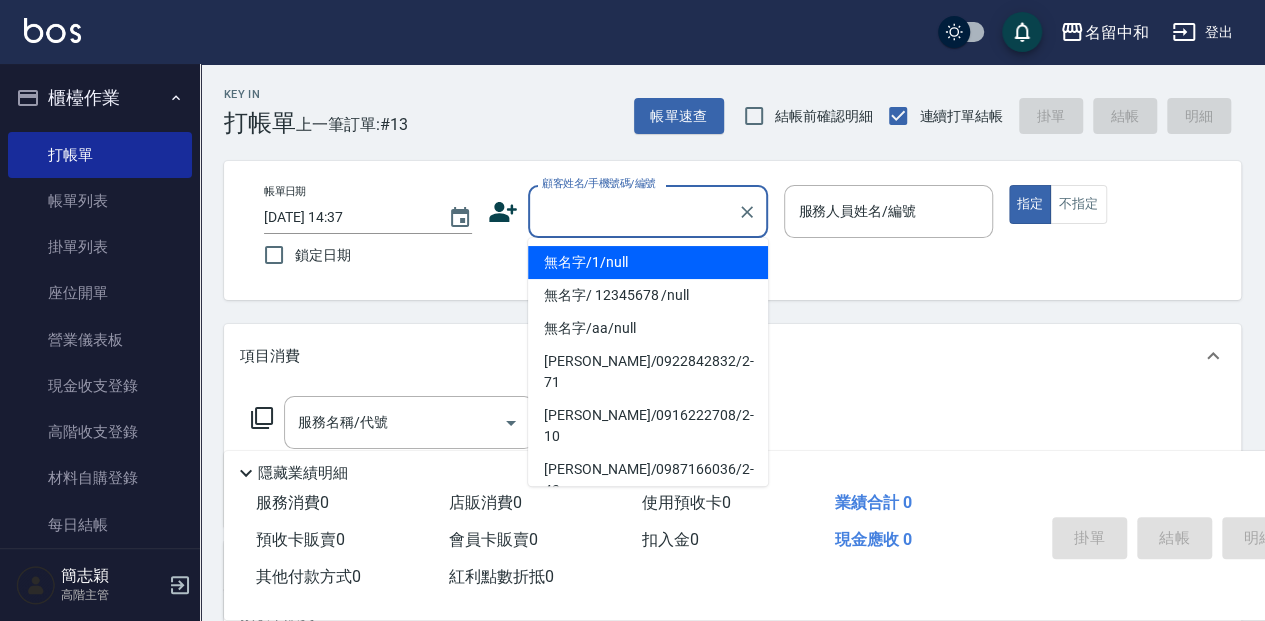 click on "無名字/1/null" at bounding box center [648, 262] 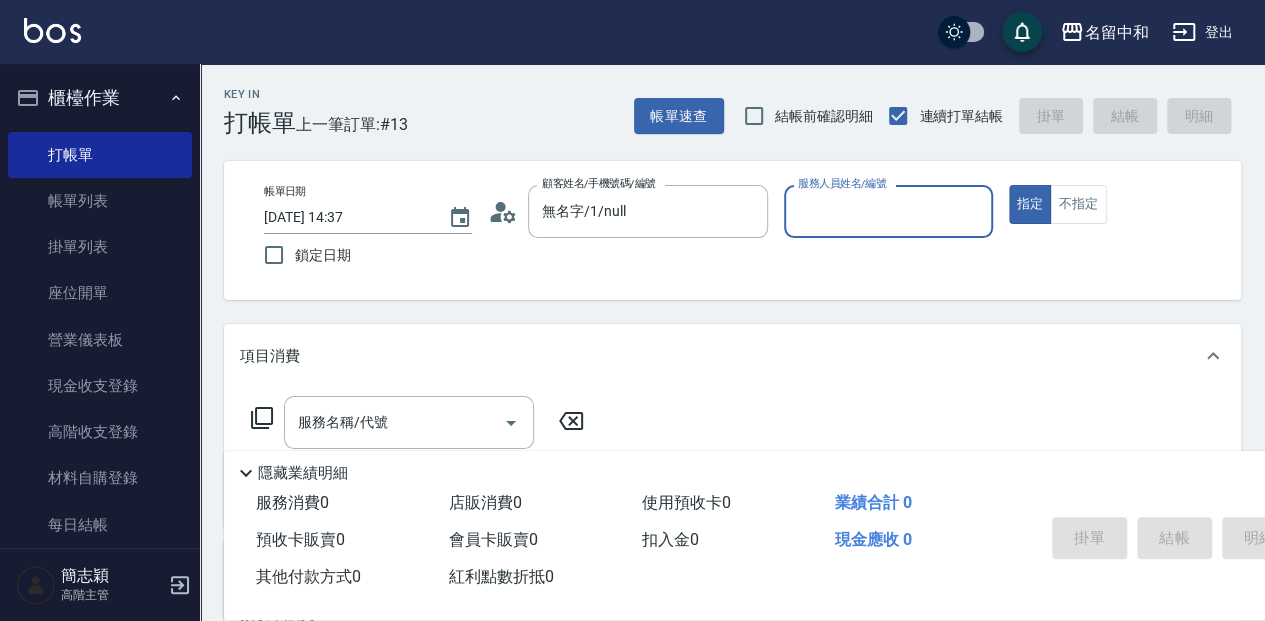 click on "服務人員姓名/編號" at bounding box center [888, 211] 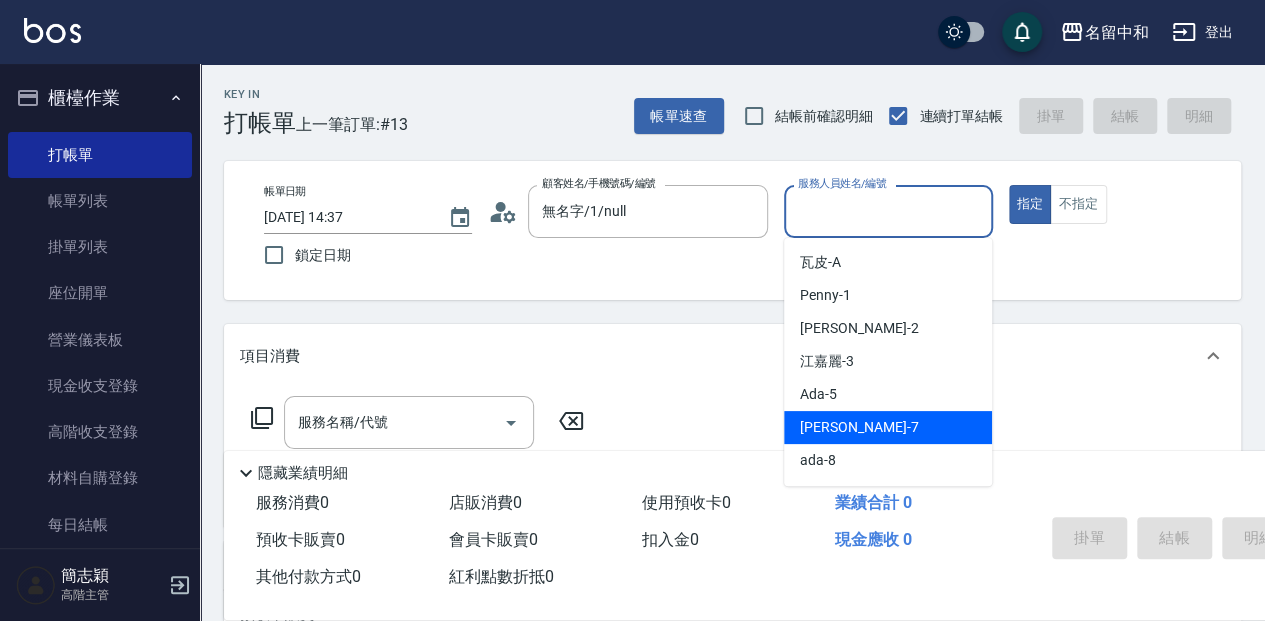 click on "[PERSON_NAME] -7" at bounding box center (859, 427) 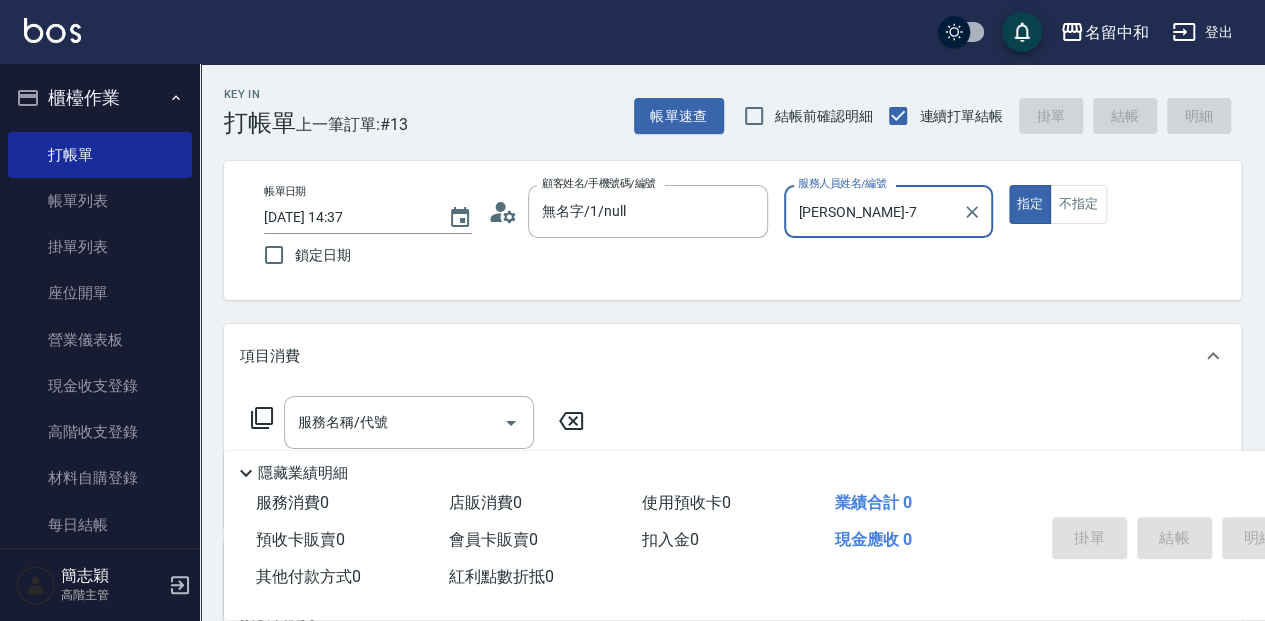 drag, startPoint x: 893, startPoint y: 201, endPoint x: 890, endPoint y: 233, distance: 32.140316 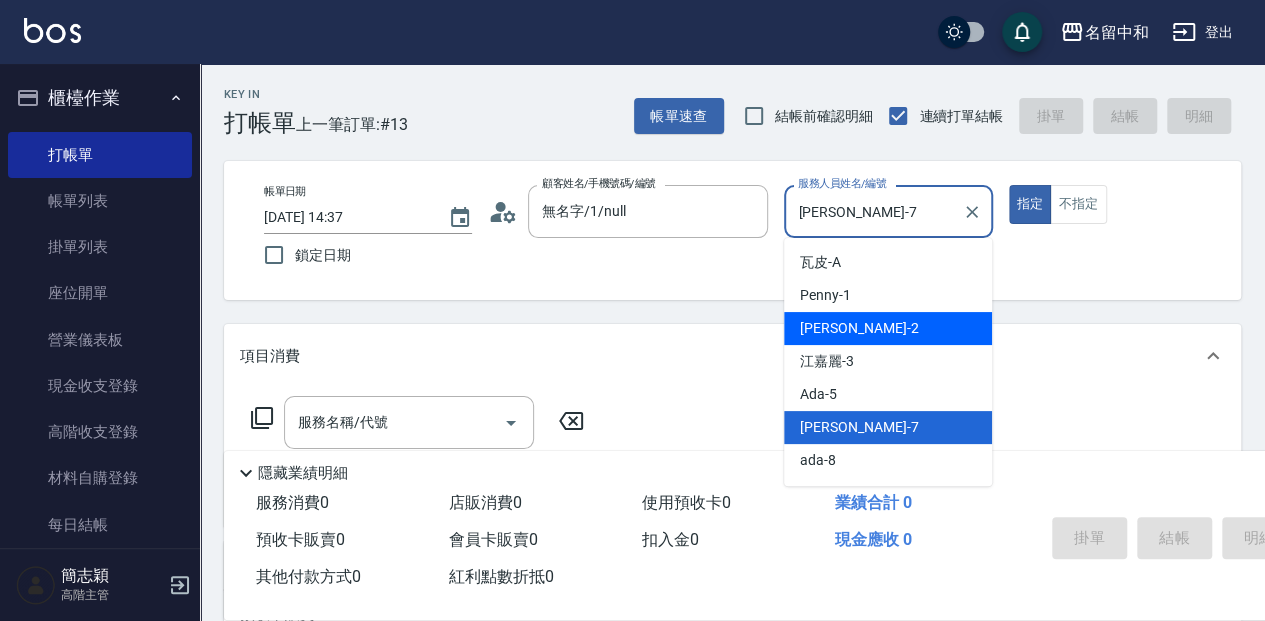 click on "[PERSON_NAME] -2" at bounding box center [888, 328] 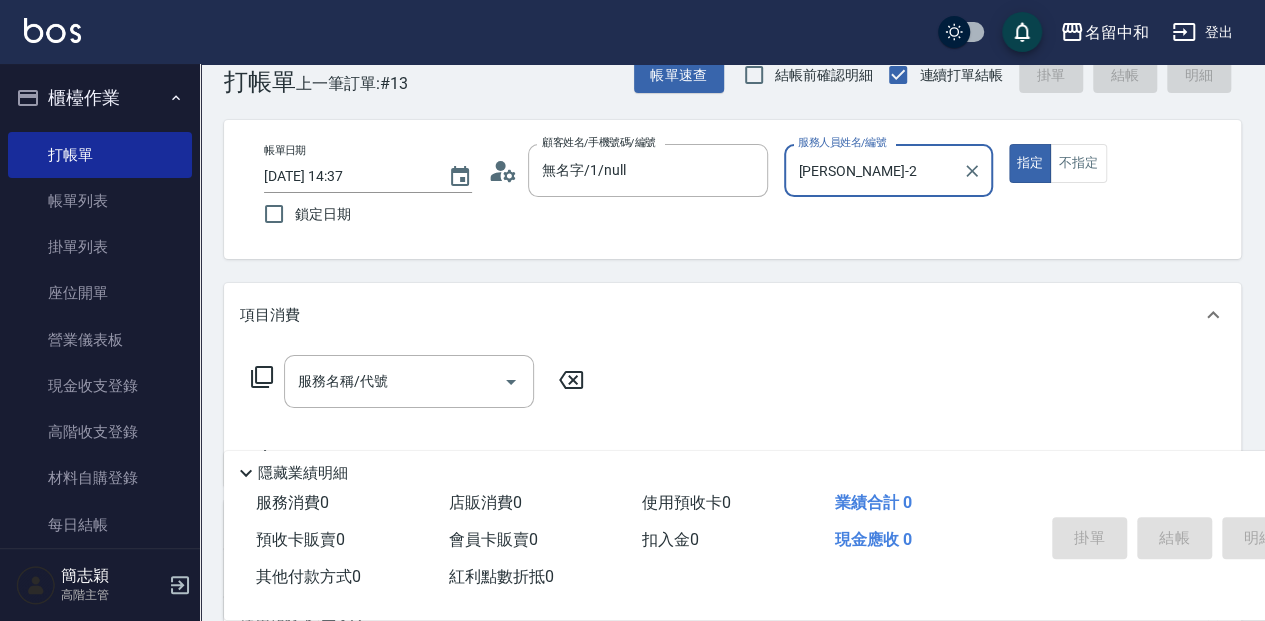 scroll, scrollTop: 66, scrollLeft: 0, axis: vertical 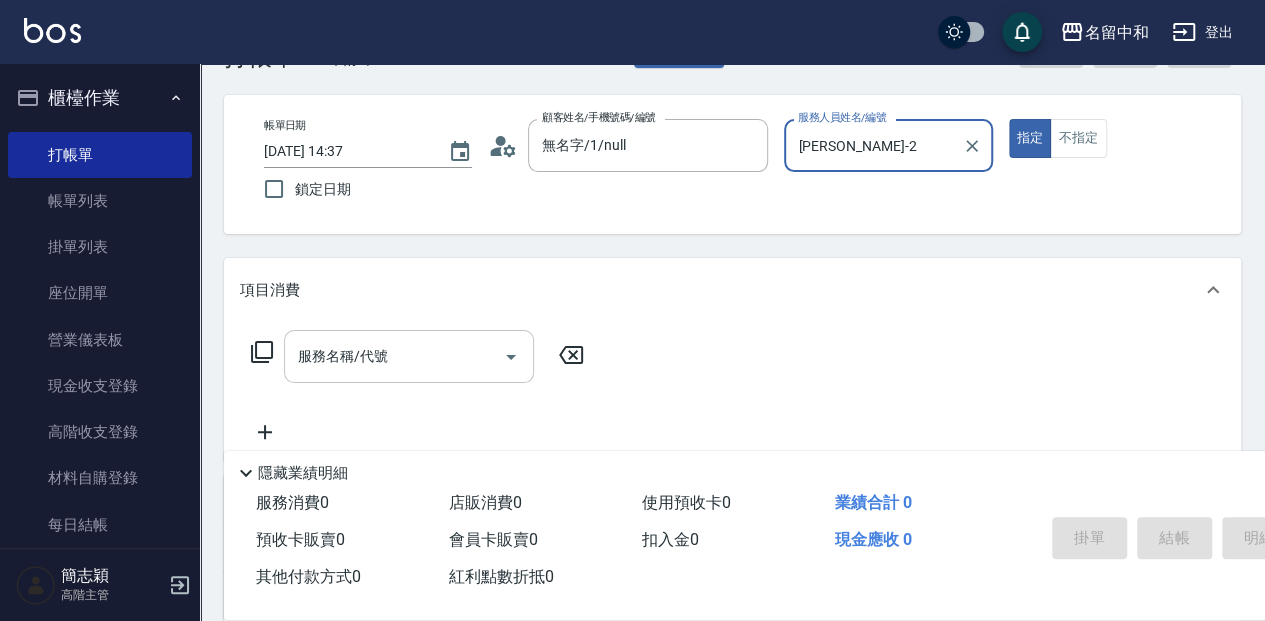 click on "服務名稱/代號" at bounding box center (409, 356) 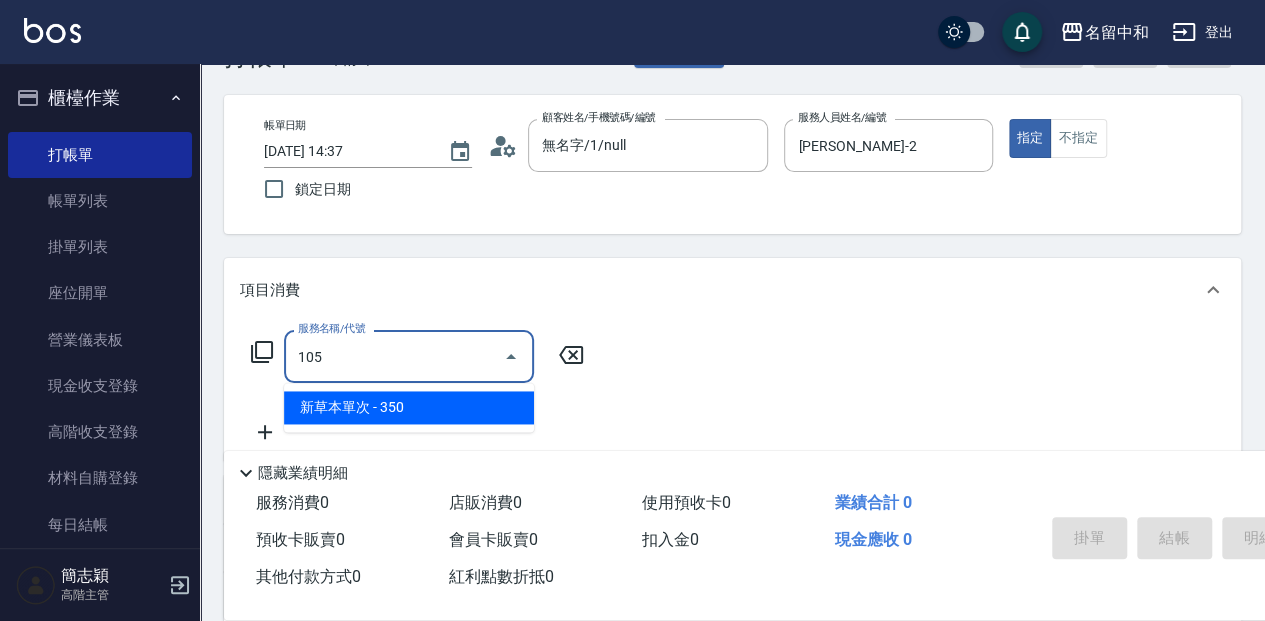 type on "新草本單次(105)" 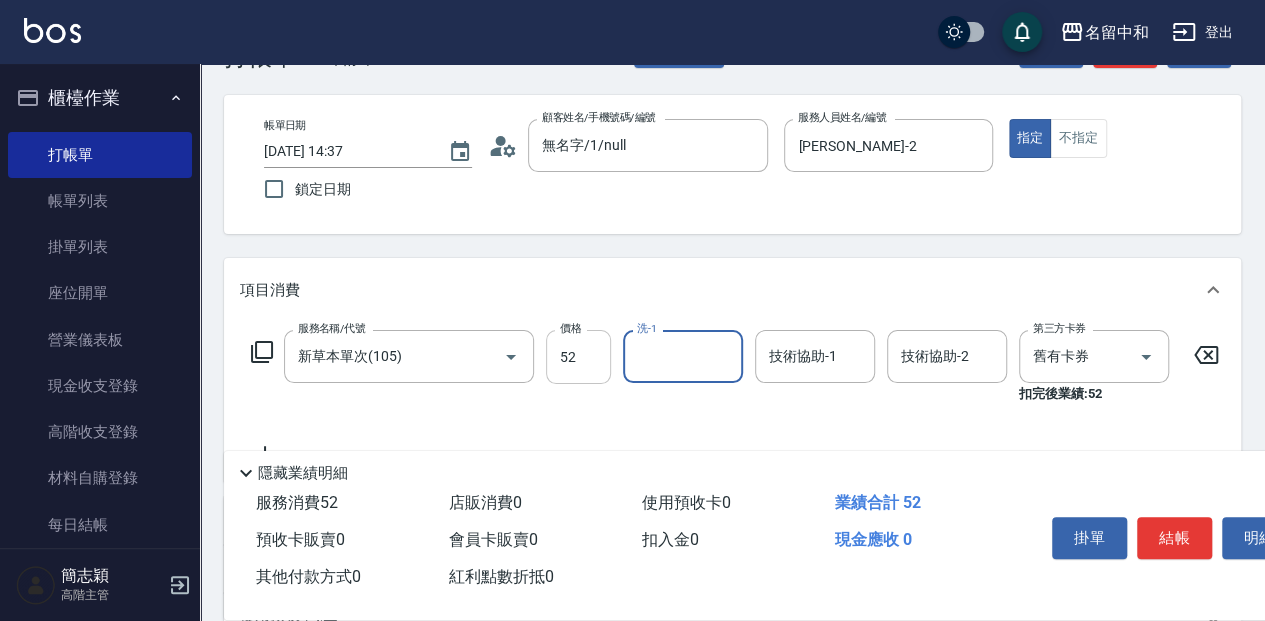 click on "52" at bounding box center (578, 357) 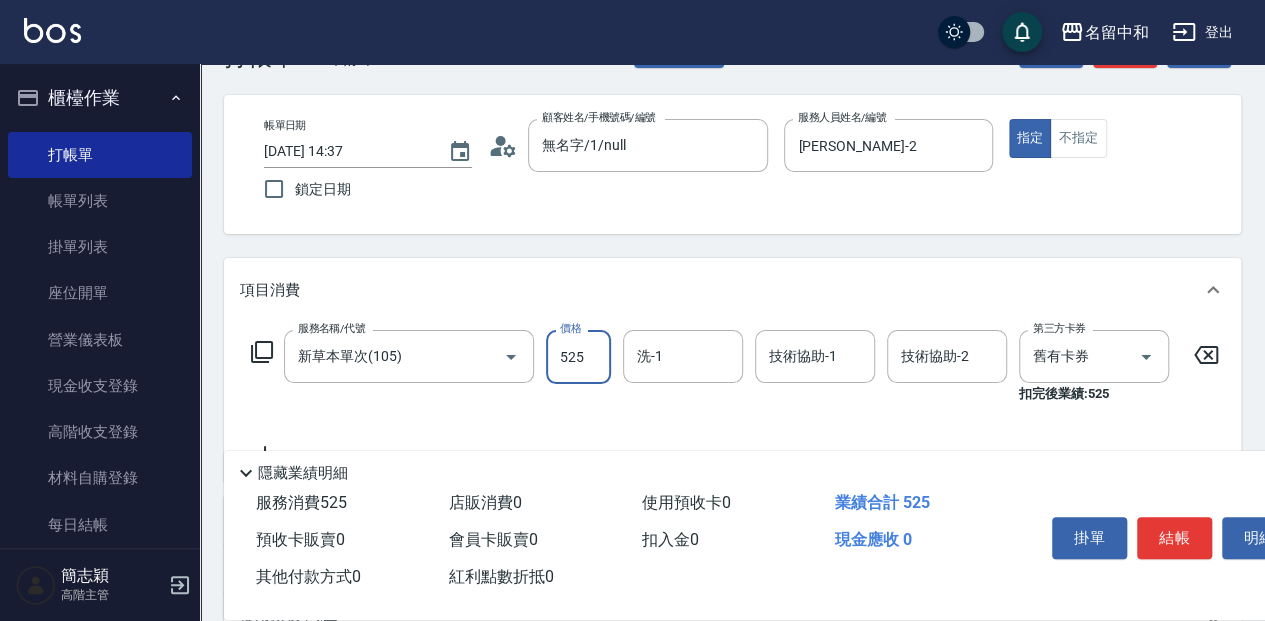 type on "525" 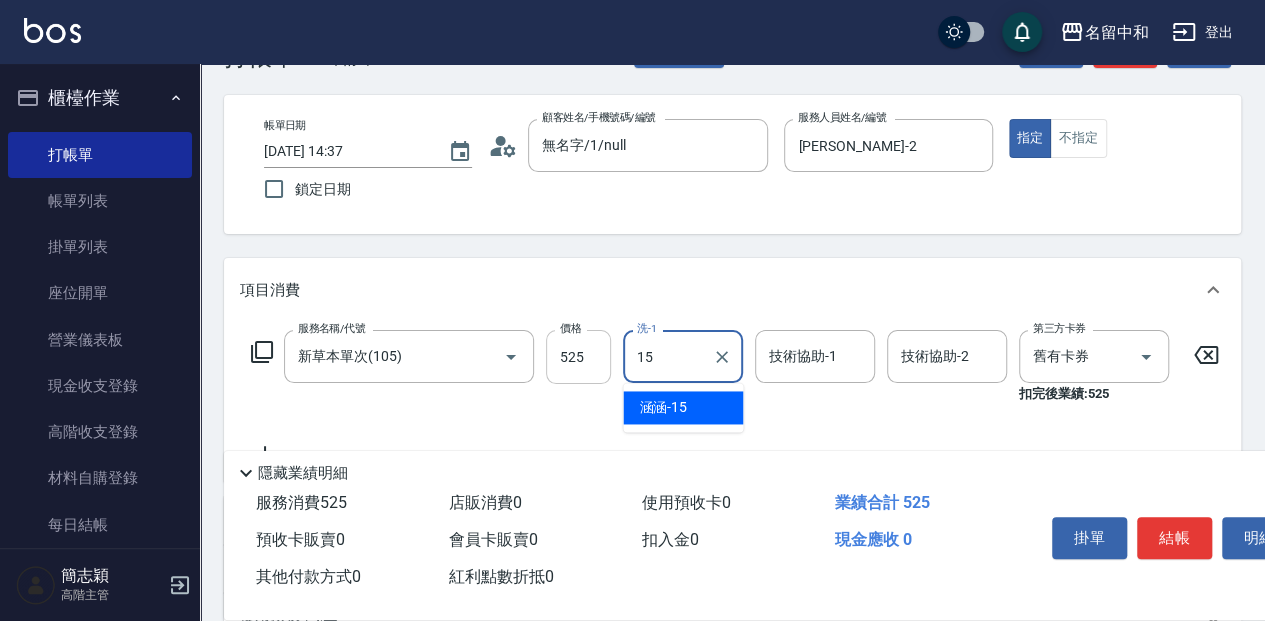 type on "涵涵-15" 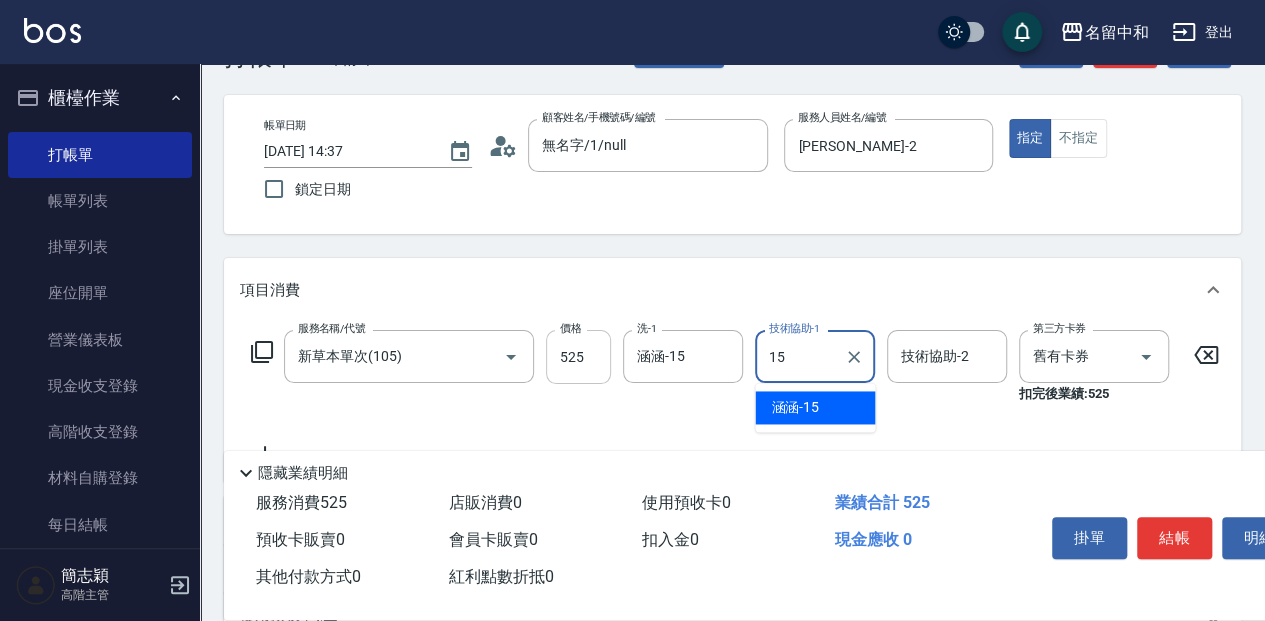 type on "涵涵-15" 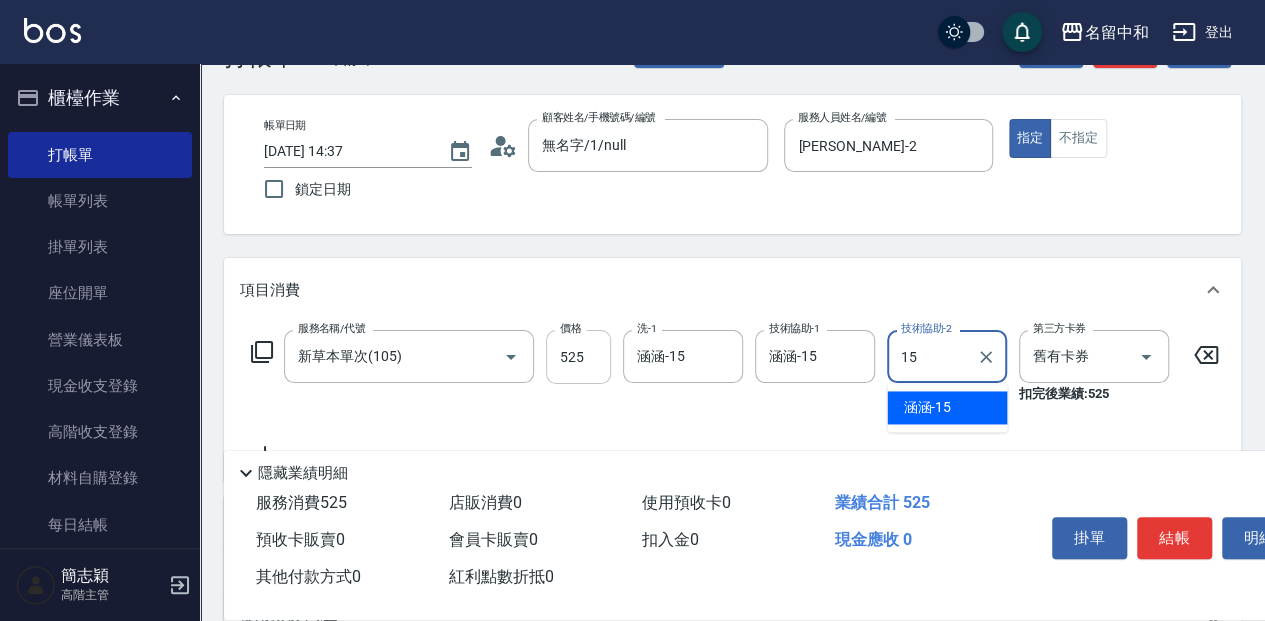 type on "涵涵-15" 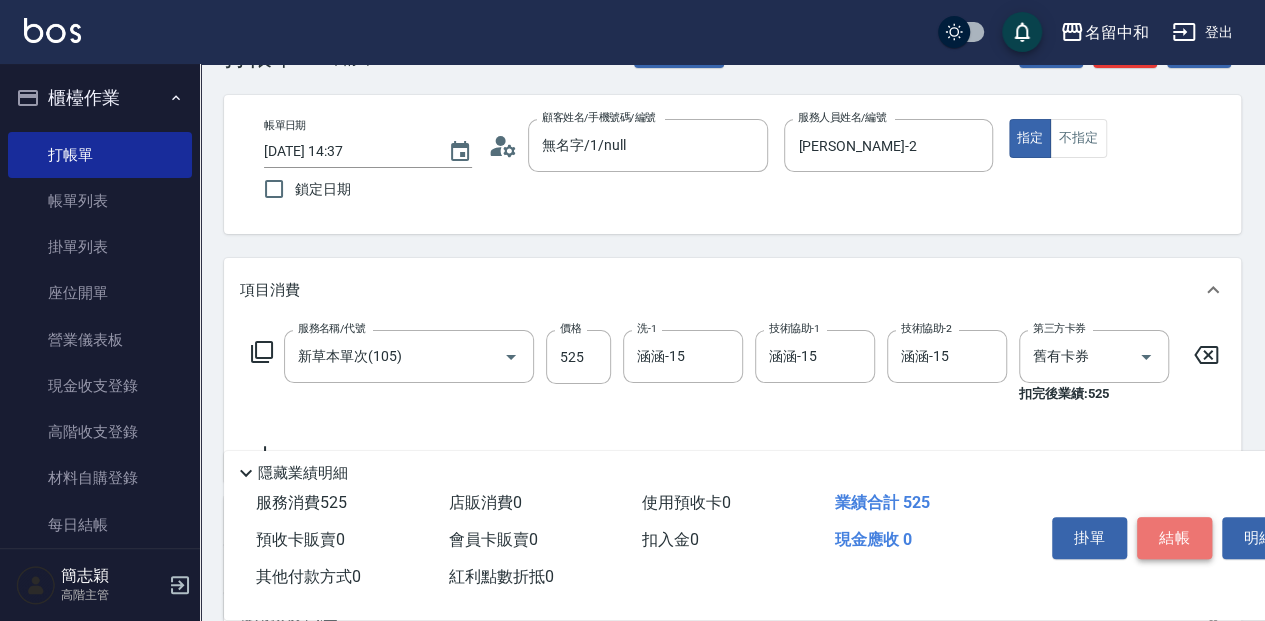 click on "結帳" at bounding box center (1174, 538) 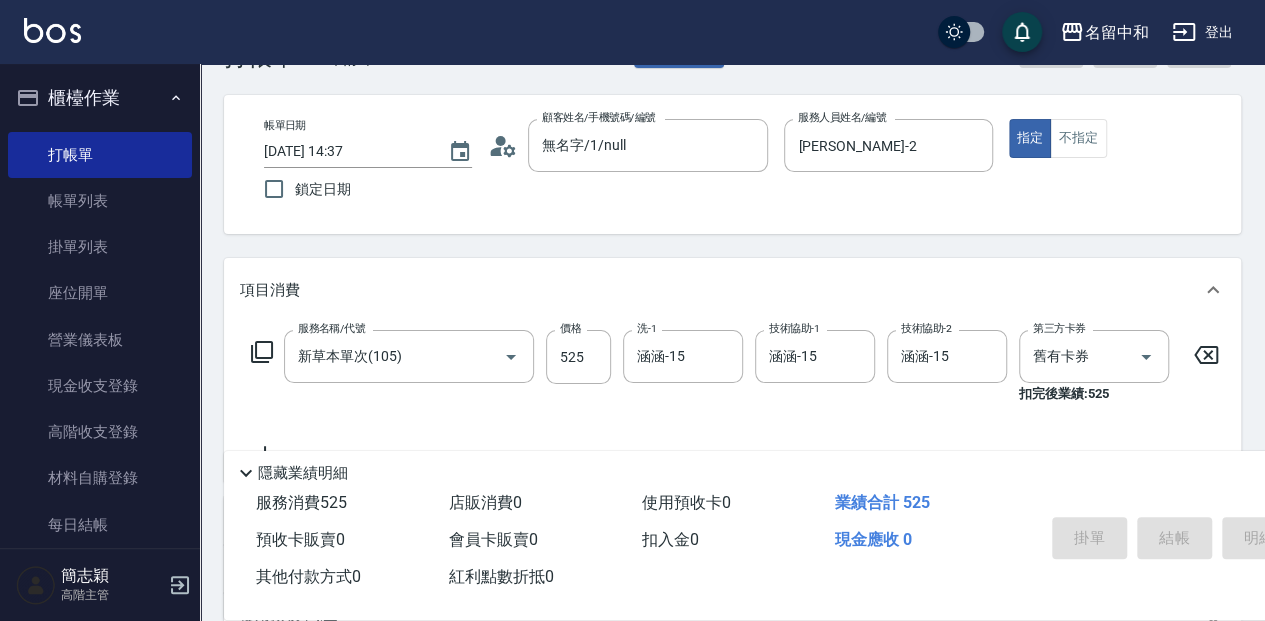 type on "[DATE] 14:38" 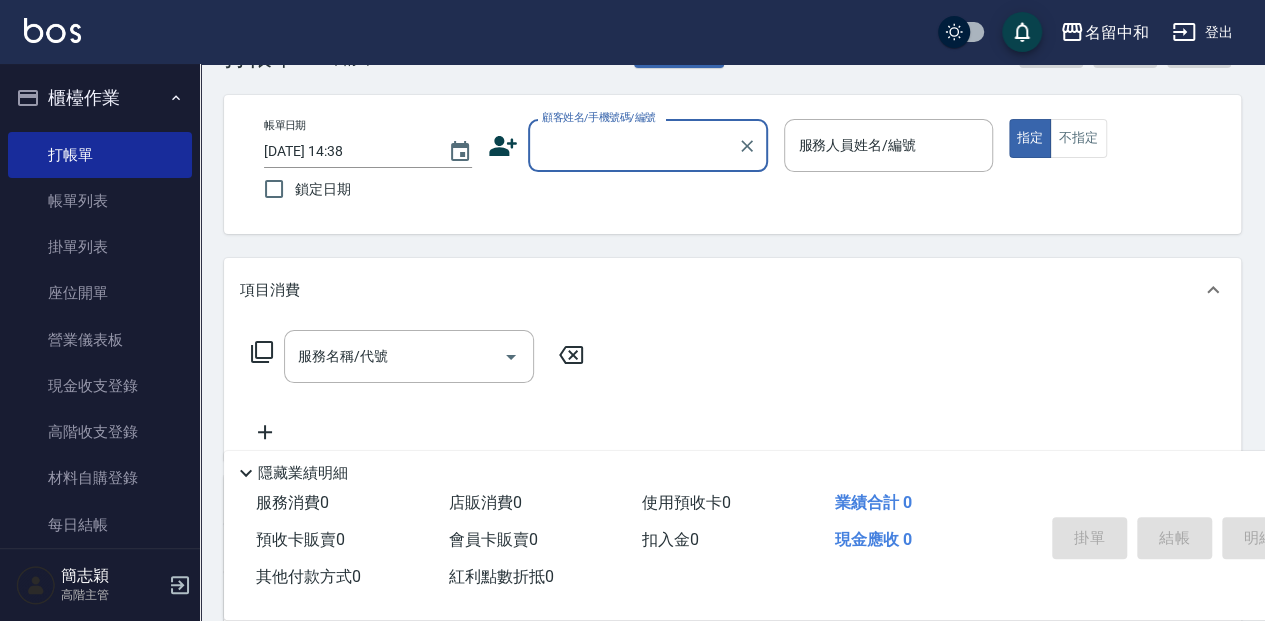 drag, startPoint x: 151, startPoint y: 203, endPoint x: 308, endPoint y: 342, distance: 209.69025 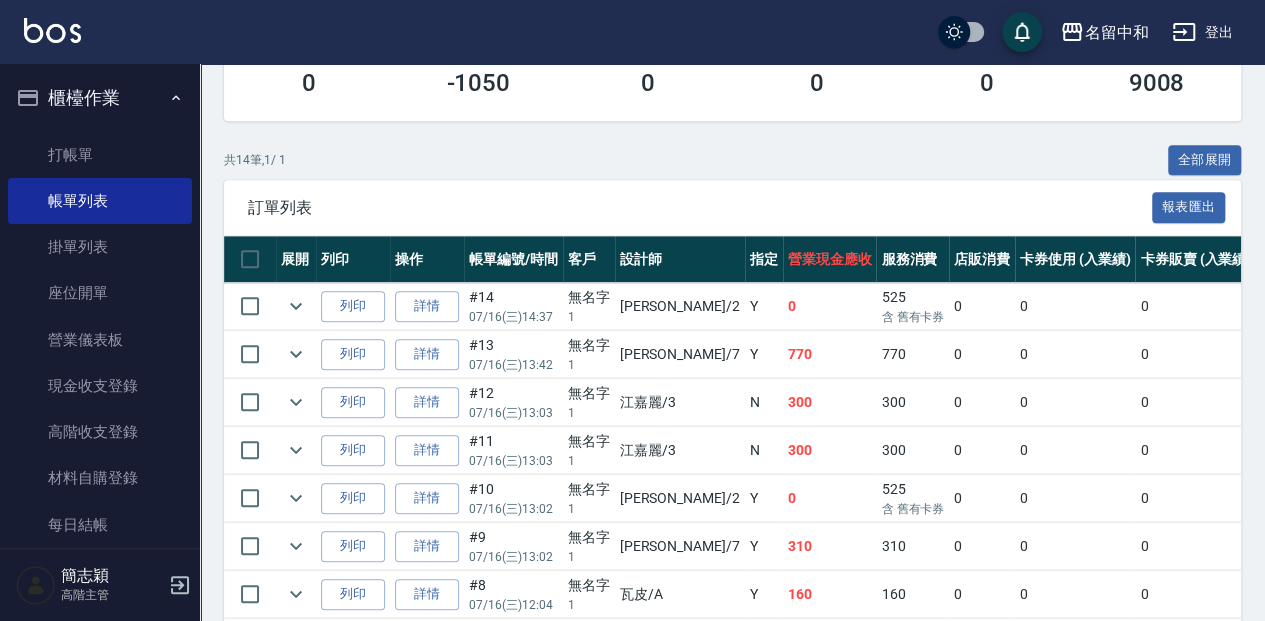 scroll, scrollTop: 466, scrollLeft: 0, axis: vertical 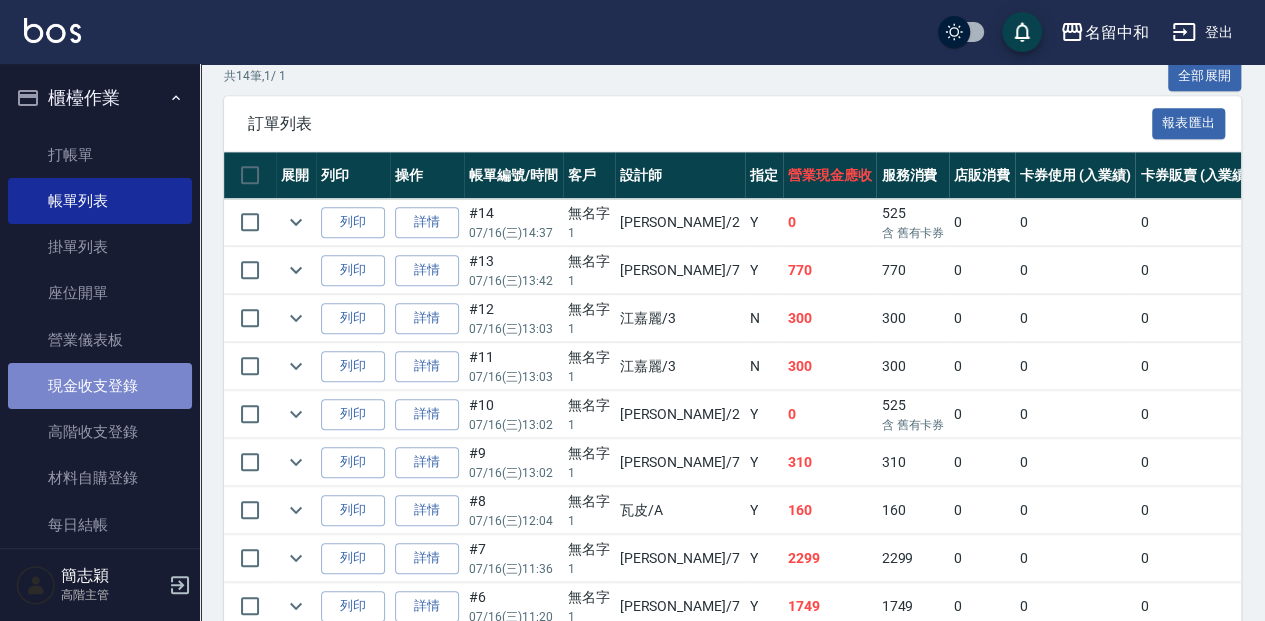 click on "現金收支登錄" at bounding box center (100, 386) 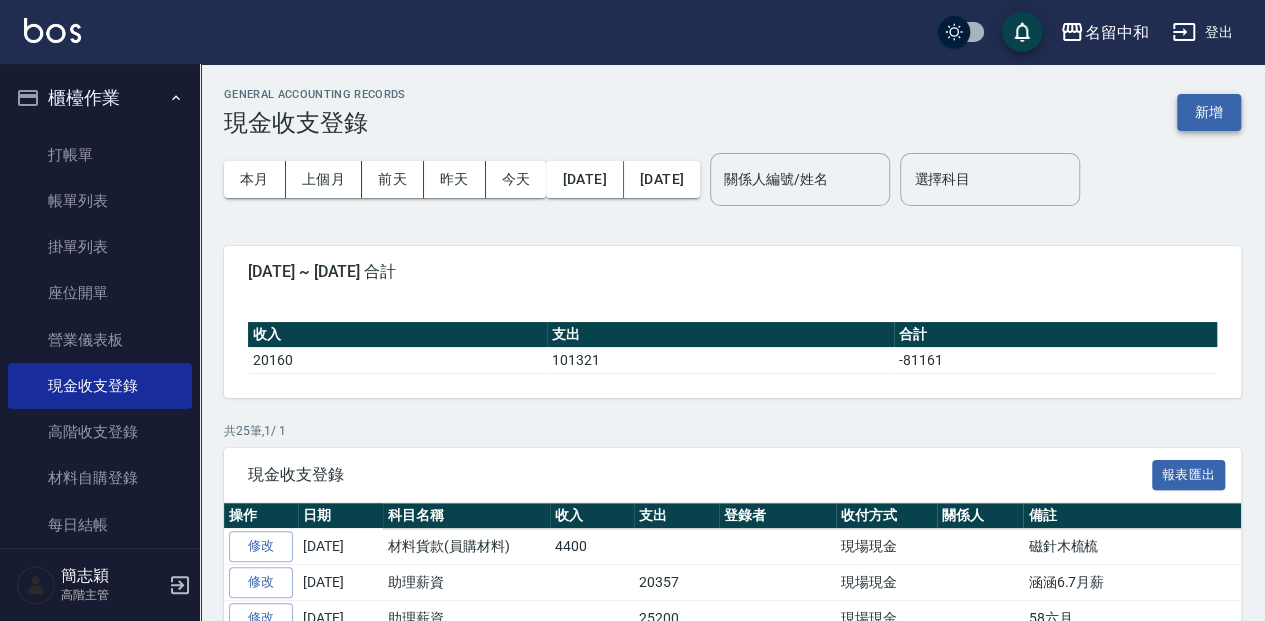 click on "新增" at bounding box center [1209, 112] 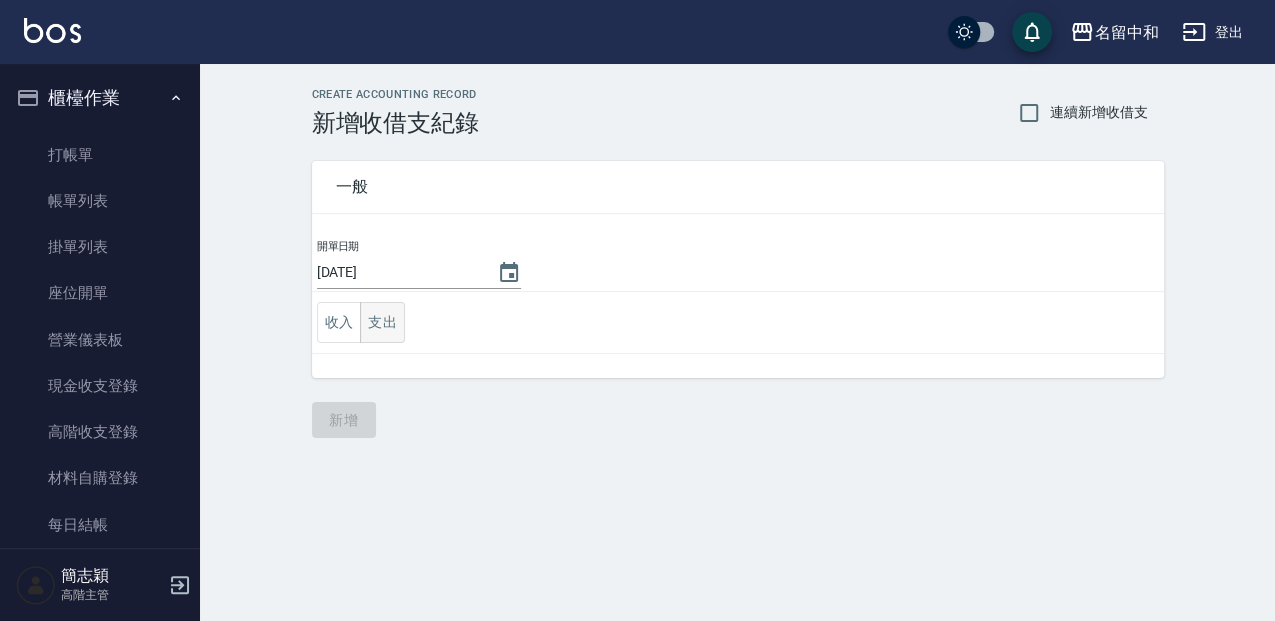 click on "支出" at bounding box center (382, 322) 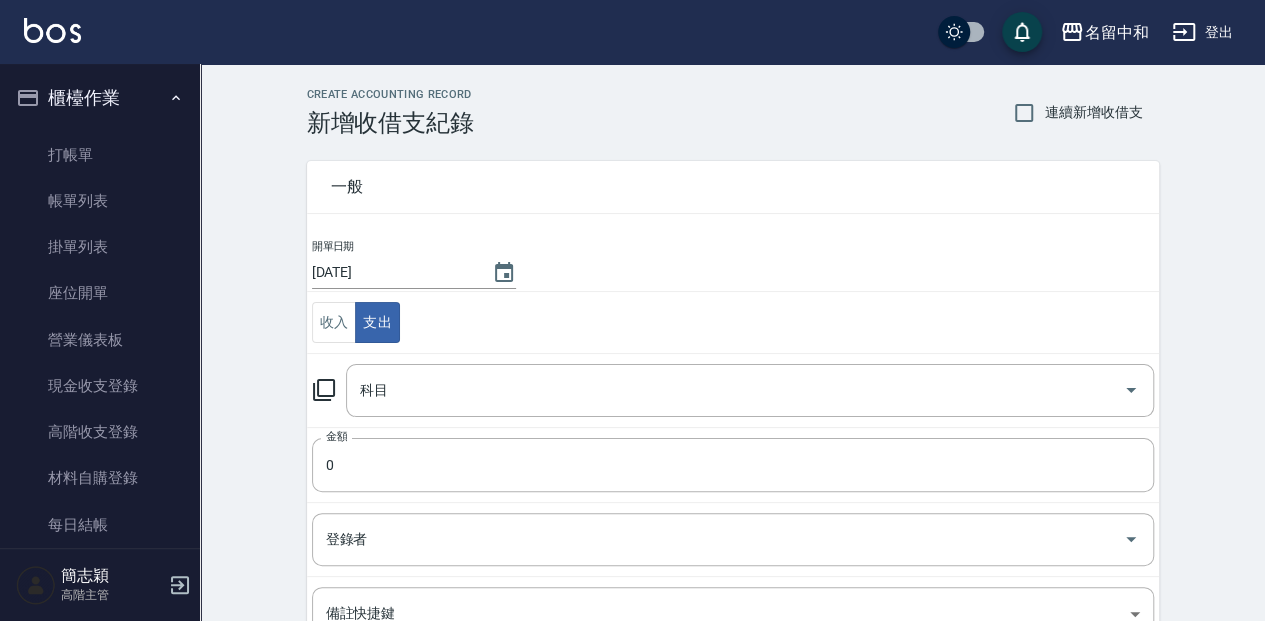 click 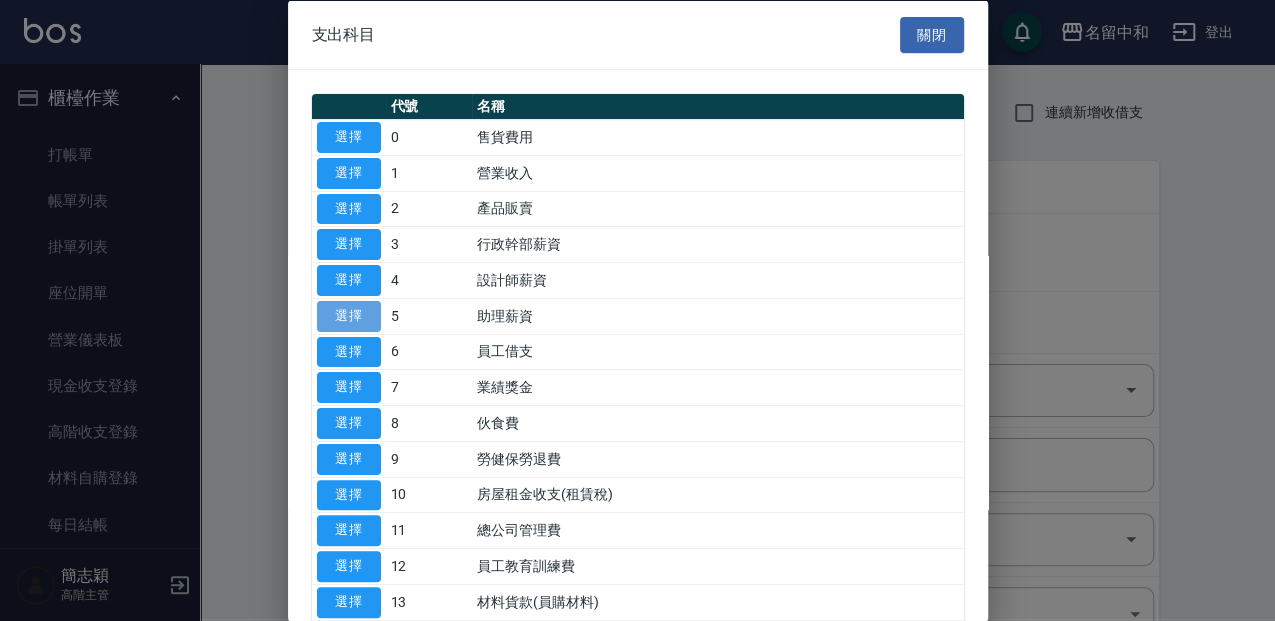 click on "選擇" at bounding box center (349, 315) 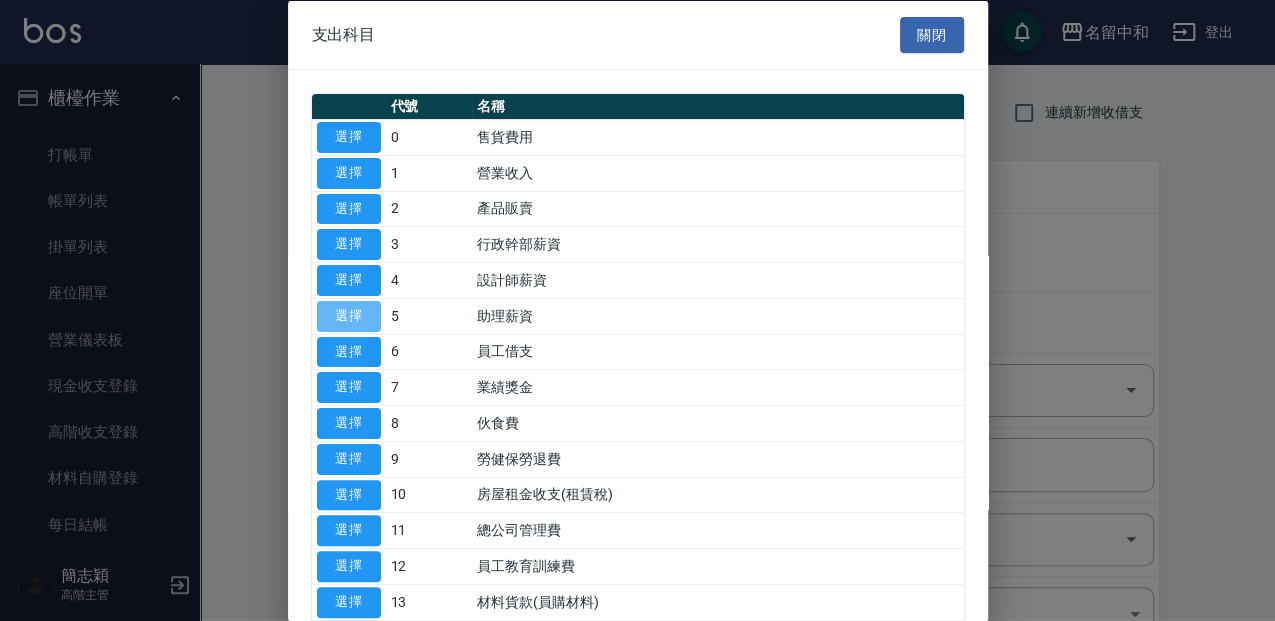 type on "5 助理薪資" 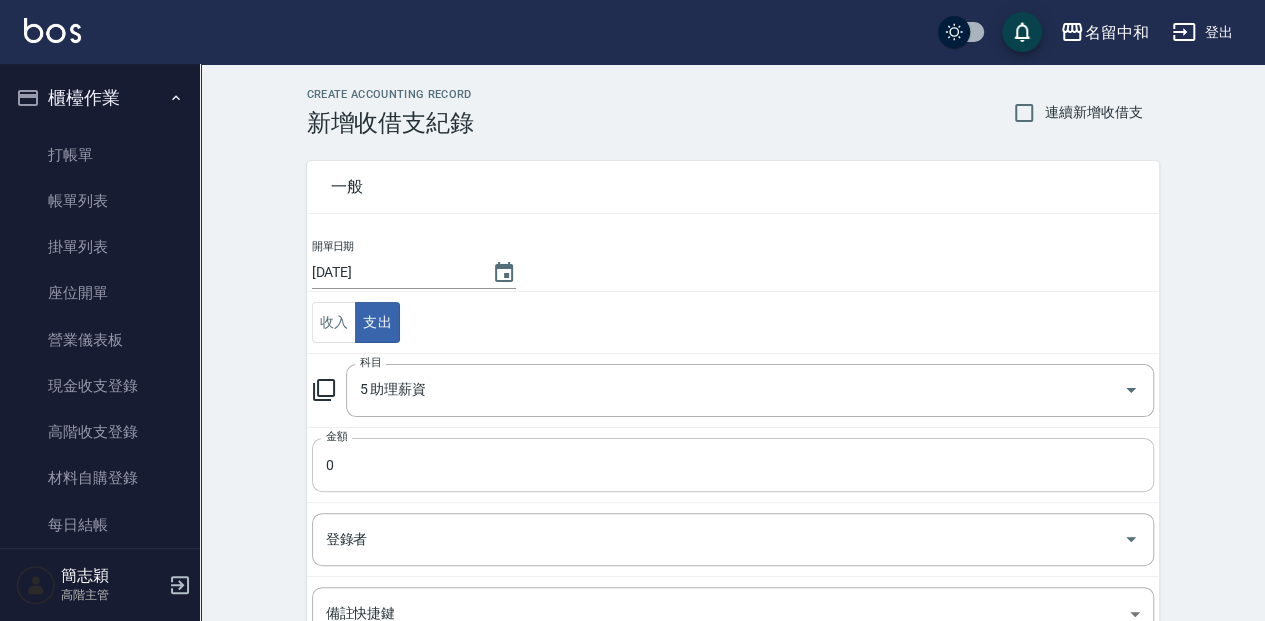 click on "0" at bounding box center (733, 465) 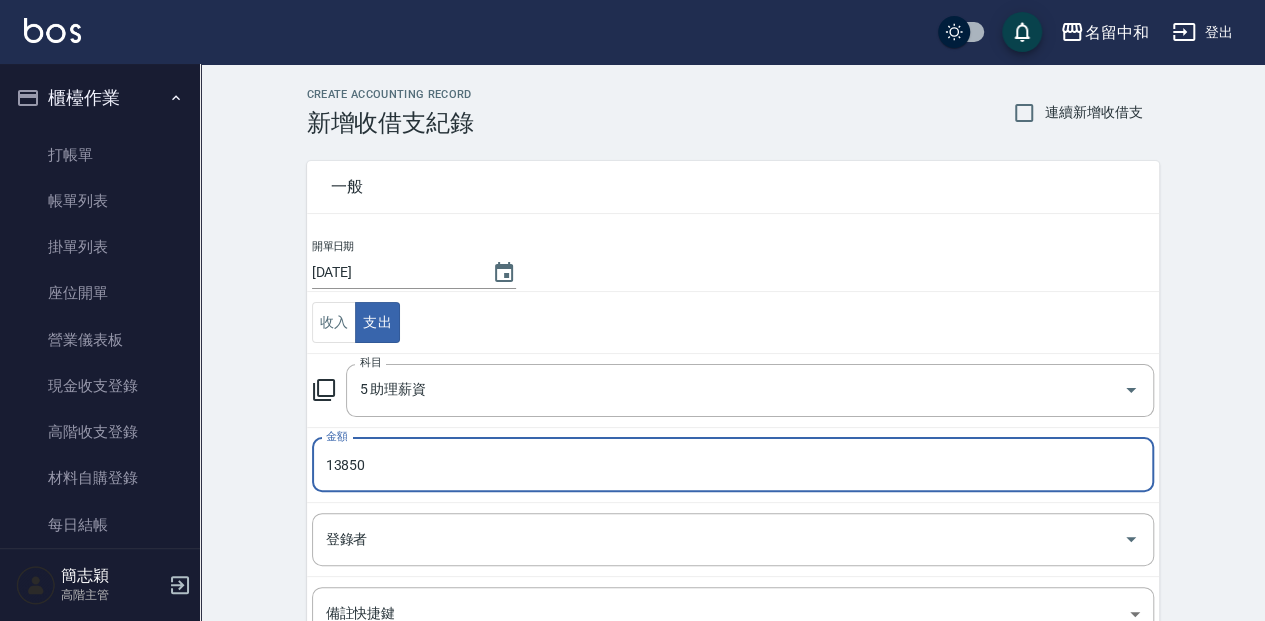 type on "13850" 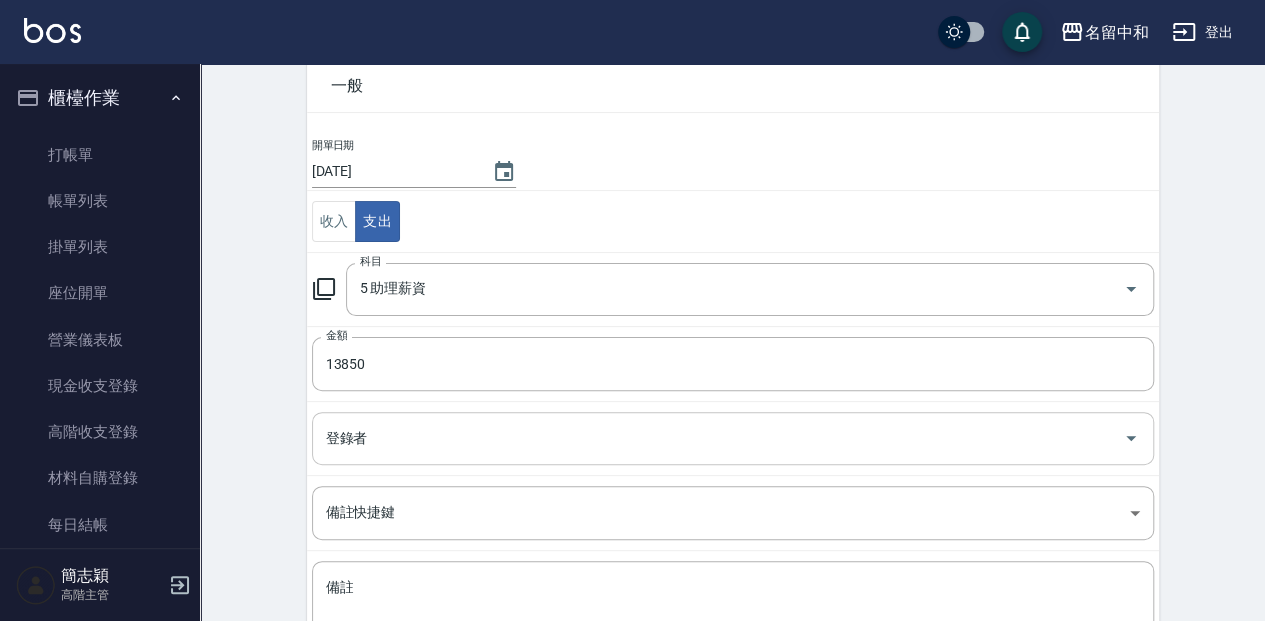 scroll, scrollTop: 133, scrollLeft: 0, axis: vertical 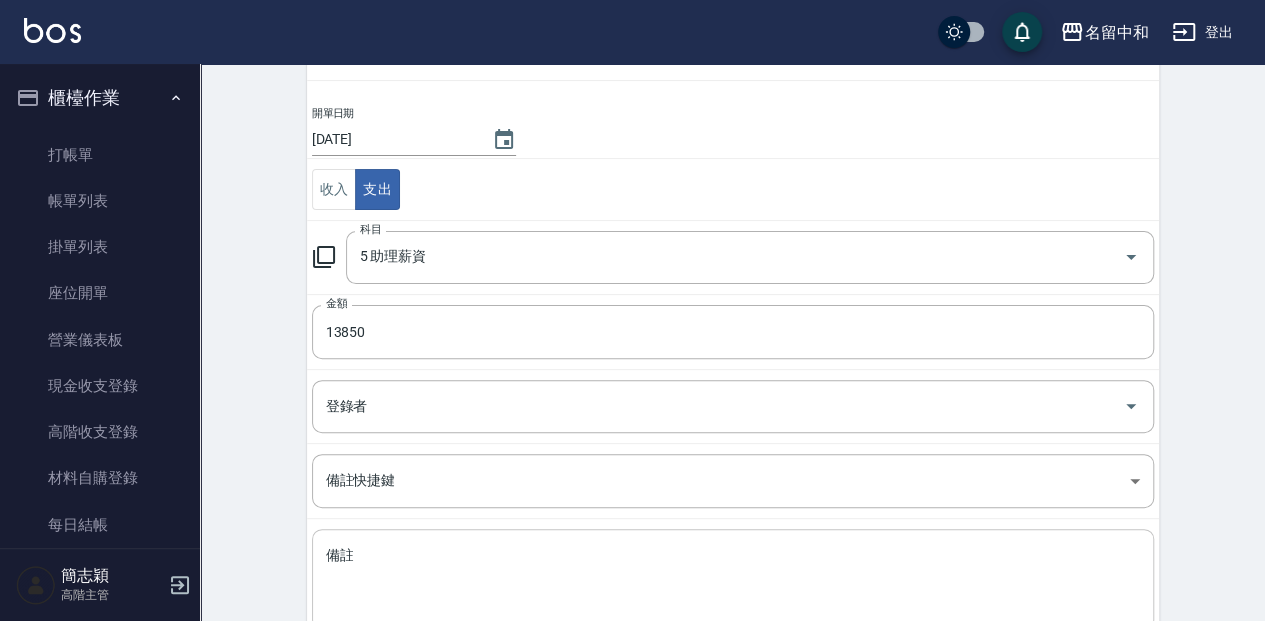 click on "備註" at bounding box center (733, 580) 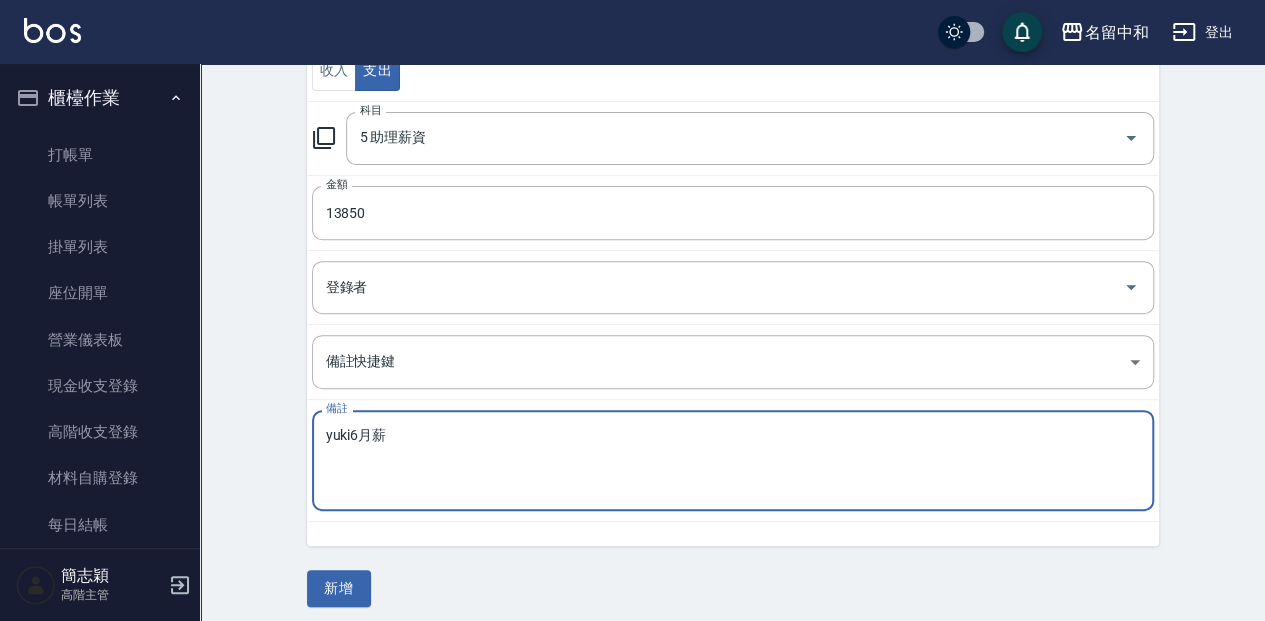scroll, scrollTop: 258, scrollLeft: 0, axis: vertical 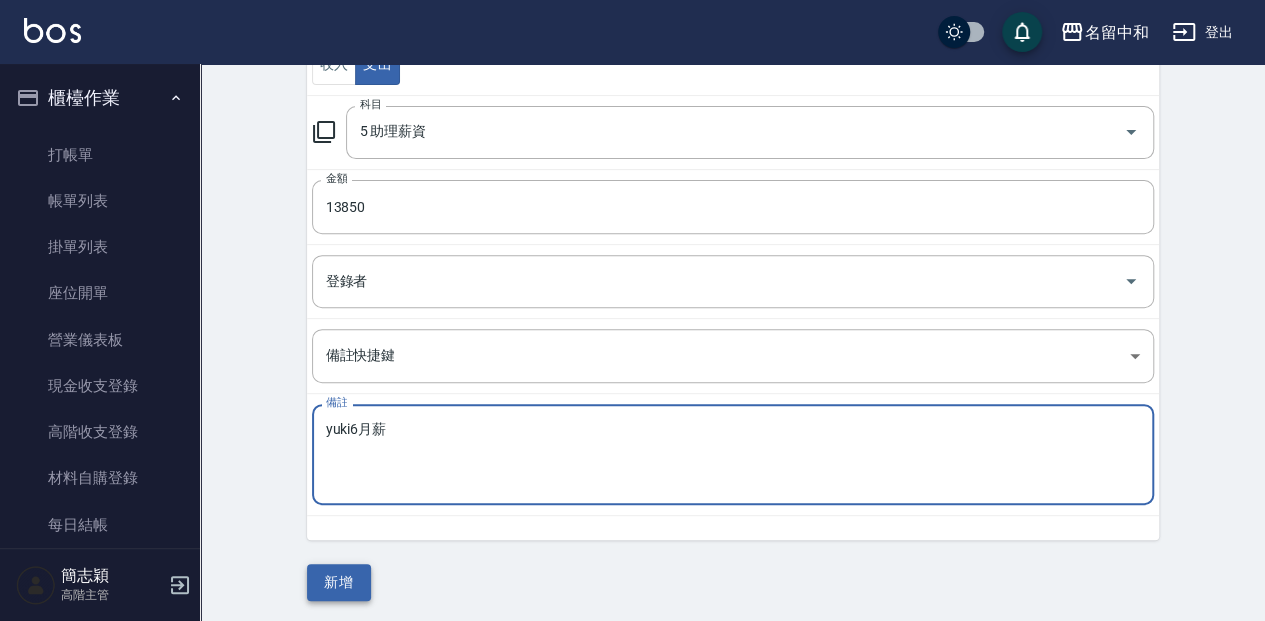 type on "yuki6月薪" 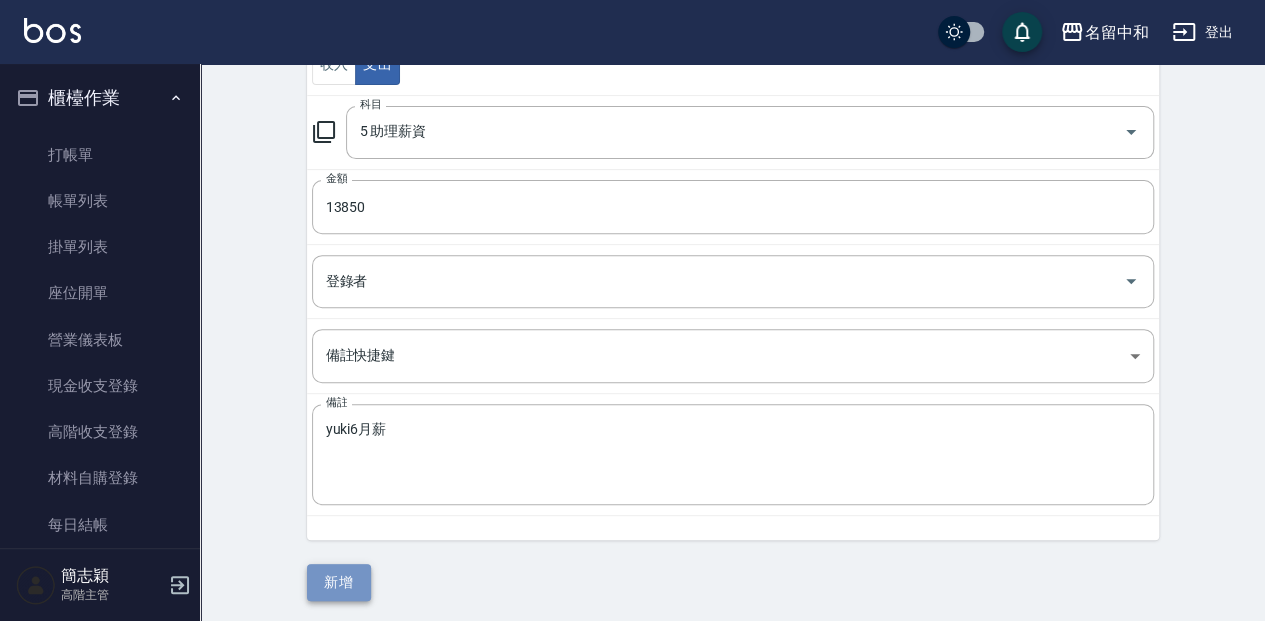 click on "新增" at bounding box center [339, 582] 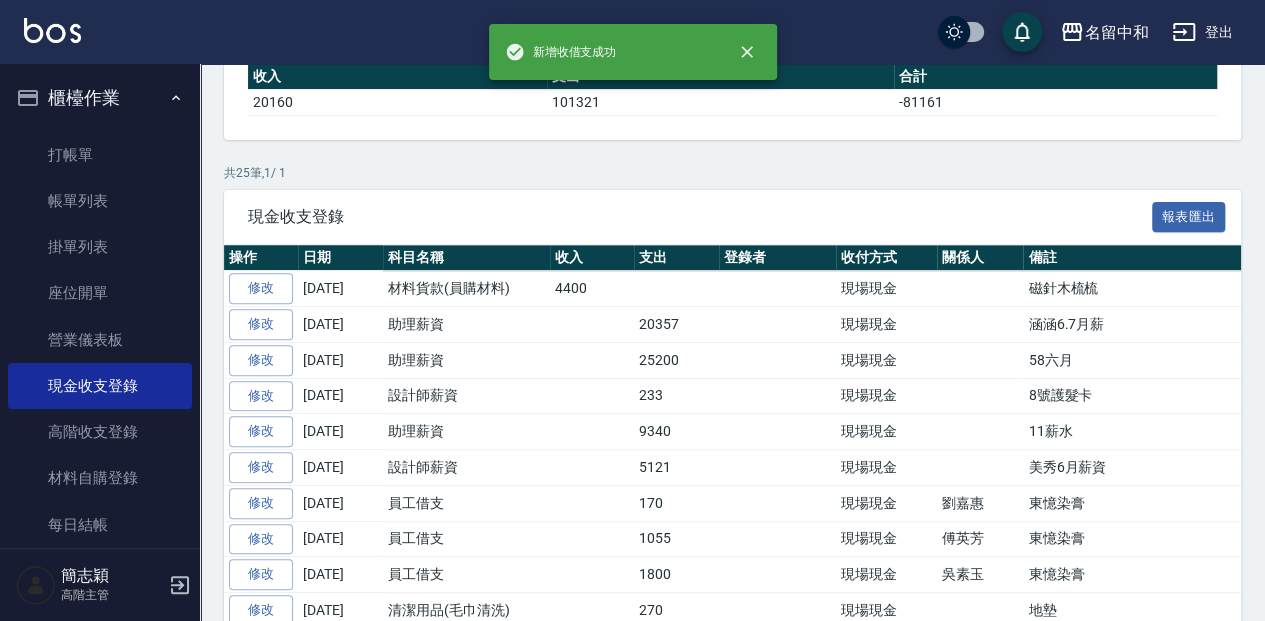 scroll, scrollTop: 0, scrollLeft: 0, axis: both 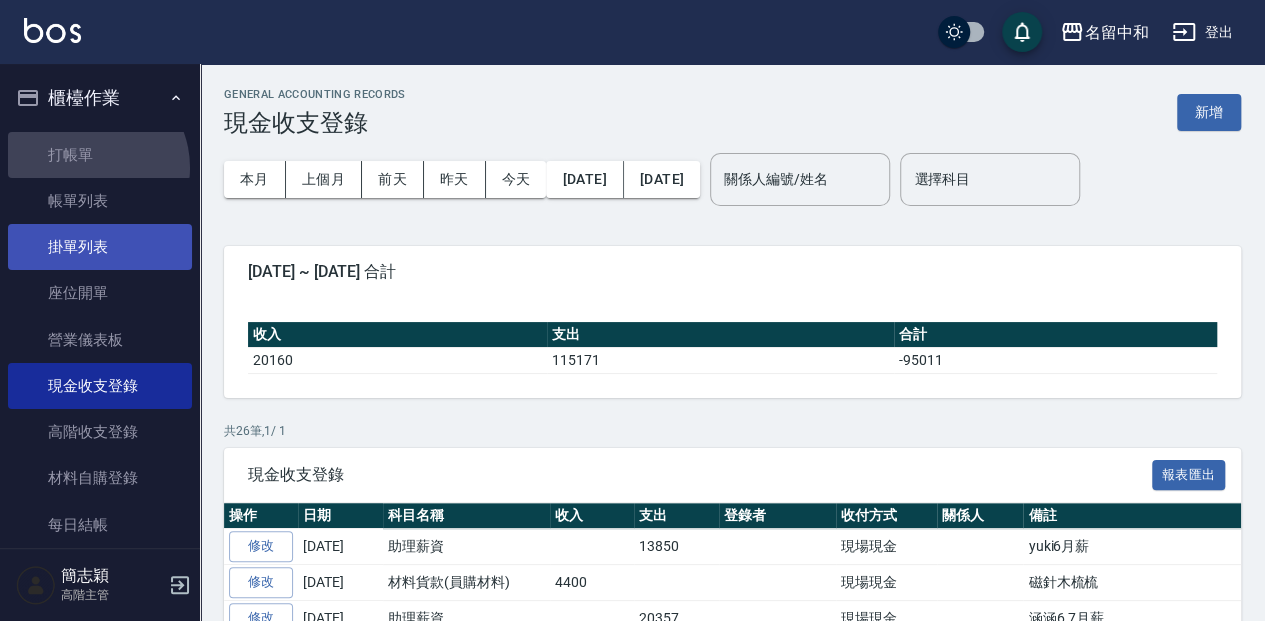 drag, startPoint x: 86, startPoint y: 167, endPoint x: 9, endPoint y: 266, distance: 125.4193 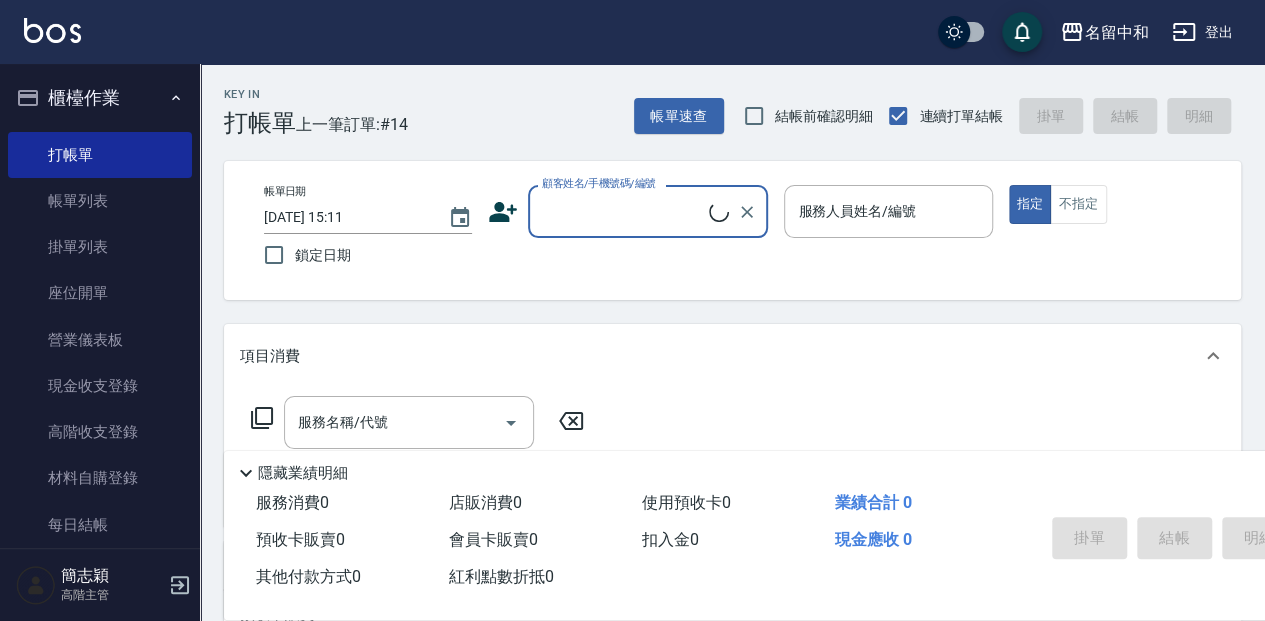 click on "顧客姓名/手機號碼/編號" at bounding box center [623, 211] 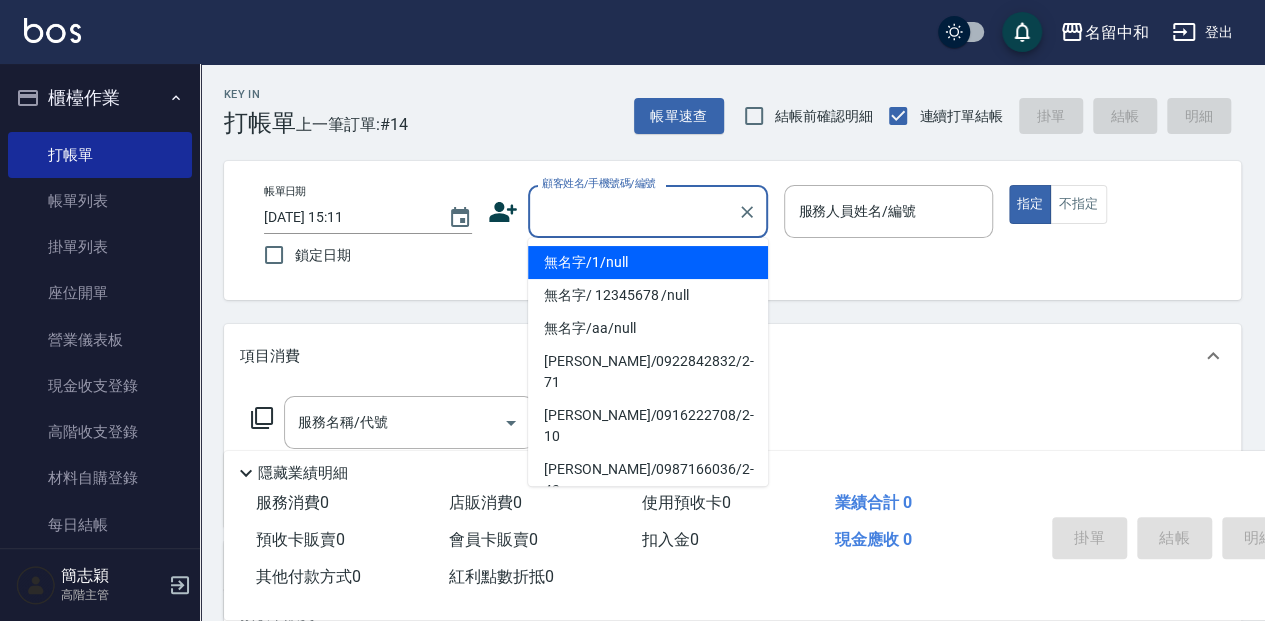 click on "無名字/1/null" at bounding box center (648, 262) 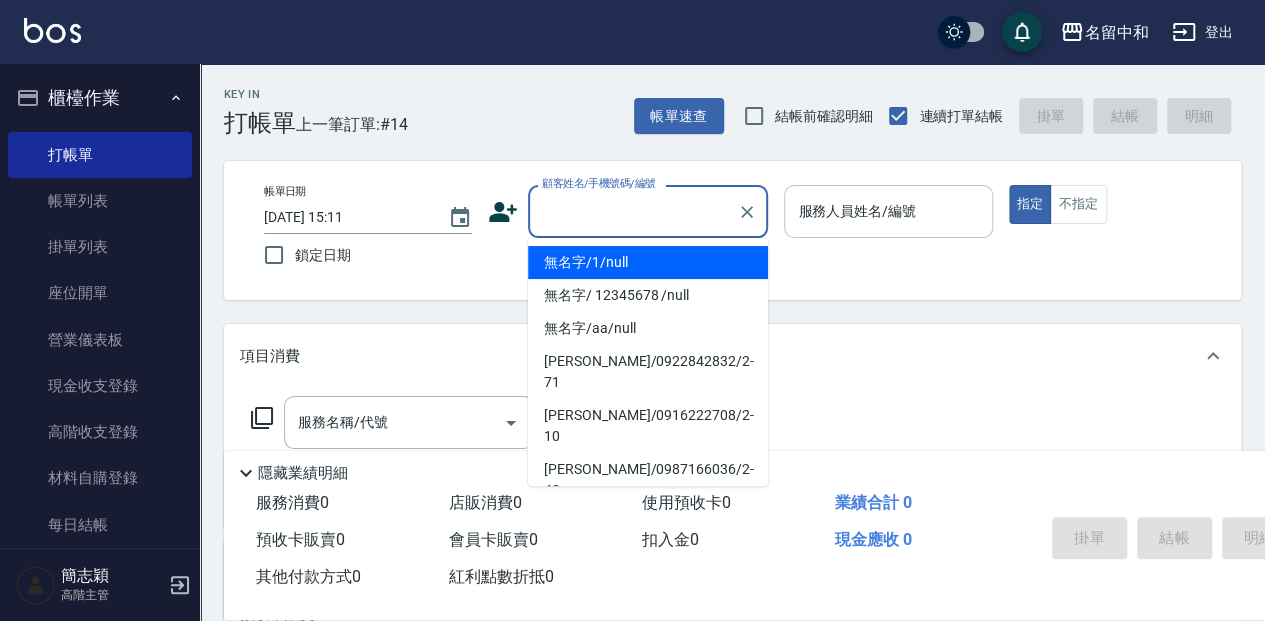 type on "無名字/1/null" 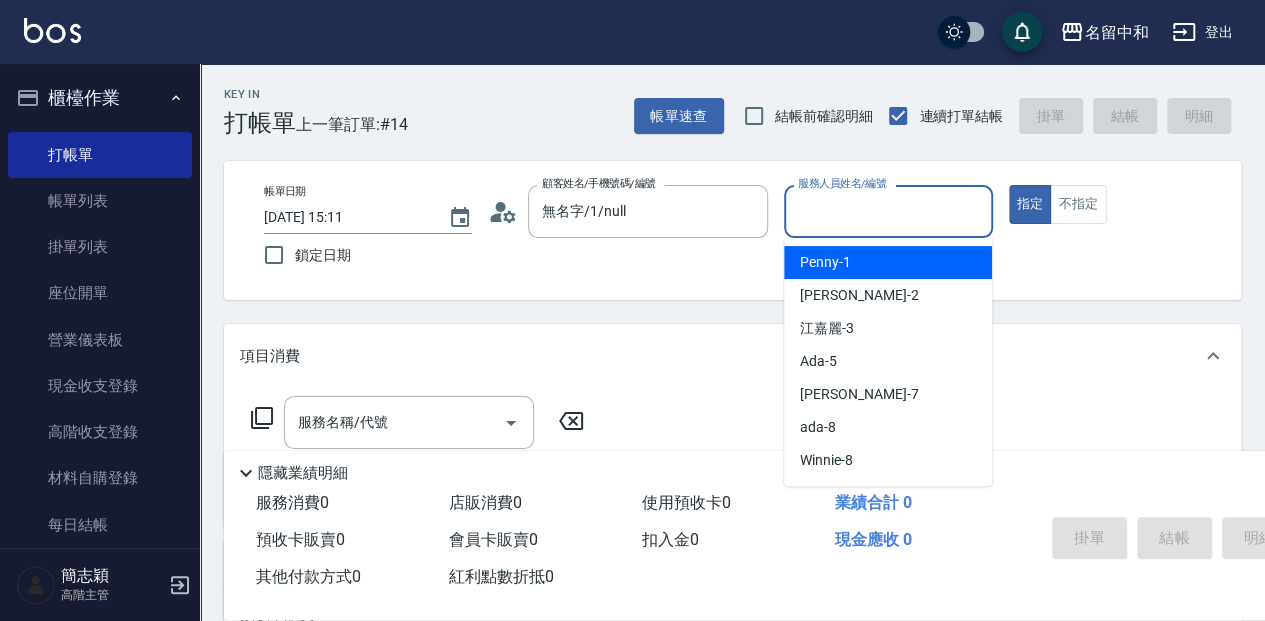 click on "服務人員姓名/編號" at bounding box center (888, 211) 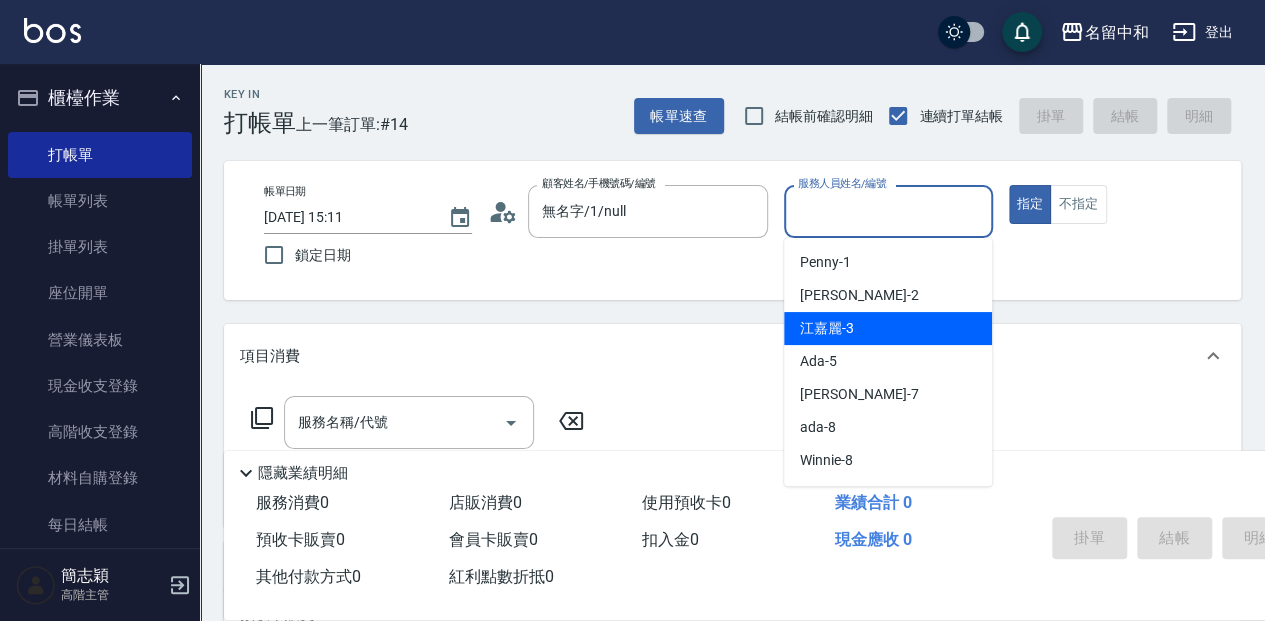 click on "江嘉麗 -3" at bounding box center (827, 328) 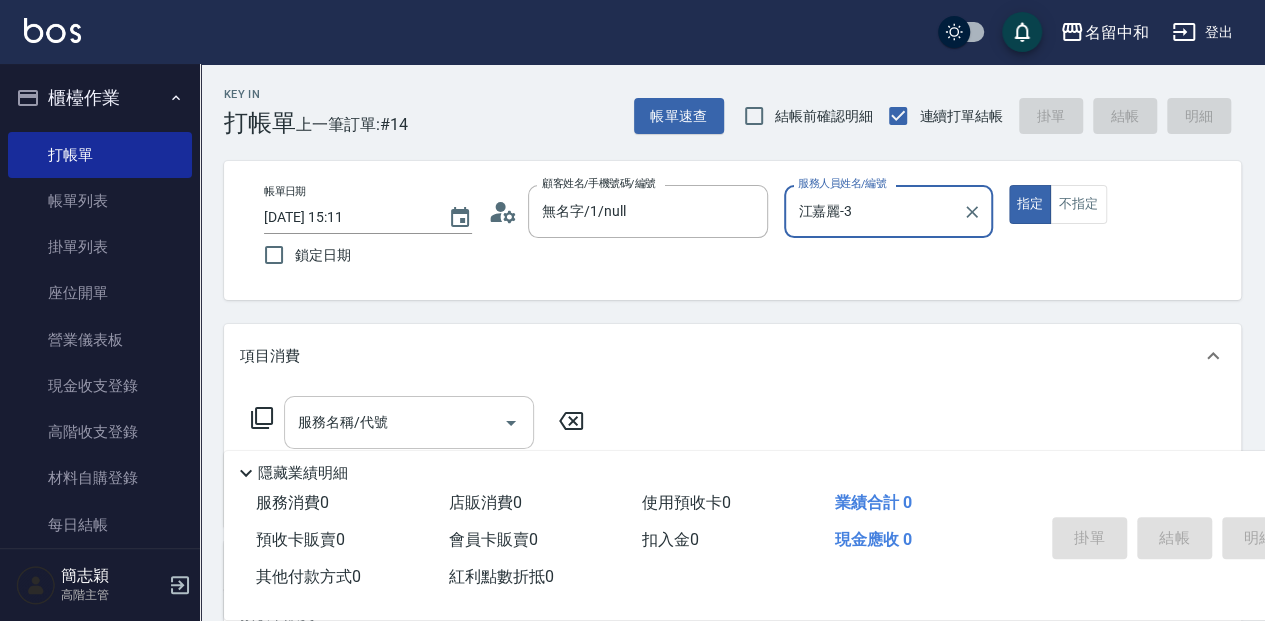 click on "服務名稱/代號" at bounding box center [409, 422] 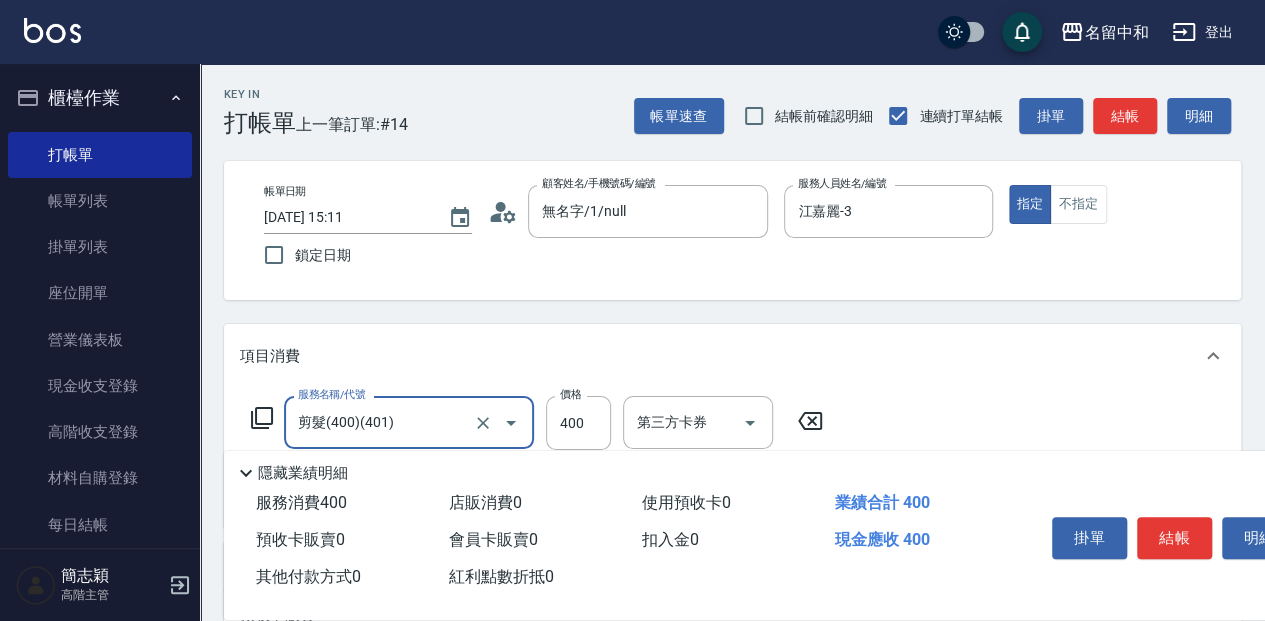 type on "剪髮(400)(401)" 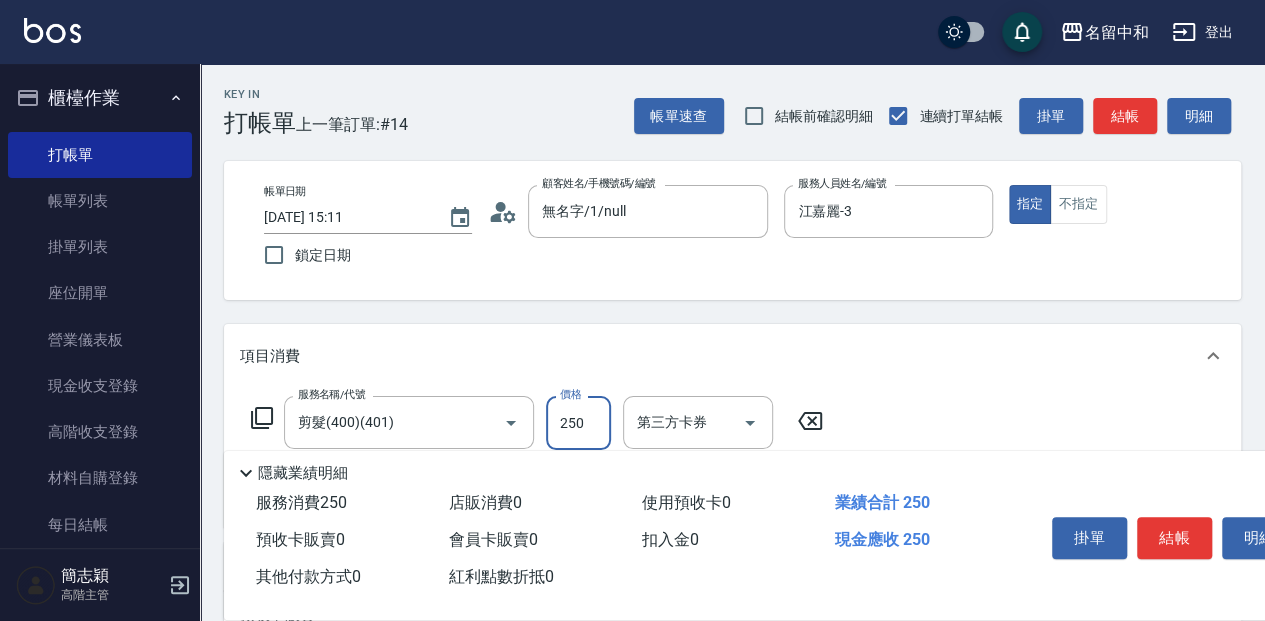 type on "250" 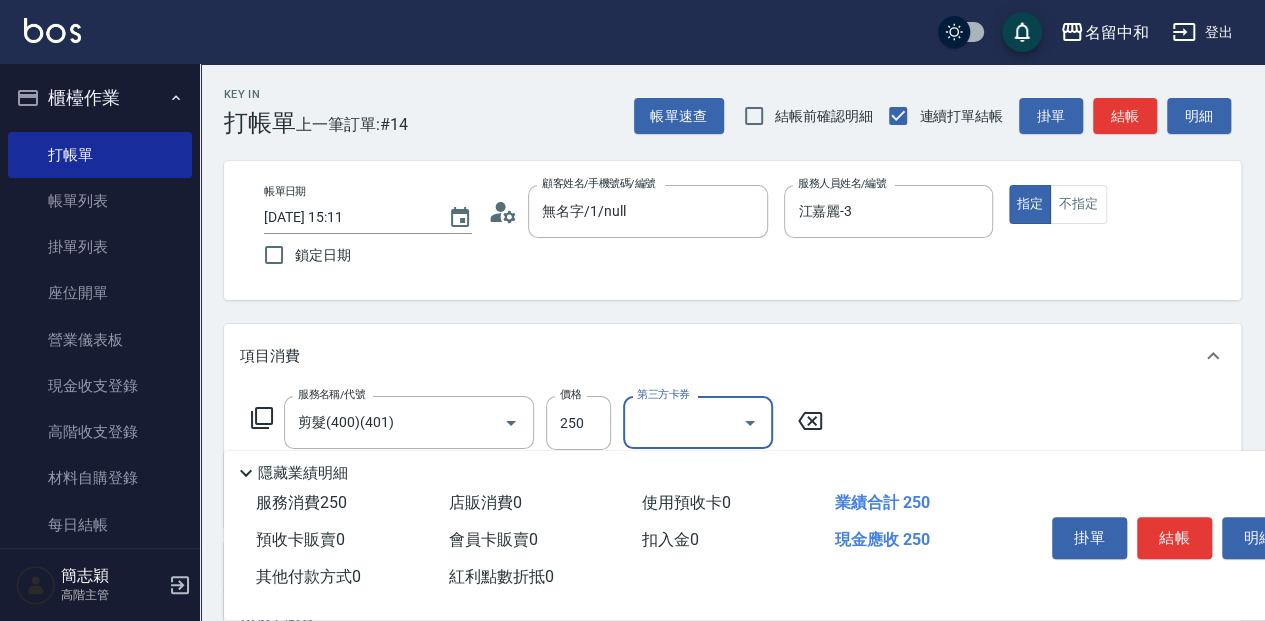 click on "結帳" at bounding box center (1174, 538) 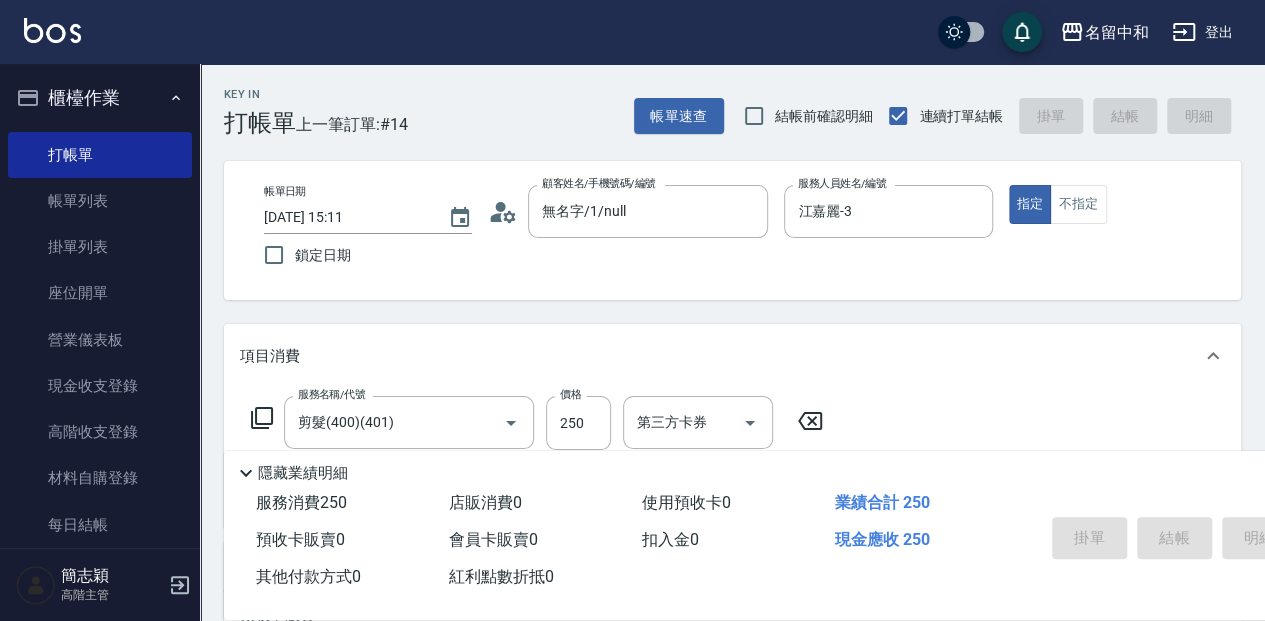 type 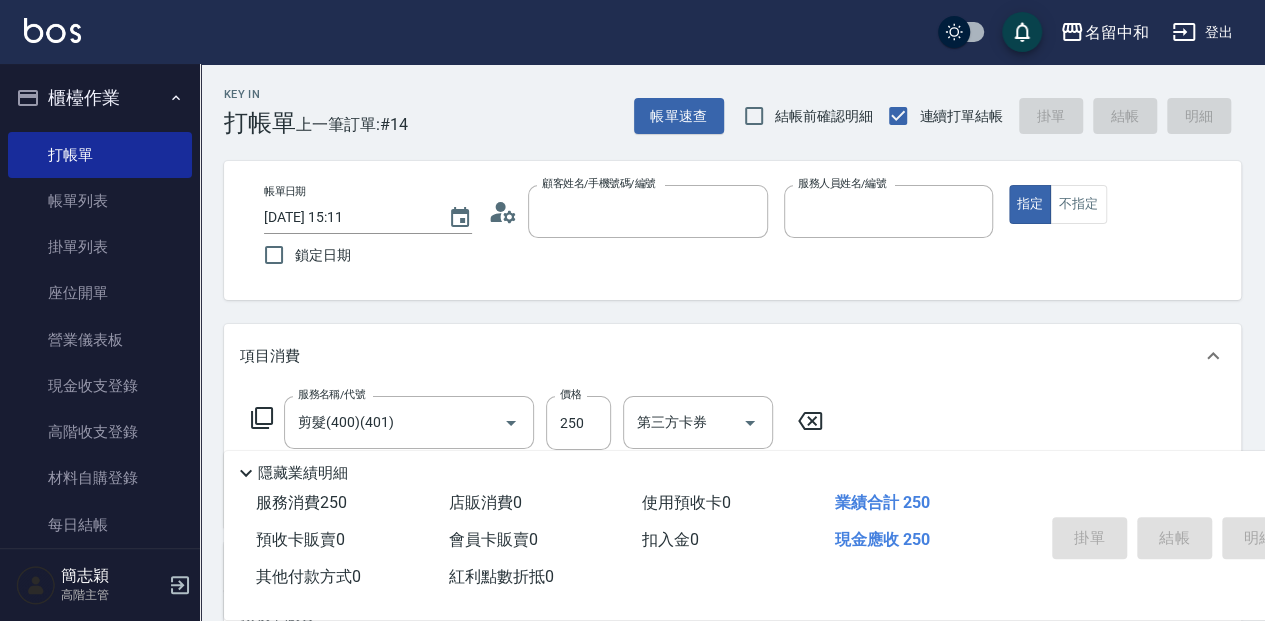 type 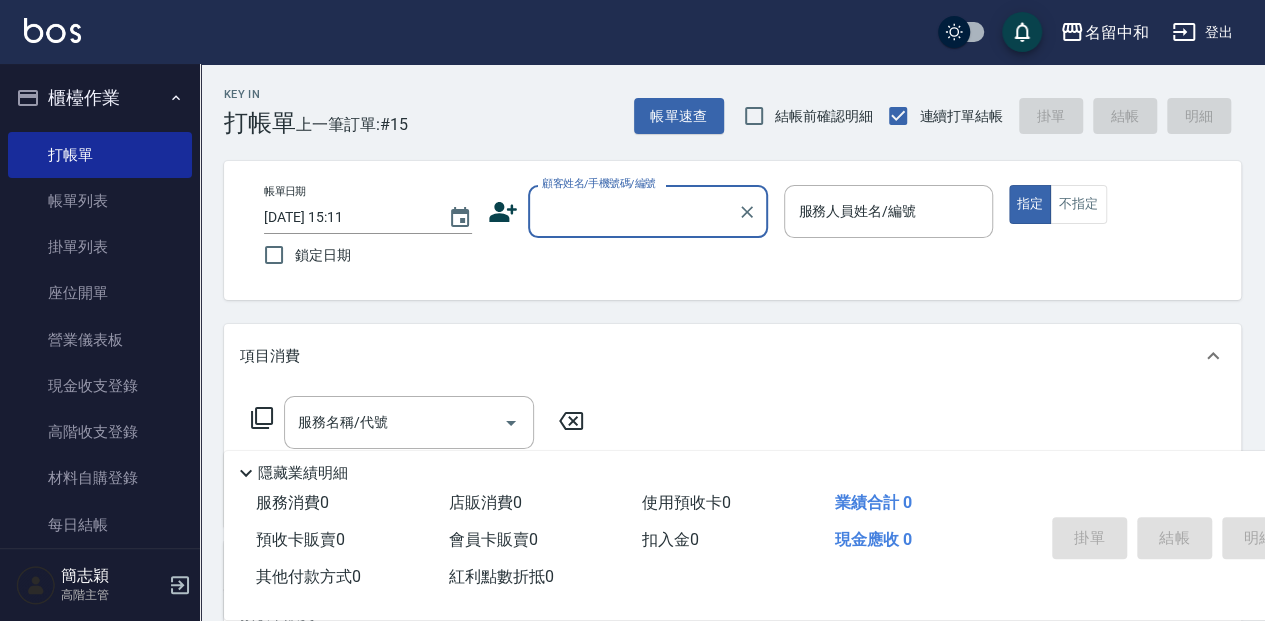 click on "顧客姓名/手機號碼/編號" at bounding box center (633, 211) 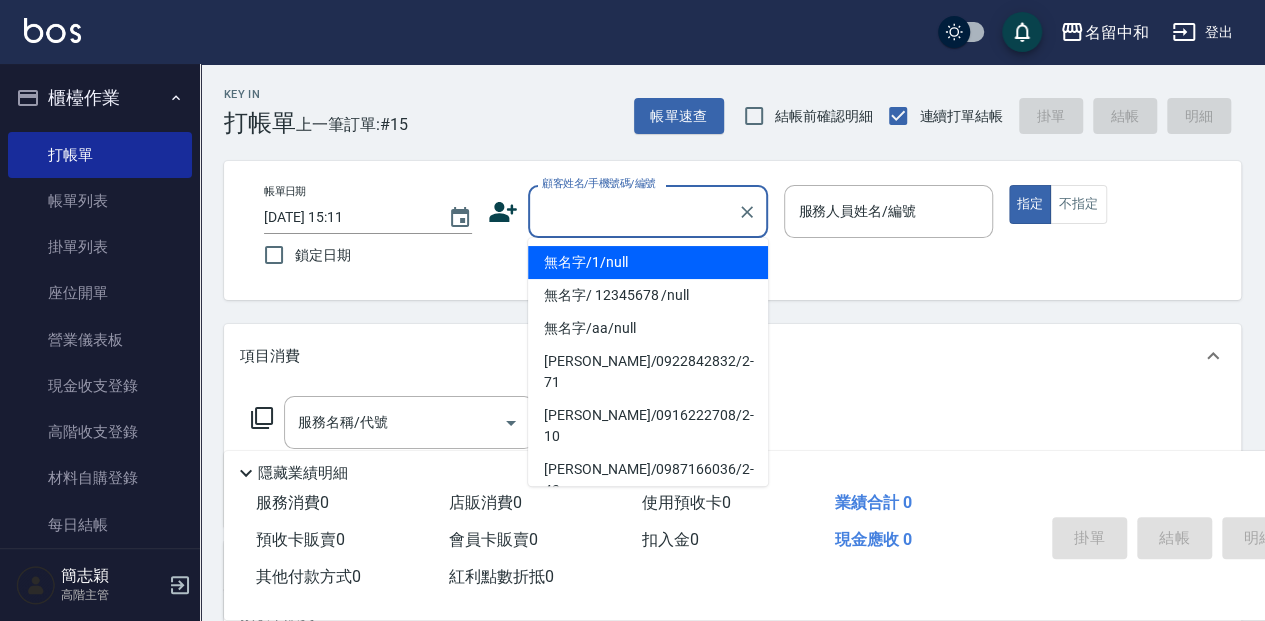 click on "無名字/1/null" at bounding box center (648, 262) 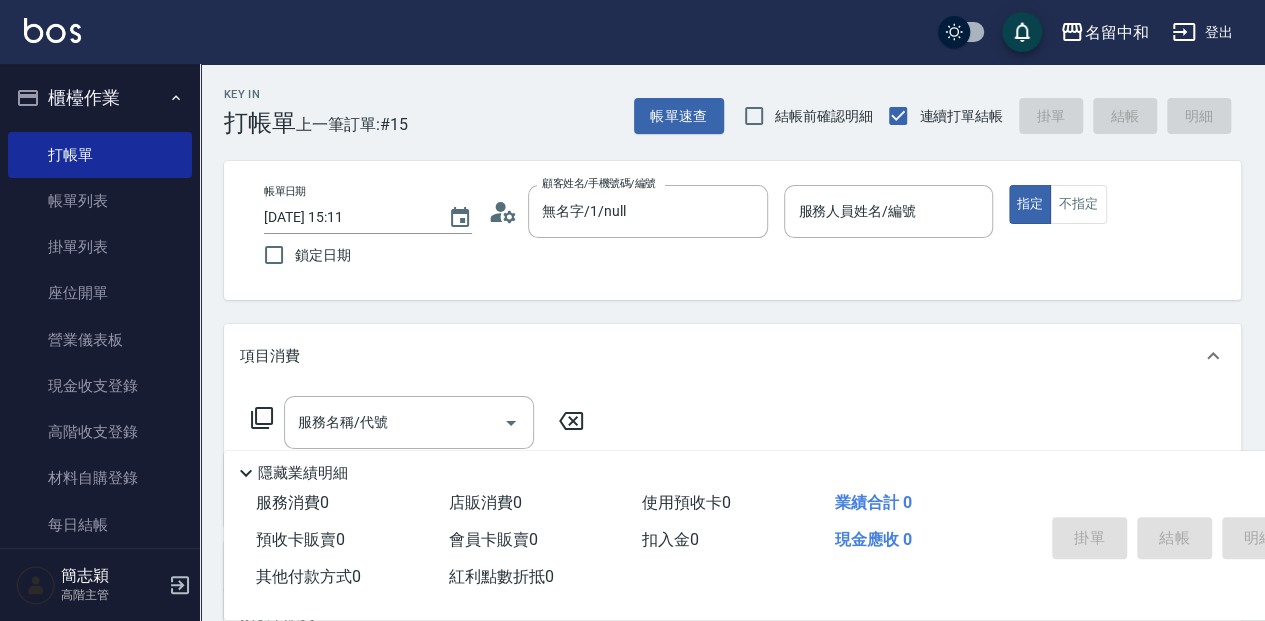 click at bounding box center [888, 248] 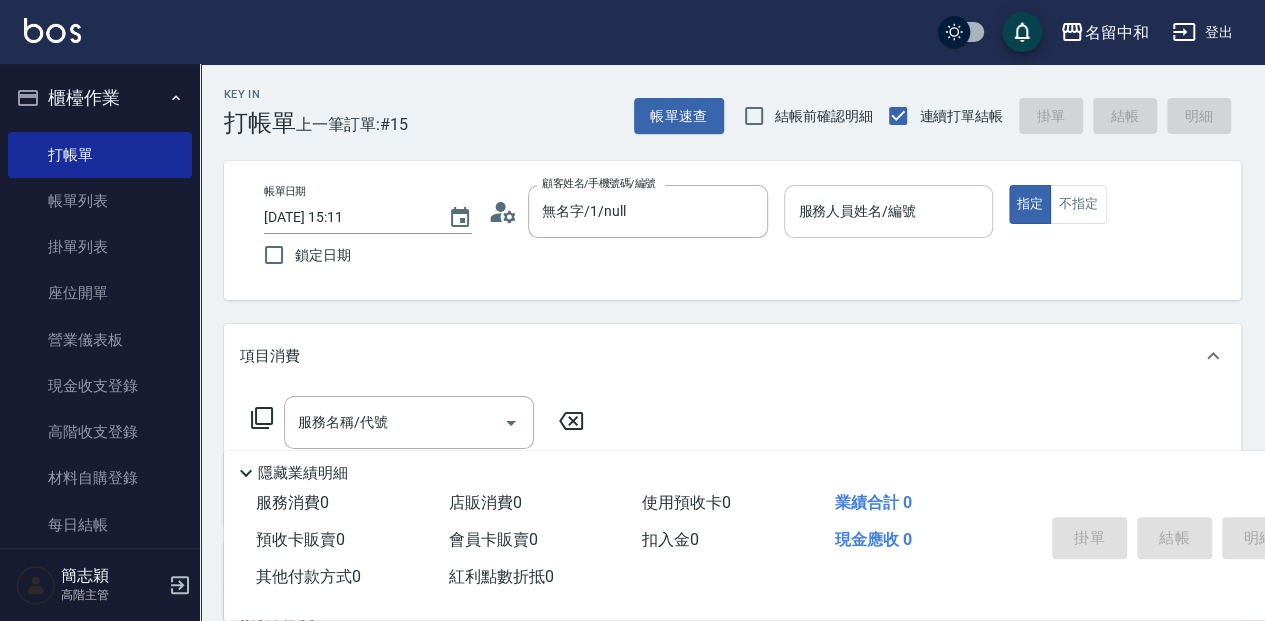 click on "服務人員姓名/編號" at bounding box center [888, 211] 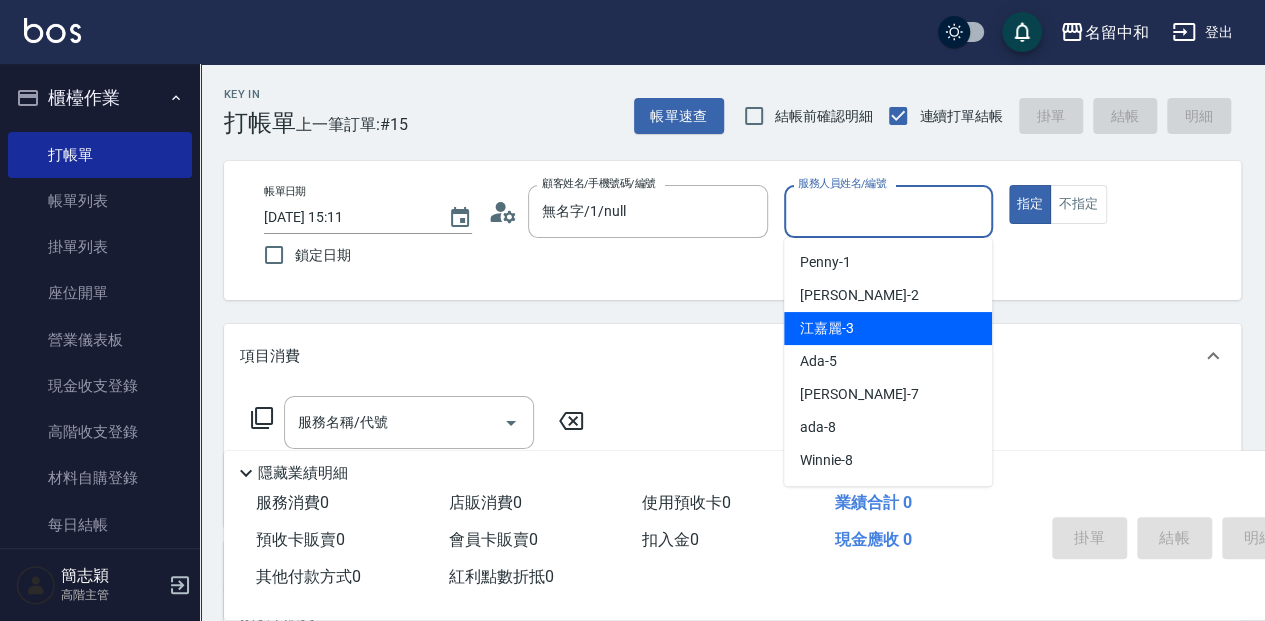 click on "江嘉麗 -3" at bounding box center (888, 328) 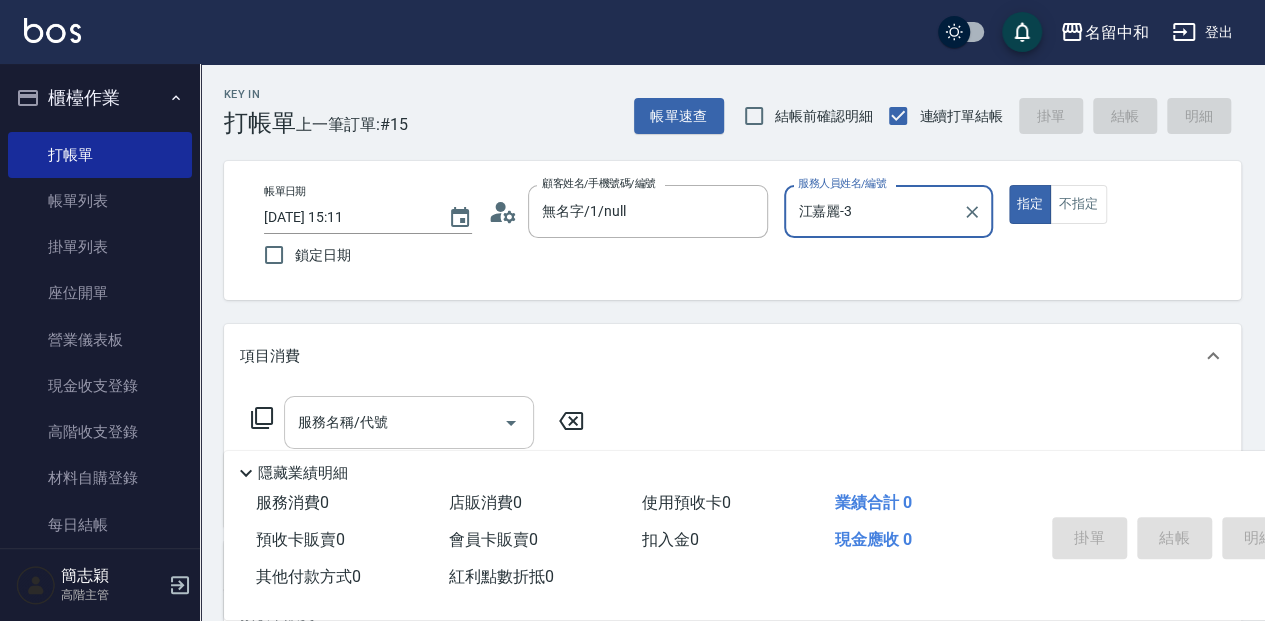 click on "服務名稱/代號" at bounding box center (409, 422) 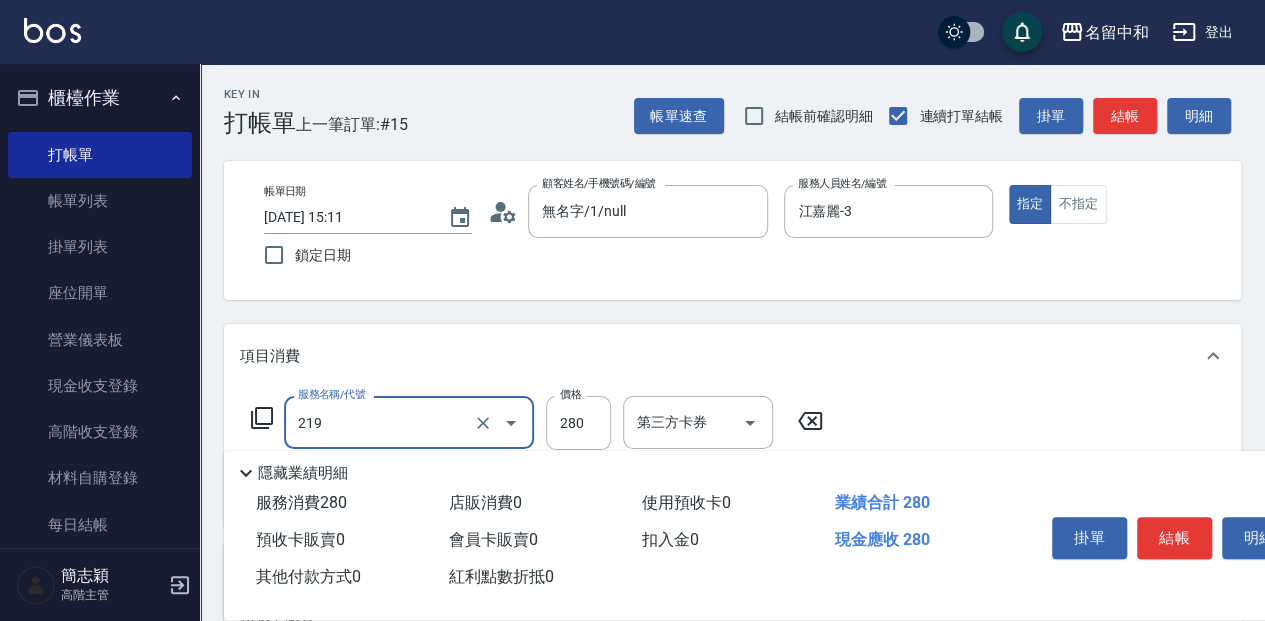 type on "洗髮280(219)" 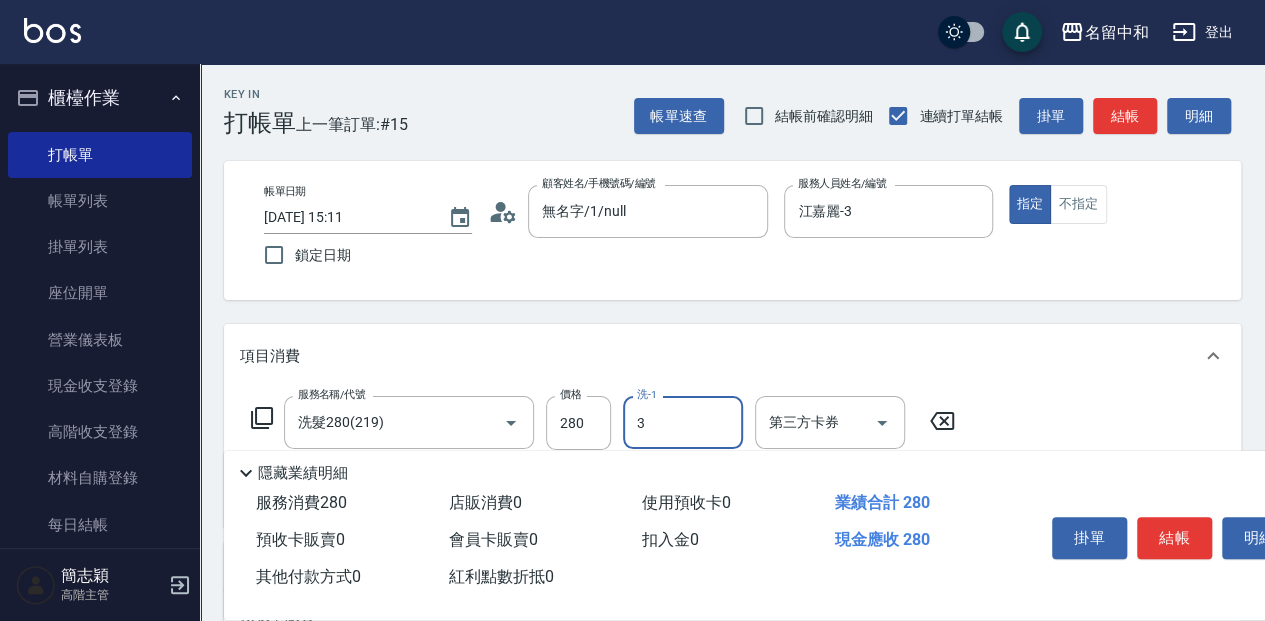 type on "江嘉麗-3" 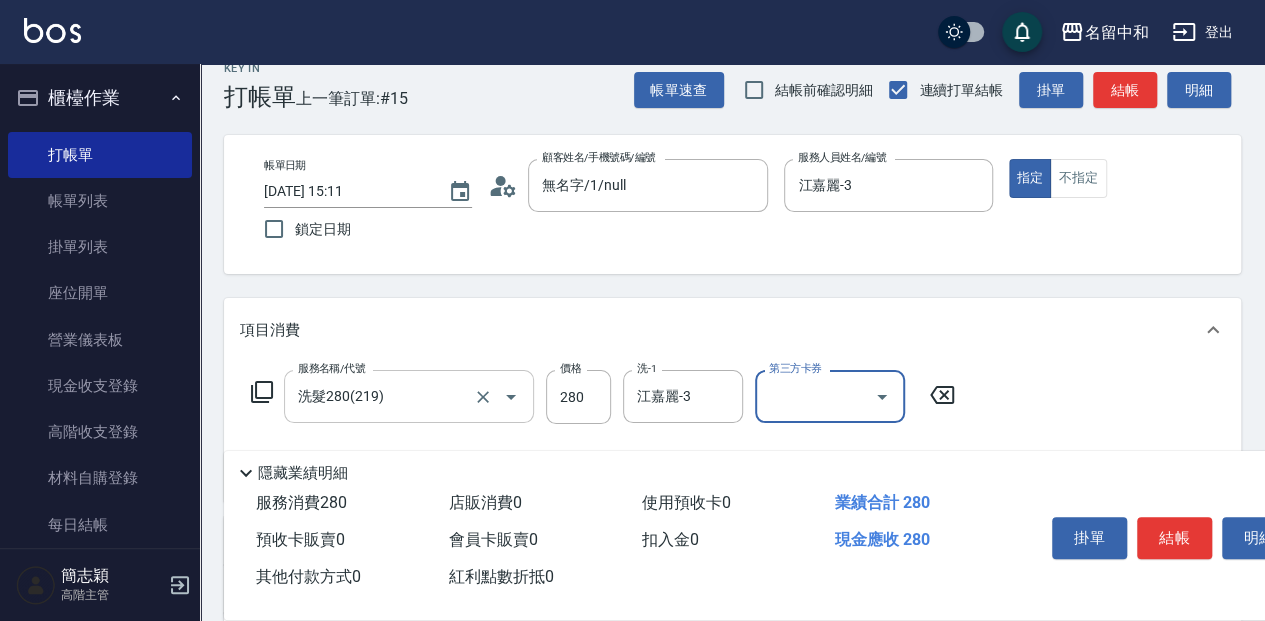 scroll, scrollTop: 66, scrollLeft: 0, axis: vertical 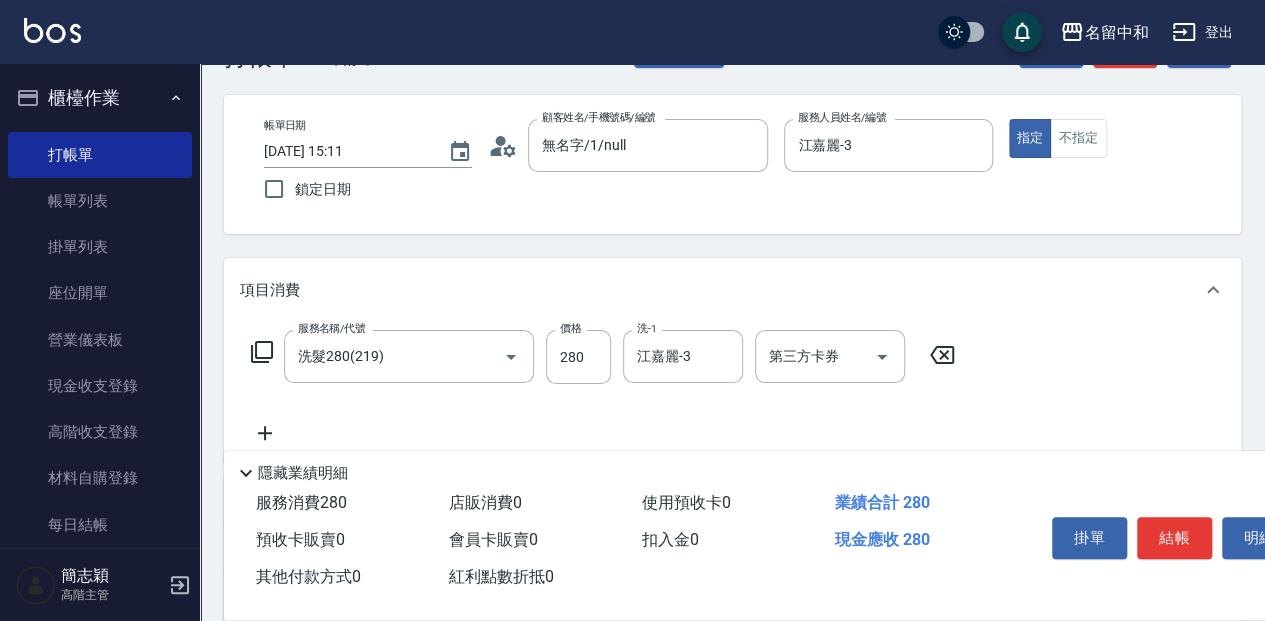 click 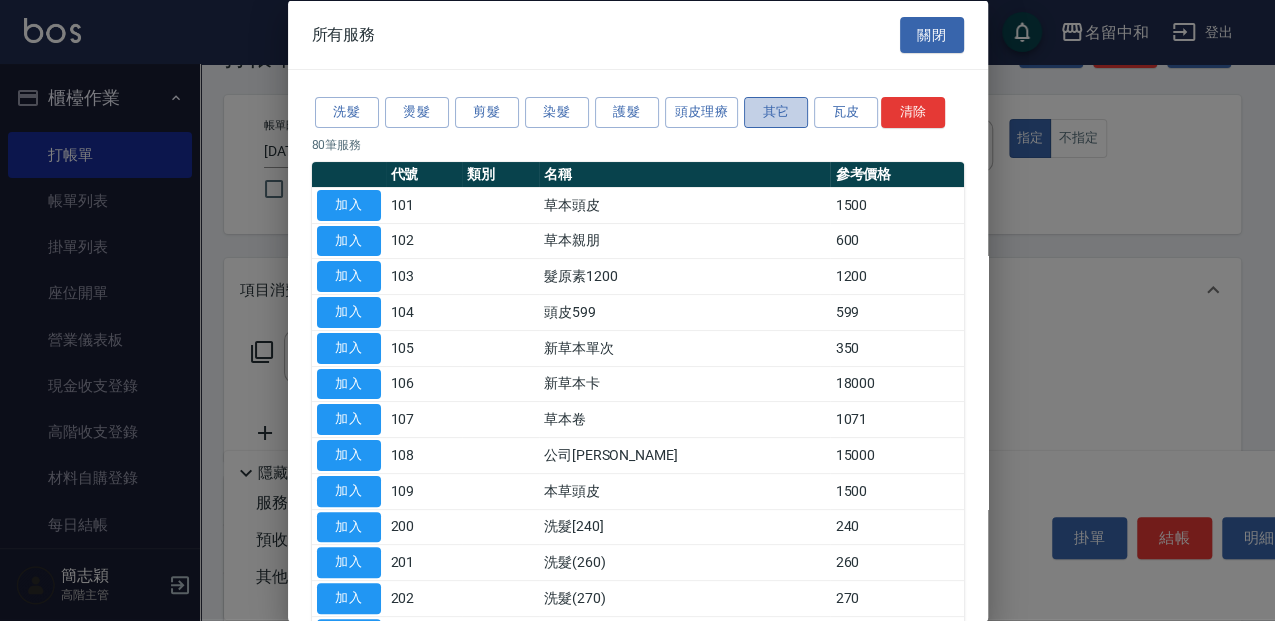 click on "其它" at bounding box center [776, 112] 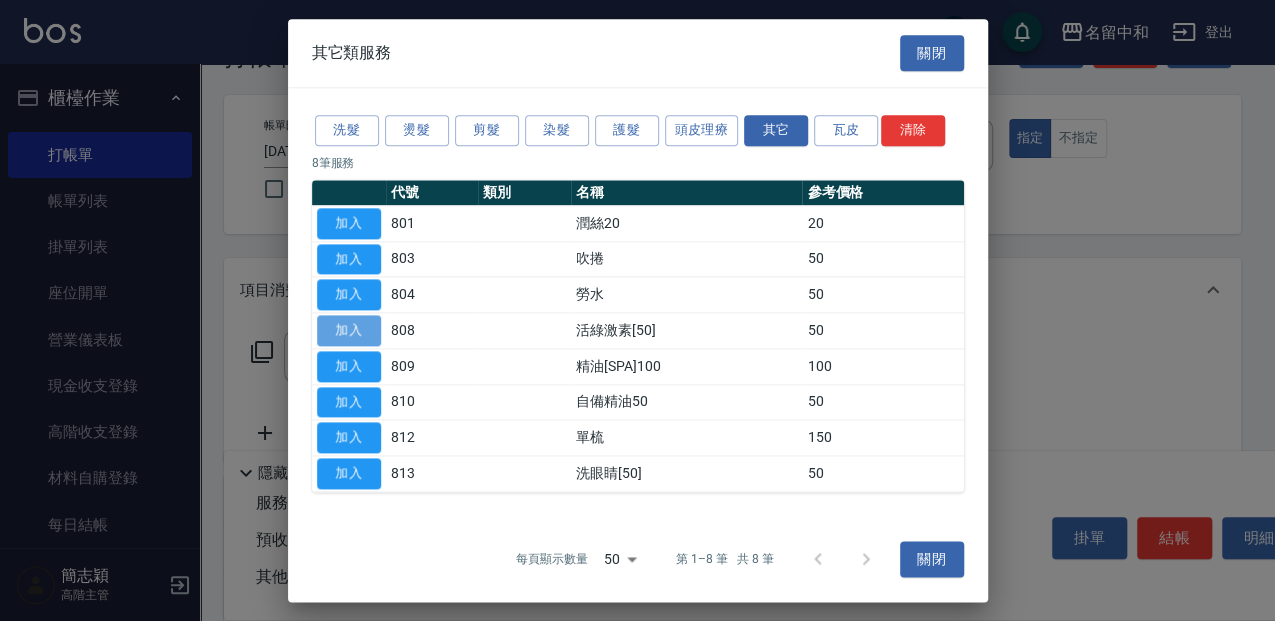 click on "加入" at bounding box center [349, 330] 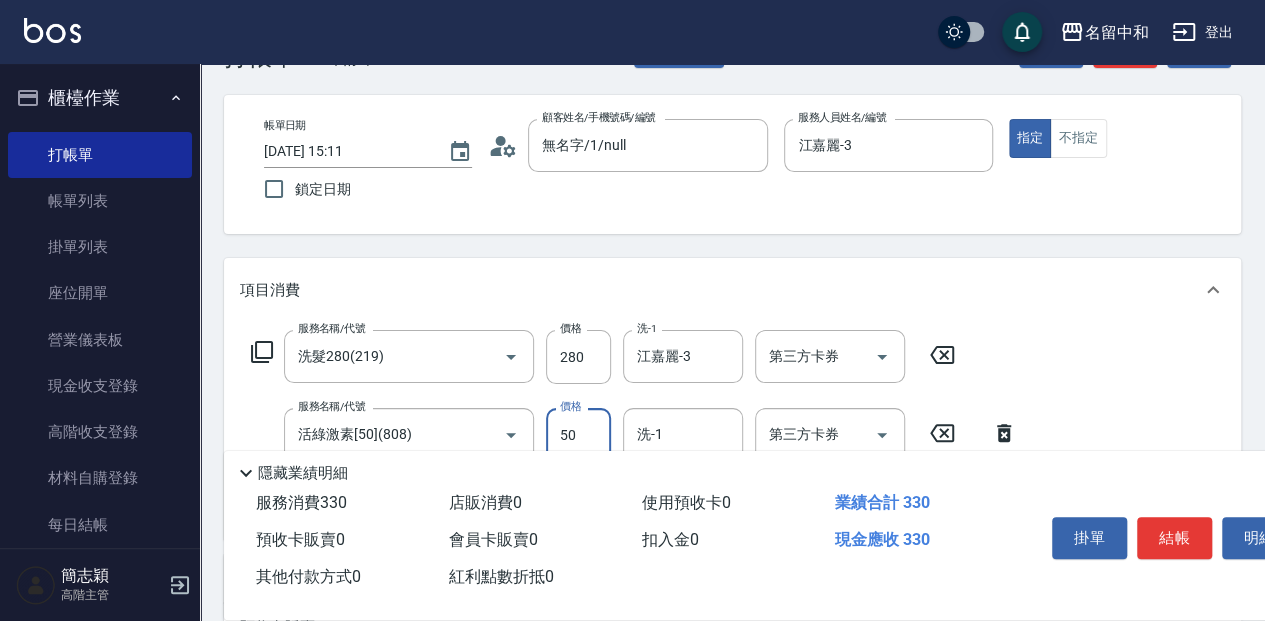 click on "50" at bounding box center [578, 435] 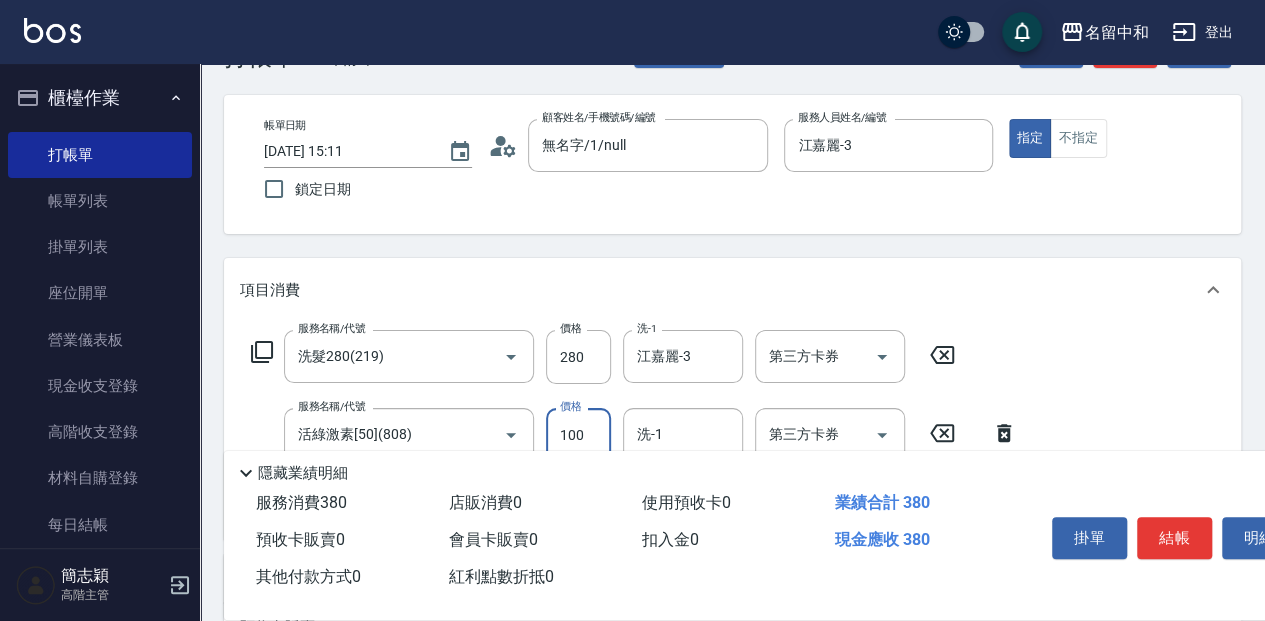 type on "100" 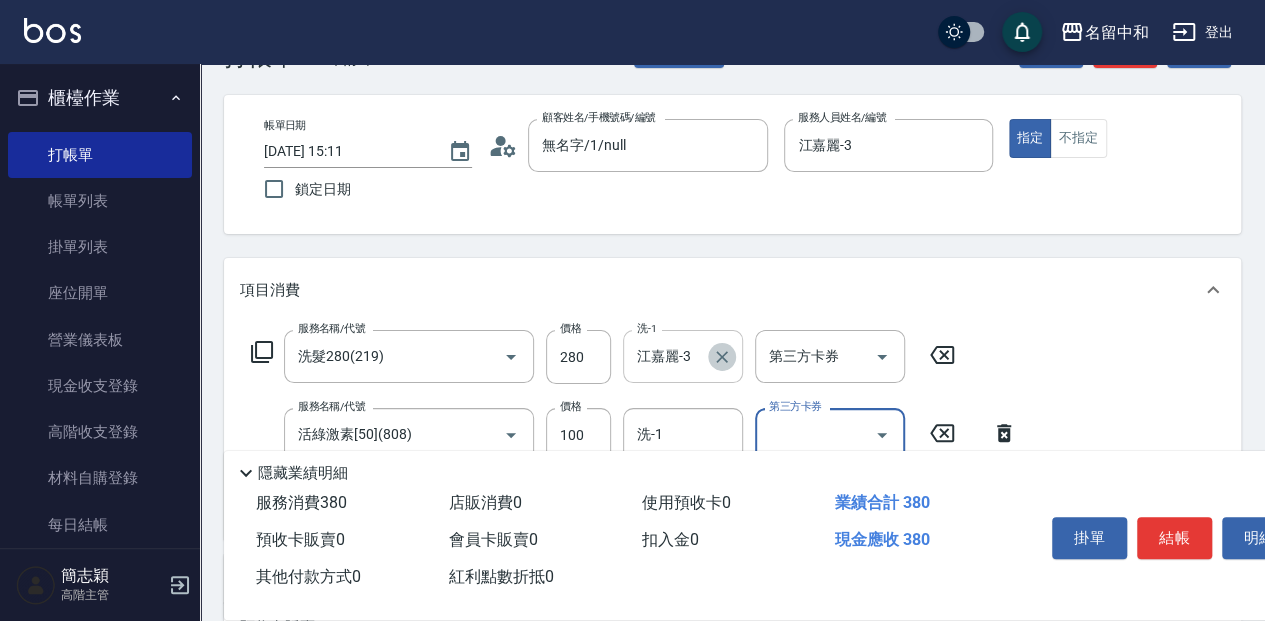 click 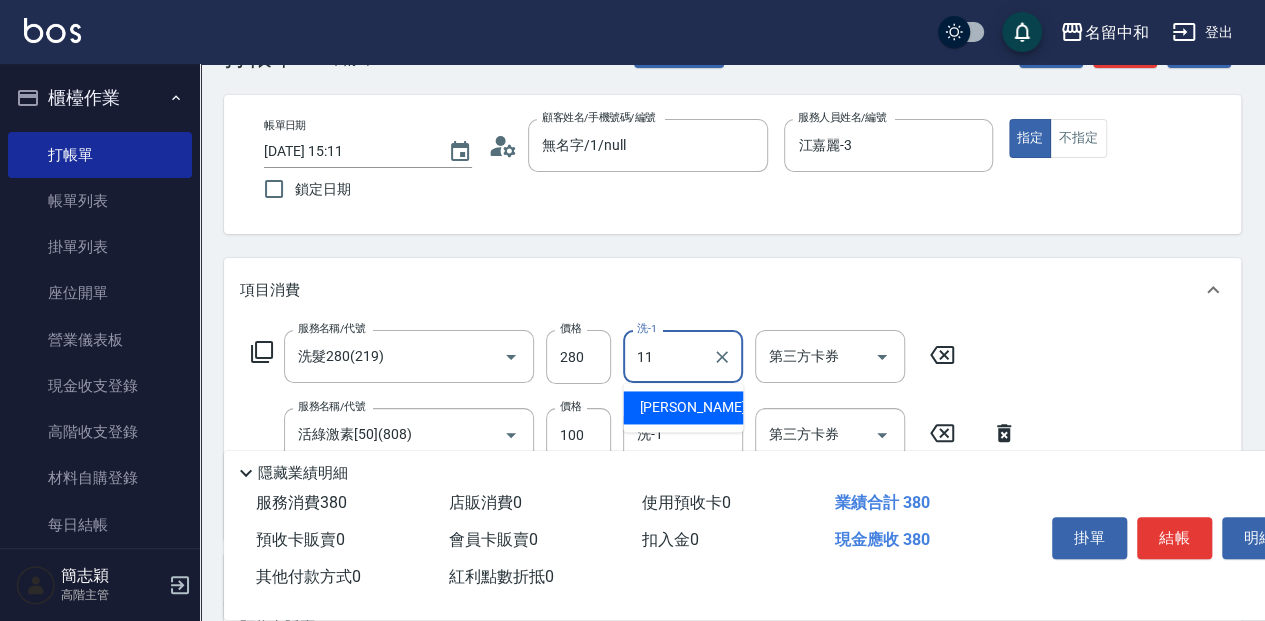 type on "家綸-11" 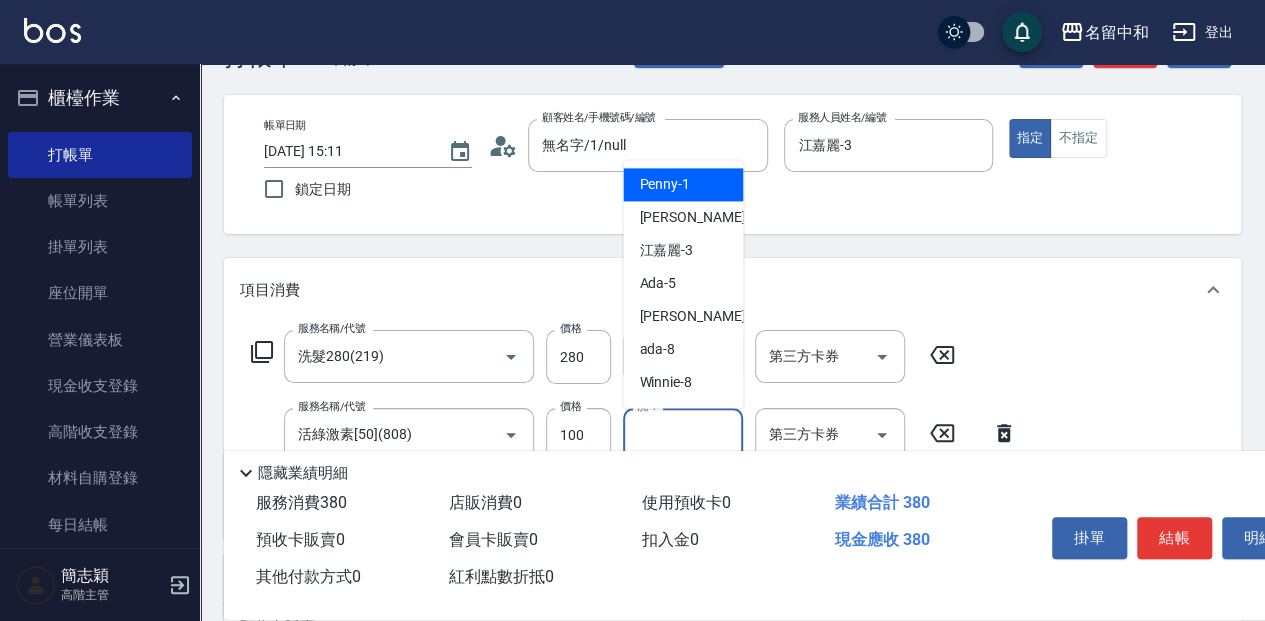 click on "洗-1" at bounding box center [683, 434] 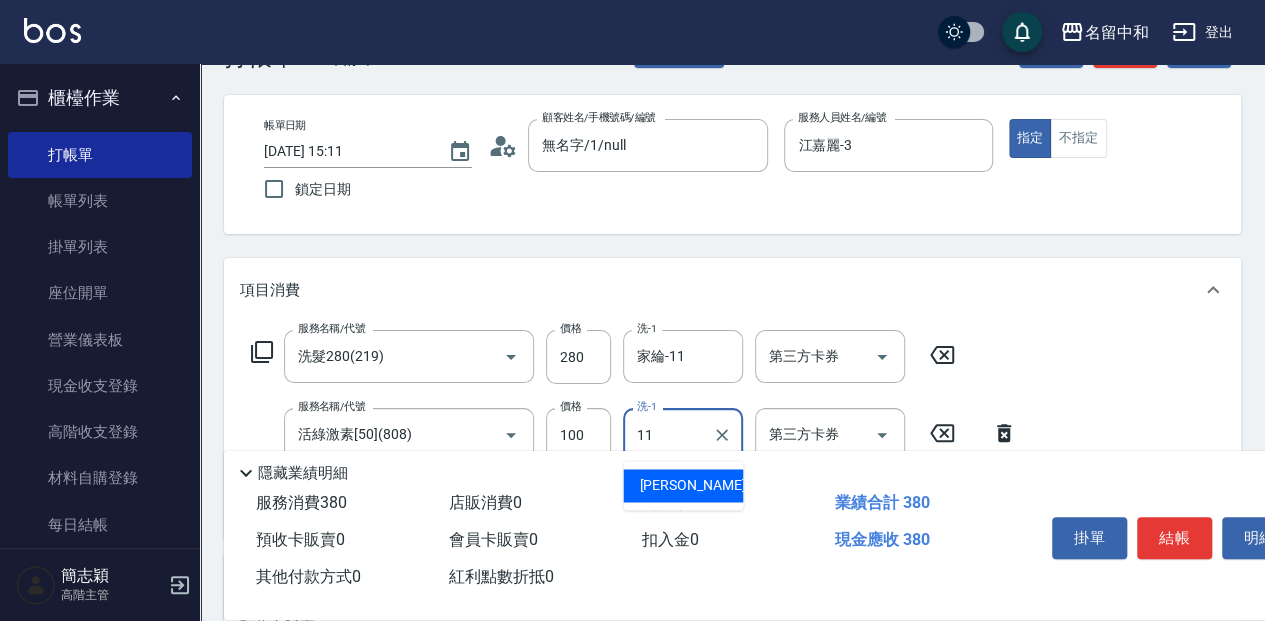 type on "家綸-11" 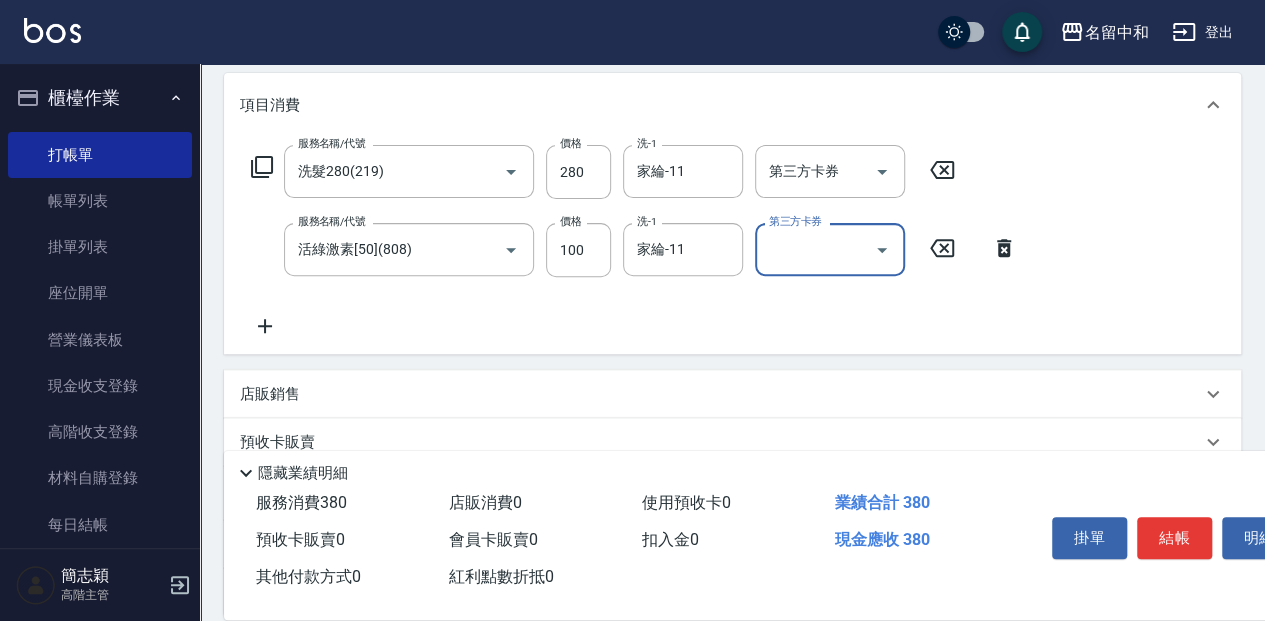 scroll, scrollTop: 266, scrollLeft: 0, axis: vertical 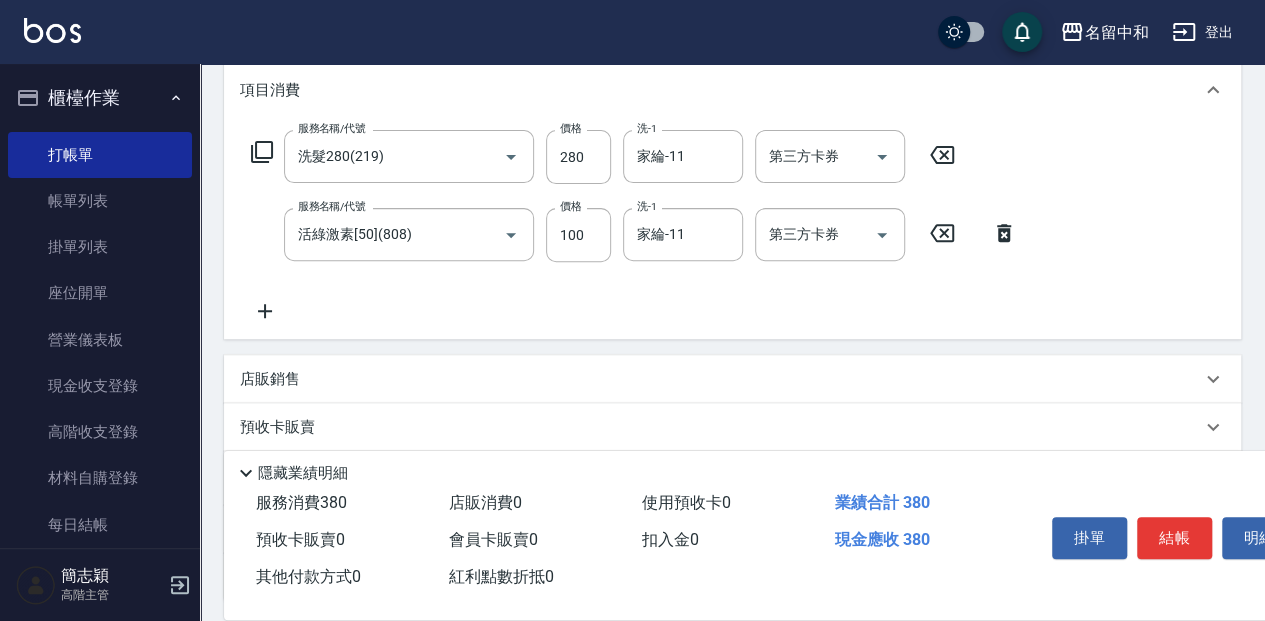 click 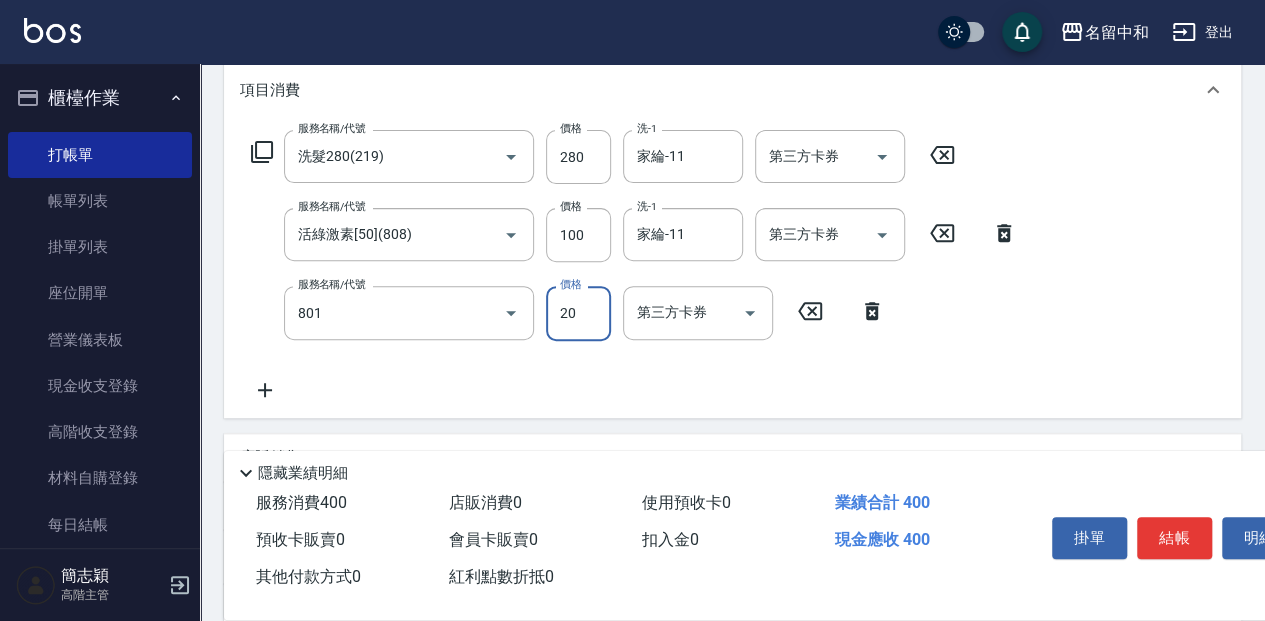 type on "潤絲20(801)" 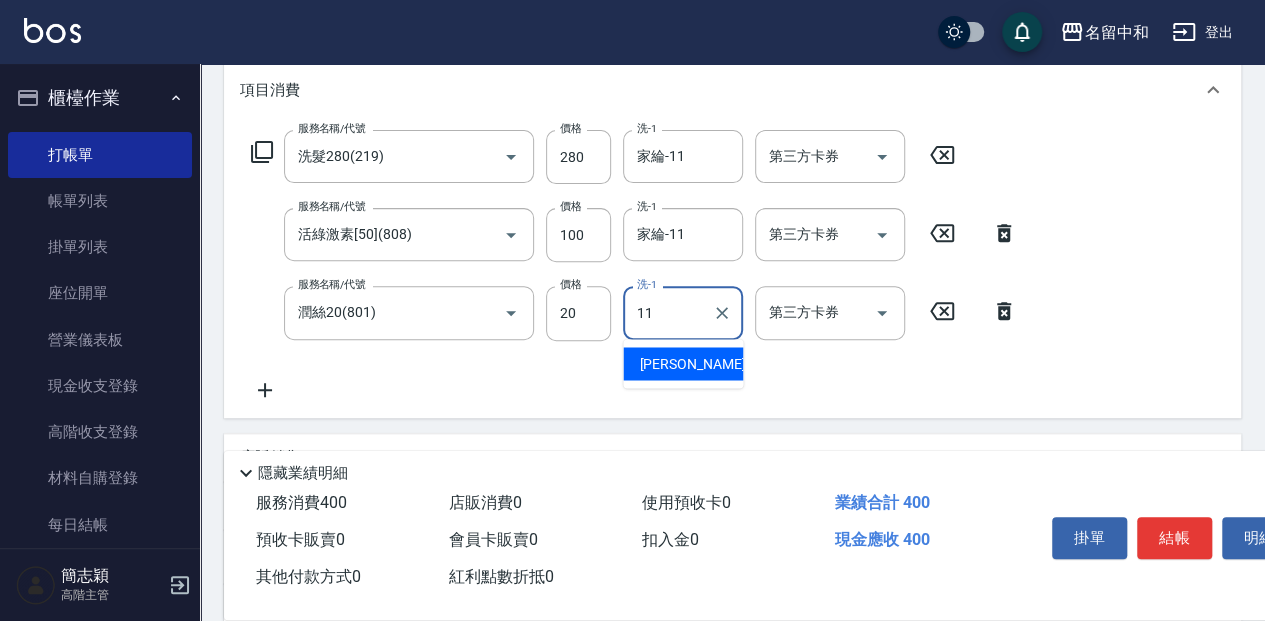 type on "家綸-11" 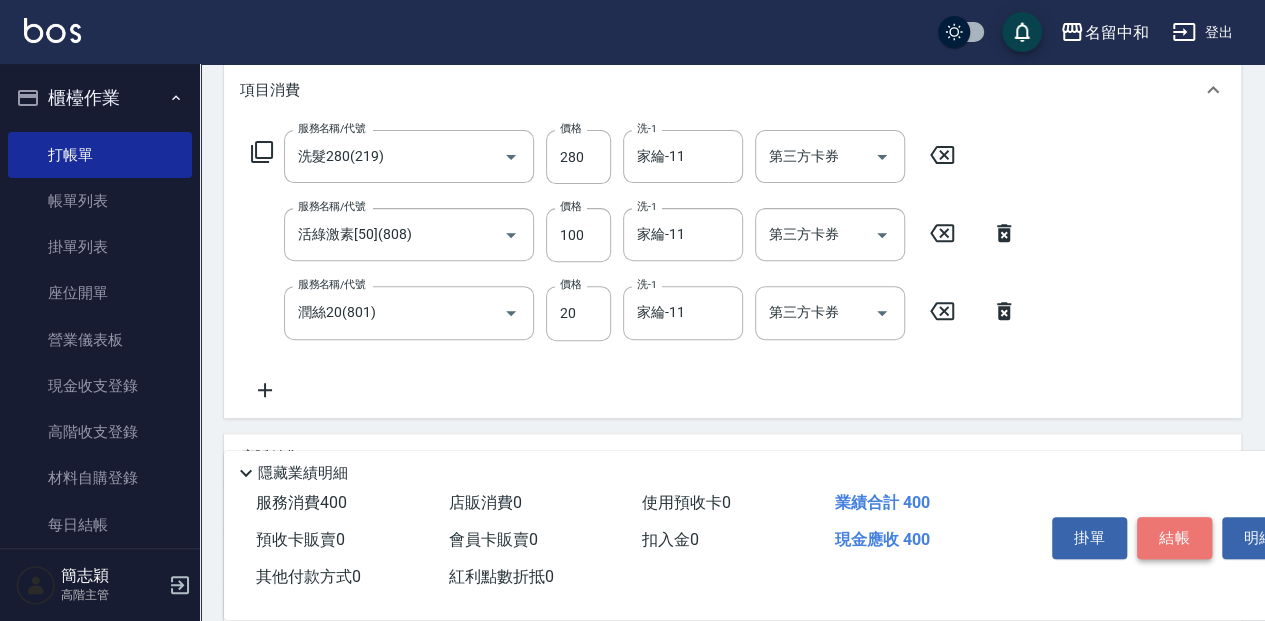 click on "結帳" at bounding box center [1174, 538] 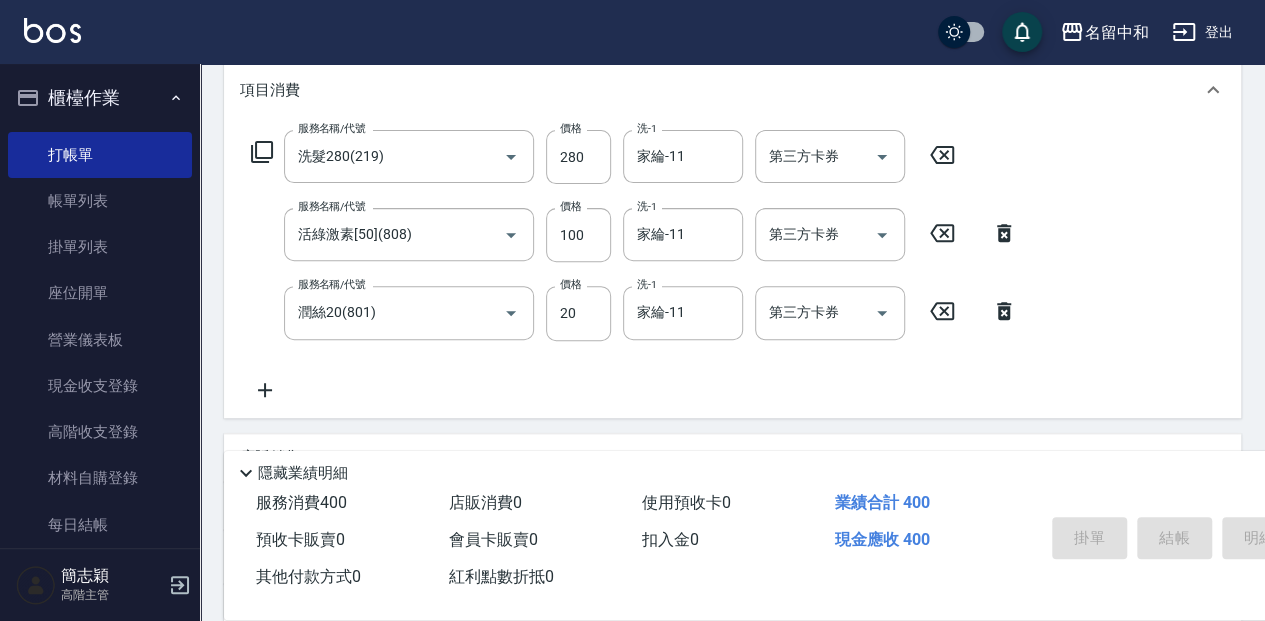 type on "[DATE] 15:12" 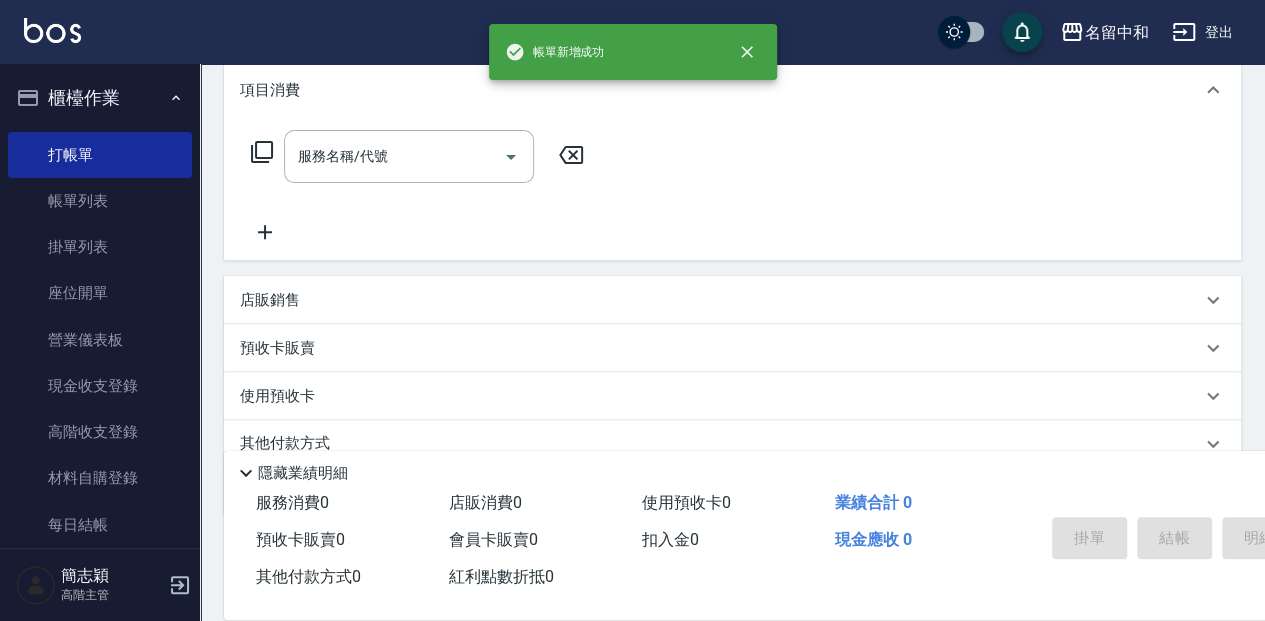 scroll, scrollTop: 0, scrollLeft: 0, axis: both 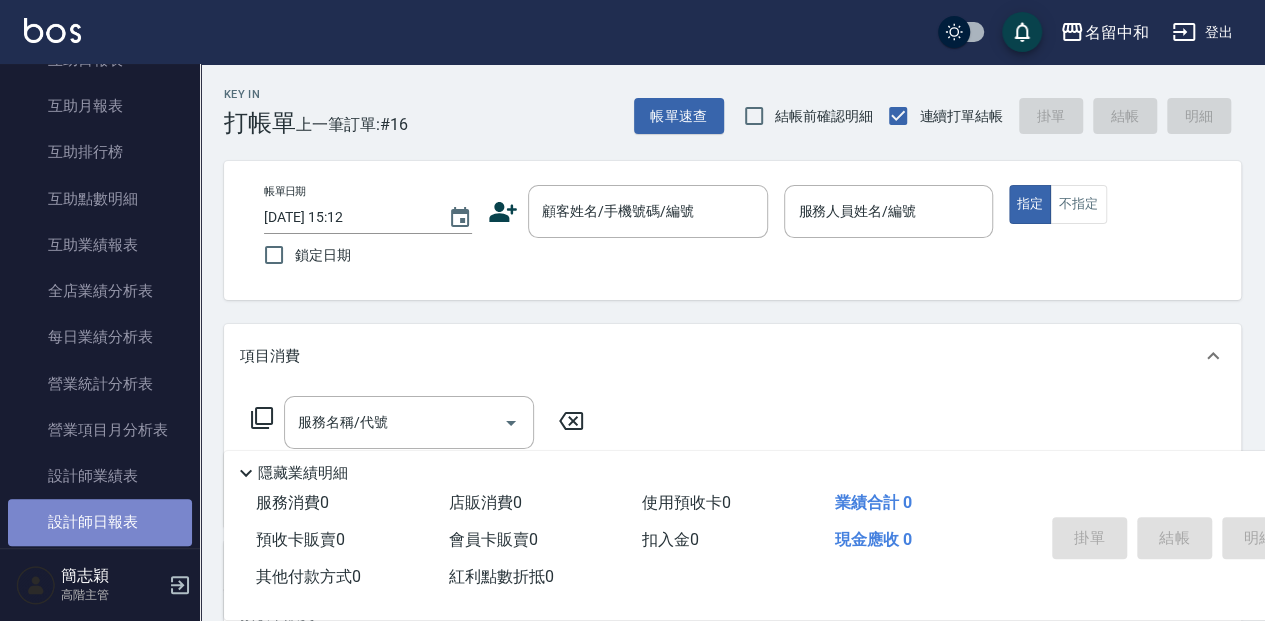 click on "設計師日報表" at bounding box center [100, 522] 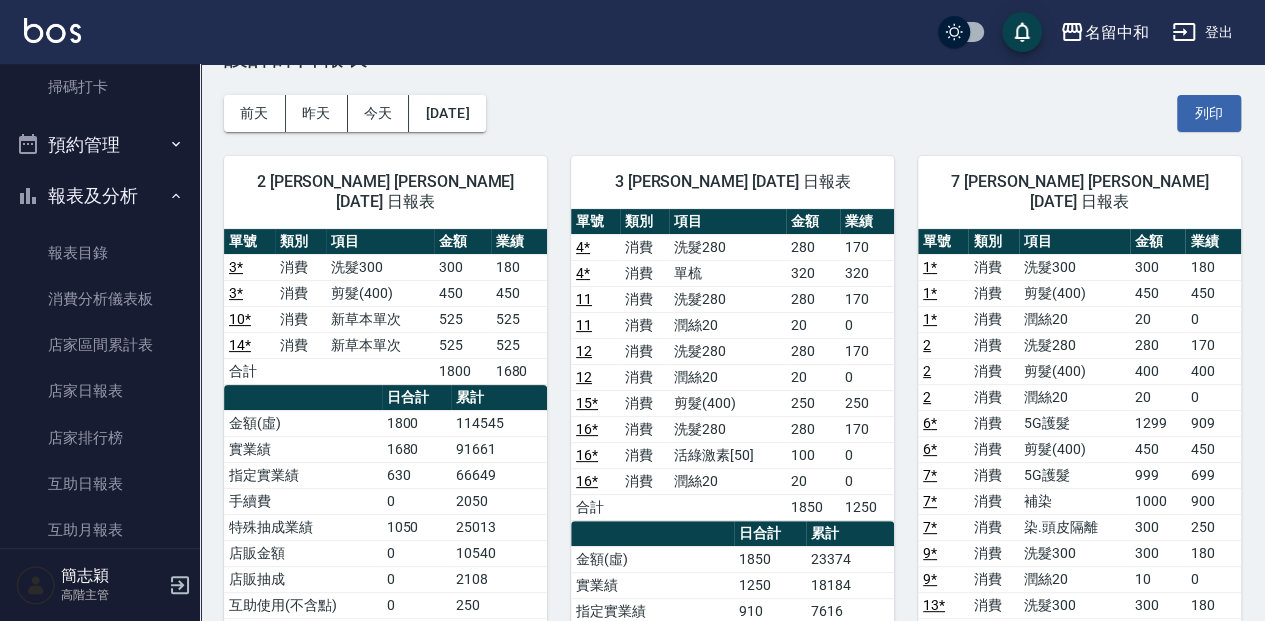 scroll, scrollTop: 152, scrollLeft: 0, axis: vertical 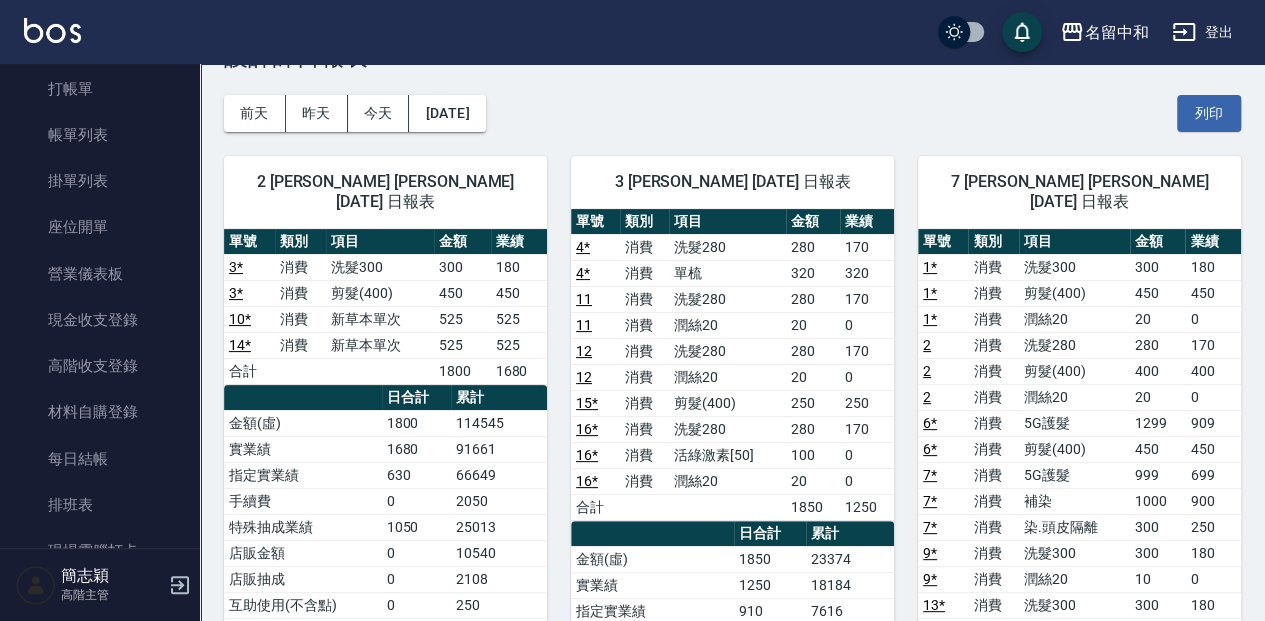 click on "名留中和 登出 櫃檯作業 打帳單 帳單列表 掛單列表 座位開單 營業儀表板 現金收支登錄 高階收支登錄 材料自購登錄 每日結帳 排班表 現場電腦打卡 掃碼打卡 預約管理 預約管理 單日預約紀錄 單週預約紀錄 報表及分析 報表目錄 消費分析儀表板 店家區間累計表 店家日報表 店家排行榜 互助日報表 互助月報表 互助排行榜 互助點數明細 互助業績報表 全店業績分析表 每日業績分析表 營業統計分析表 營業項目月分析表 設計師業績表 設計師日報表 設計師業績分析表 設計師業績月報表 設計師抽成報表 設計師排行榜 商品銷售排行榜 商品消耗明細 商品進銷貨報表 商品庫存表 商品庫存盤點表 會員卡銷售報表 服務扣項明細表 單一服務項目查詢 店販抽成明細 店販分類抽成明細 顧客入金餘額表 顧客卡券餘額表 每日非現金明細 每日收支明細 收支分類明細表 收支匯款表 3" at bounding box center (632, 884) 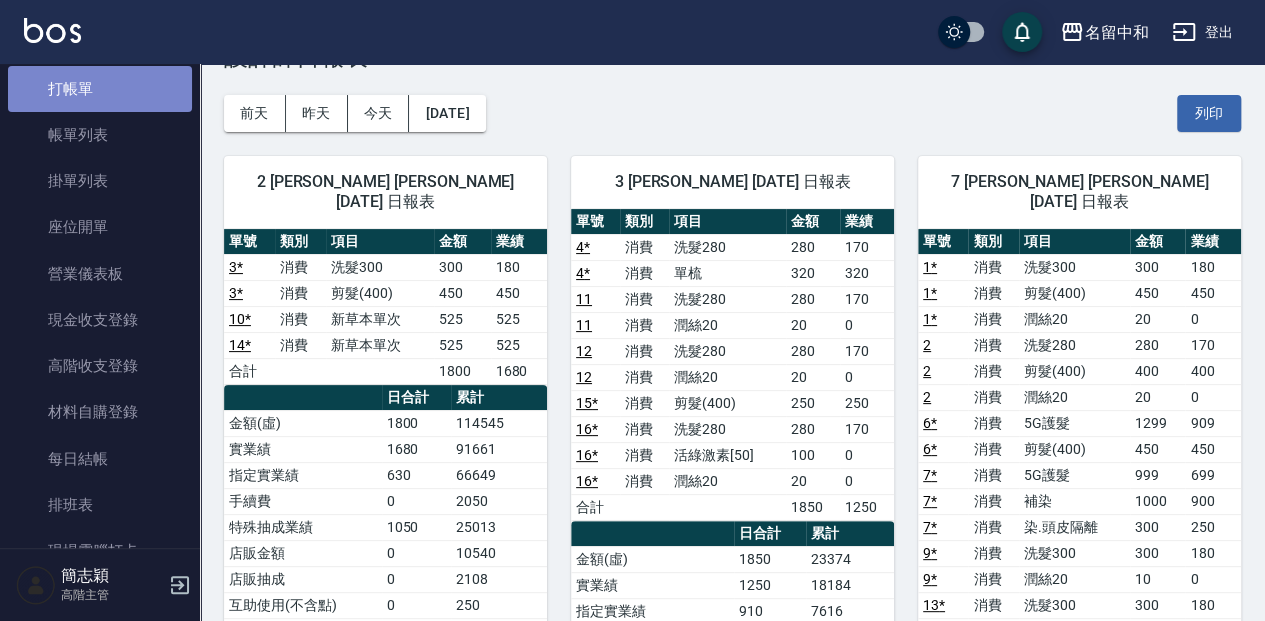 click on "打帳單" at bounding box center [100, 89] 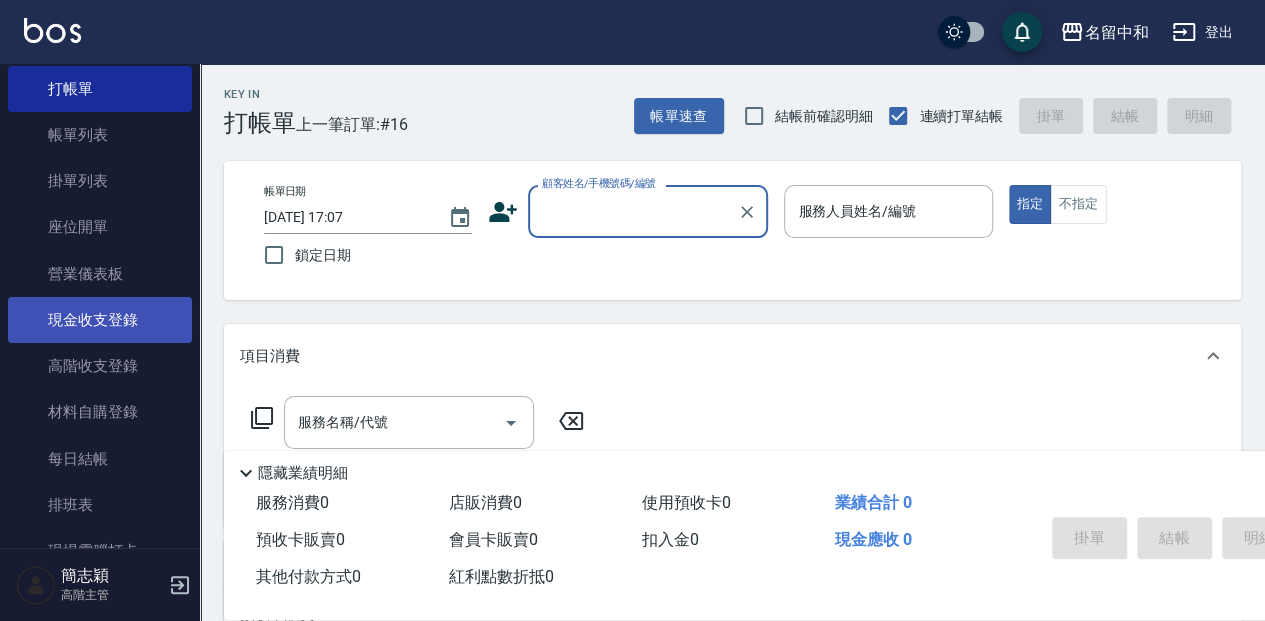 click on "現金收支登錄" at bounding box center [100, 320] 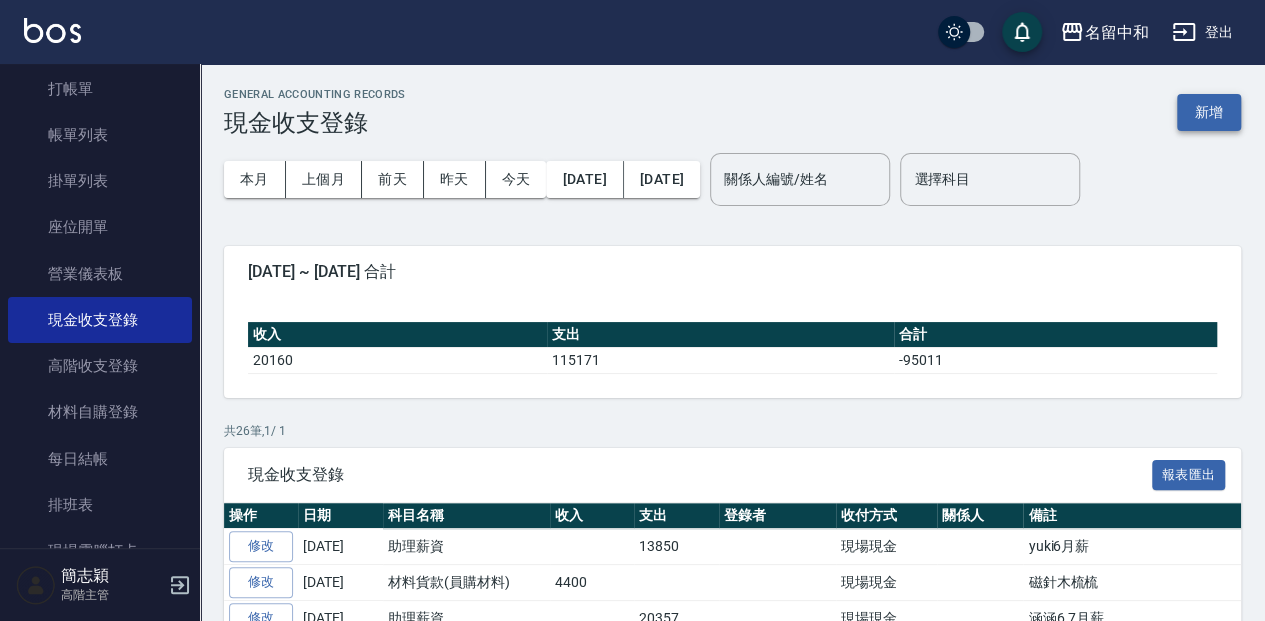 click on "新增" at bounding box center [1209, 112] 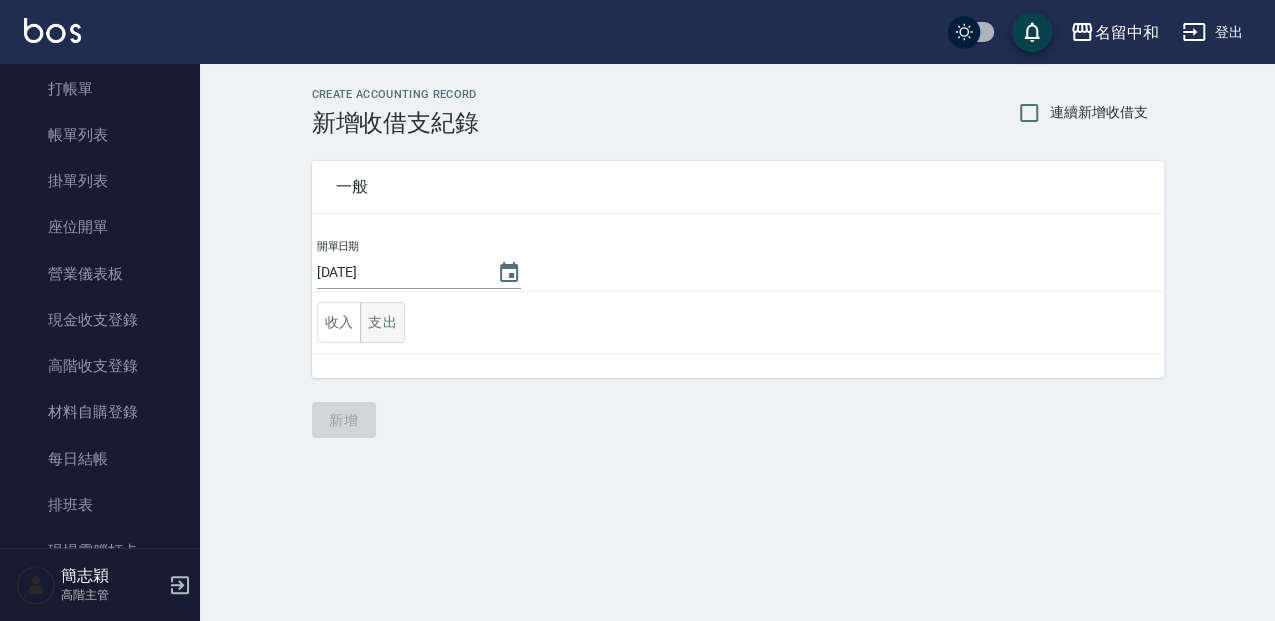 click on "支出" at bounding box center (382, 322) 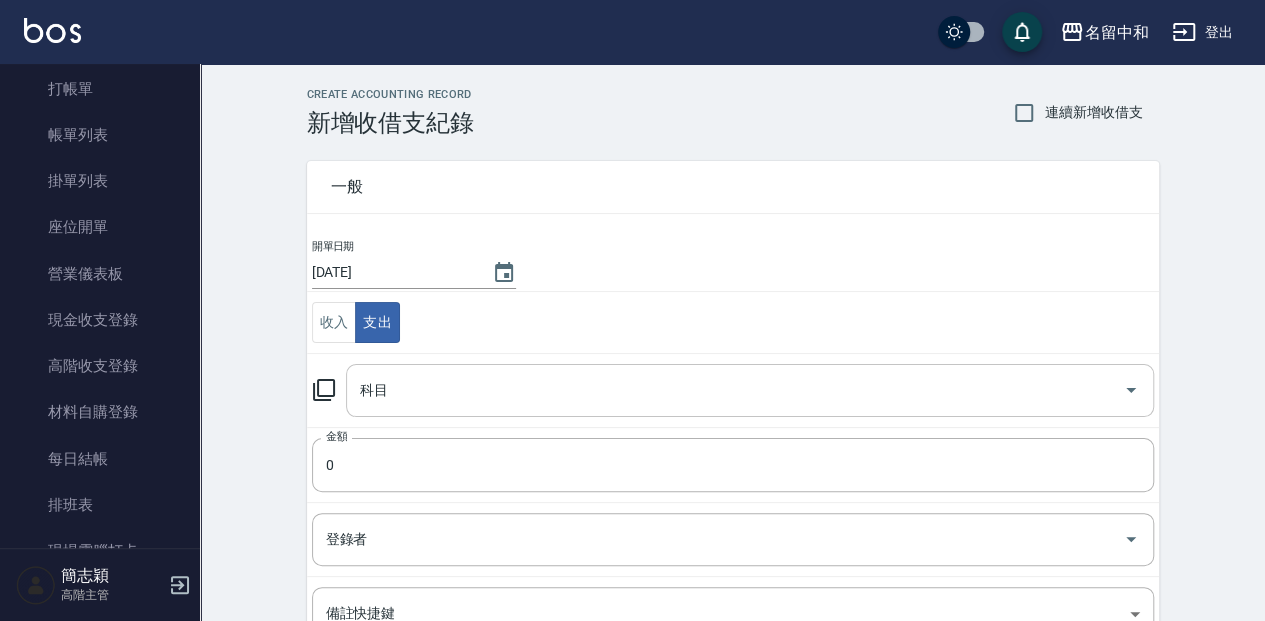 click on "科目" at bounding box center [750, 390] 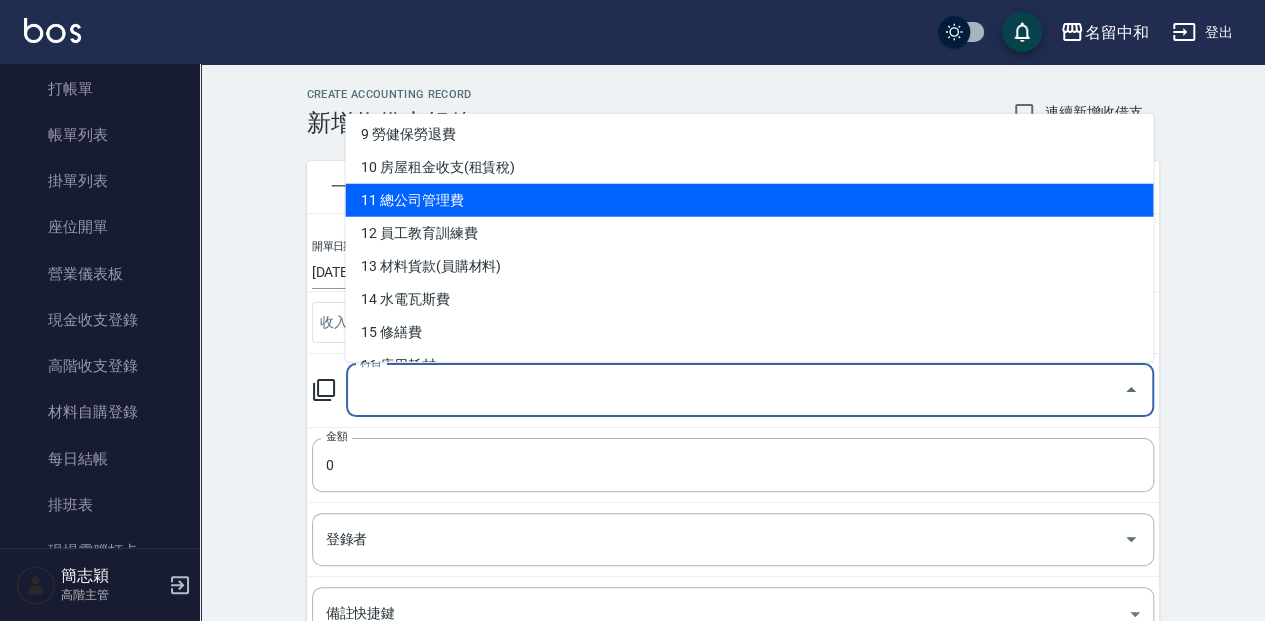scroll, scrollTop: 333, scrollLeft: 0, axis: vertical 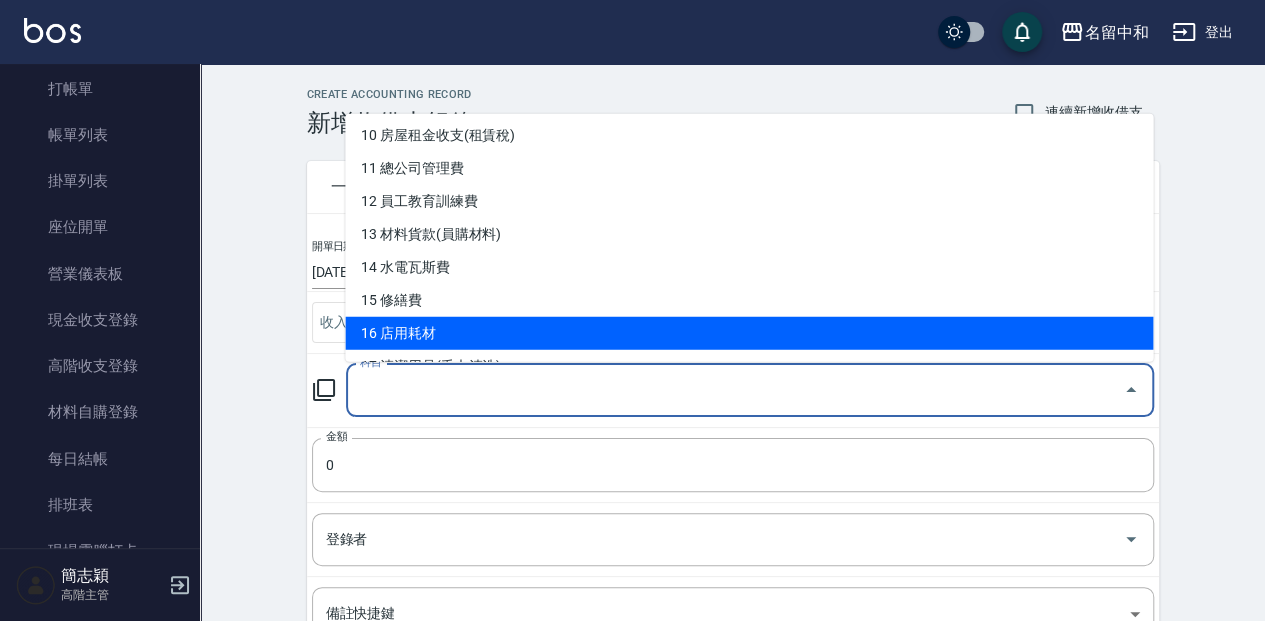 click on "16 店用耗材" at bounding box center (749, 332) 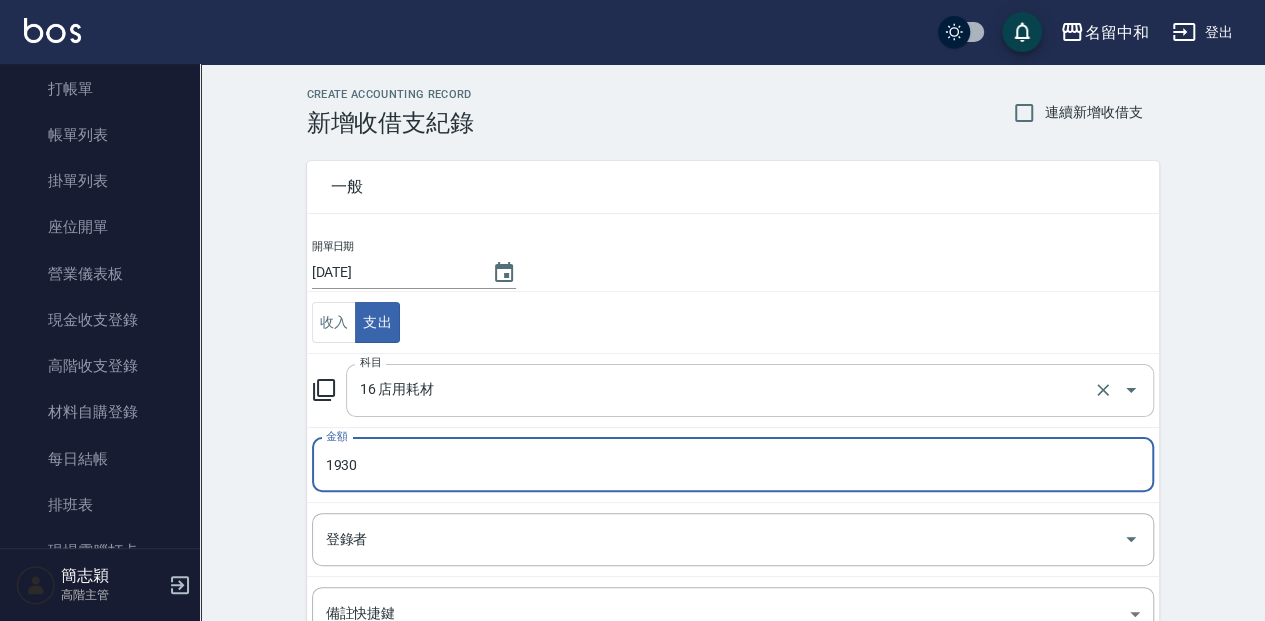 type on "1930" 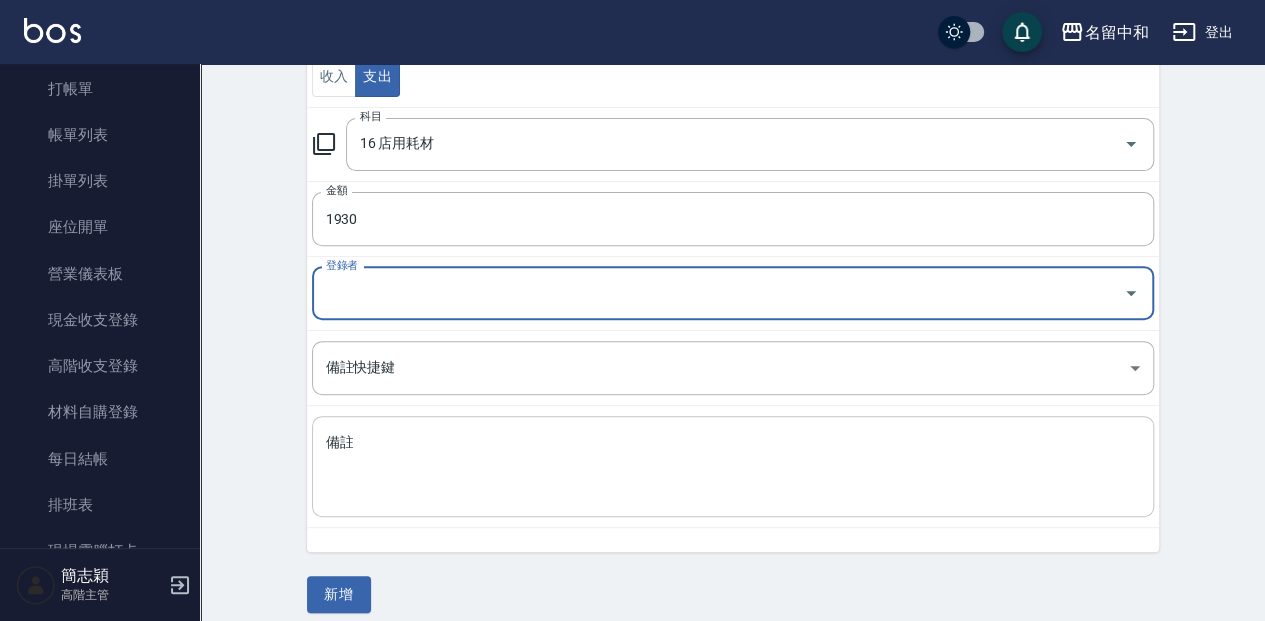 scroll, scrollTop: 258, scrollLeft: 0, axis: vertical 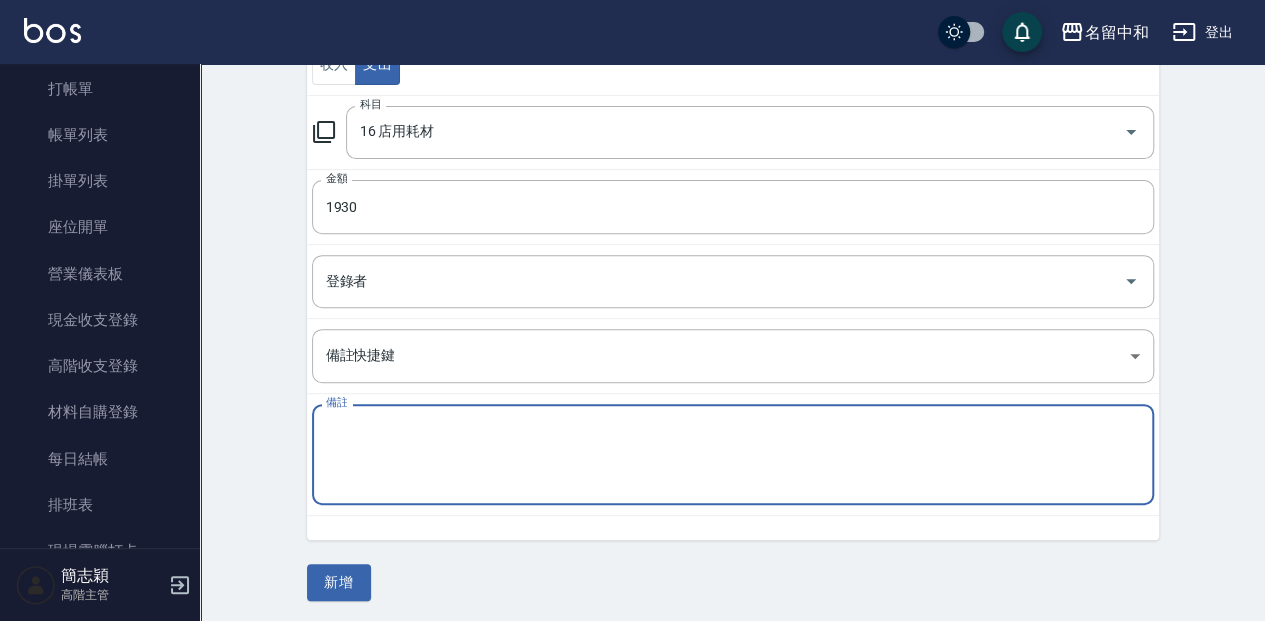 click on "備註" at bounding box center (733, 455) 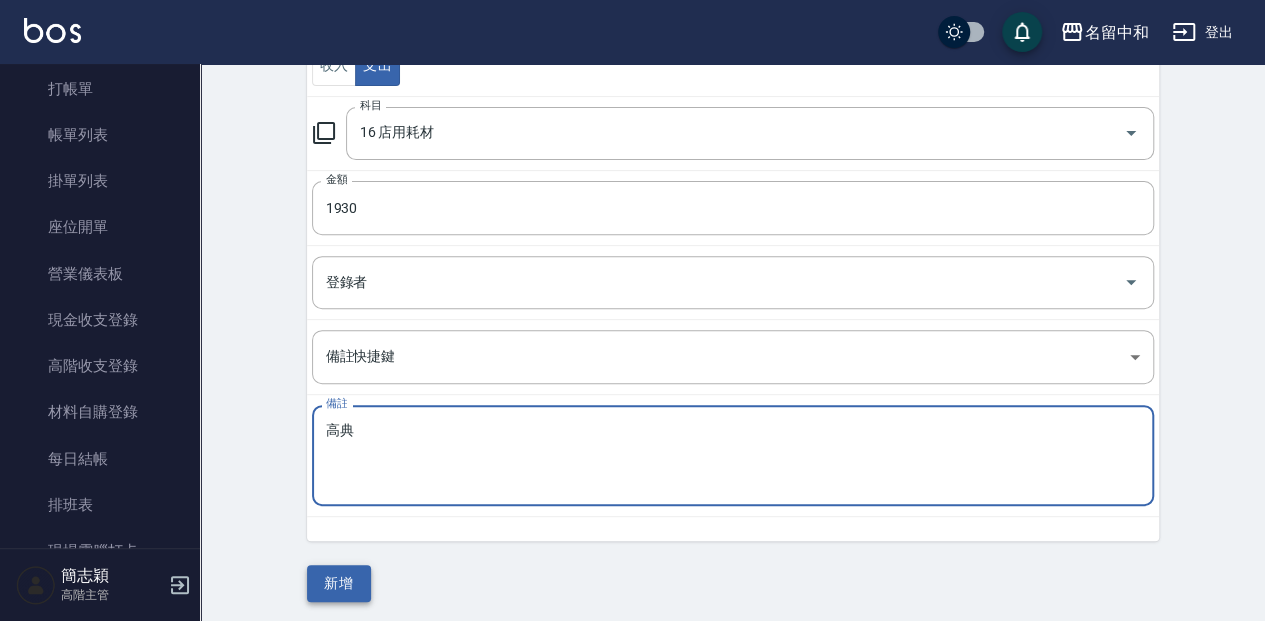 scroll, scrollTop: 258, scrollLeft: 0, axis: vertical 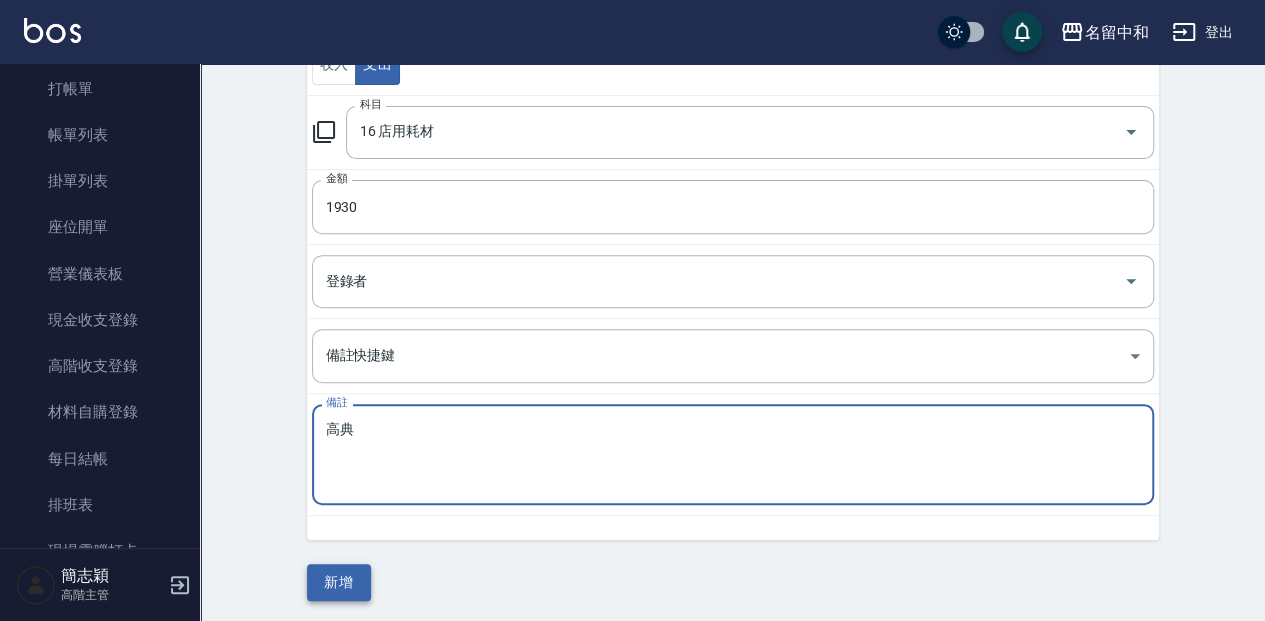 type on "[PERSON_NAME]" 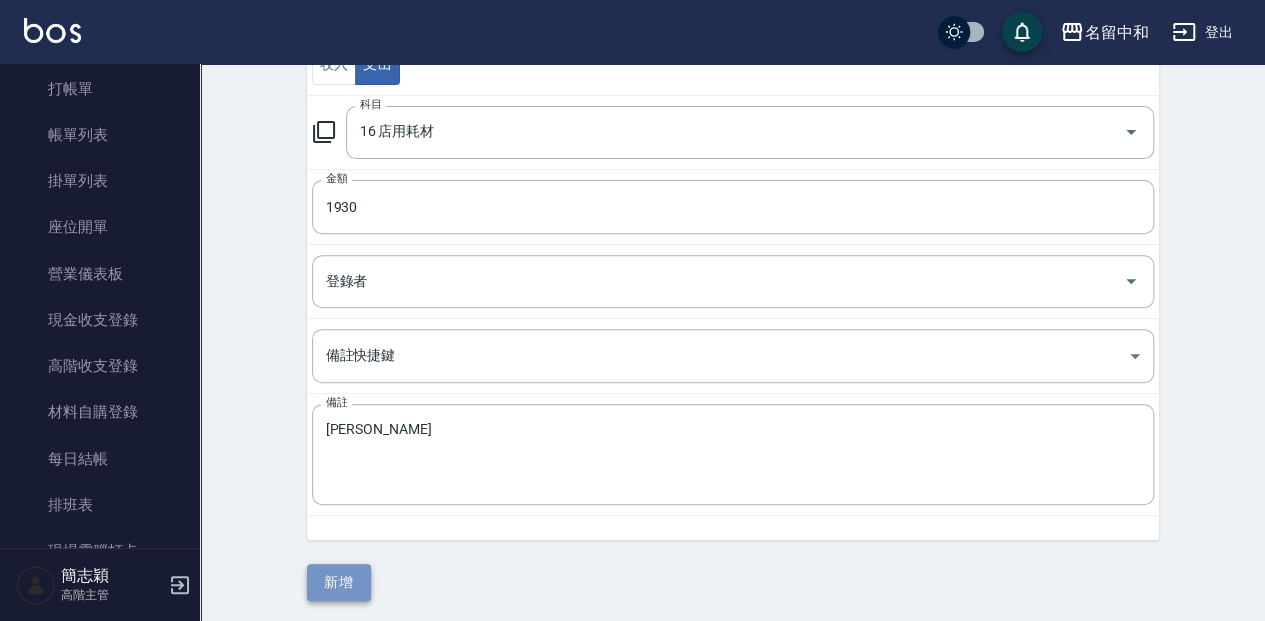 click on "新增" at bounding box center (339, 582) 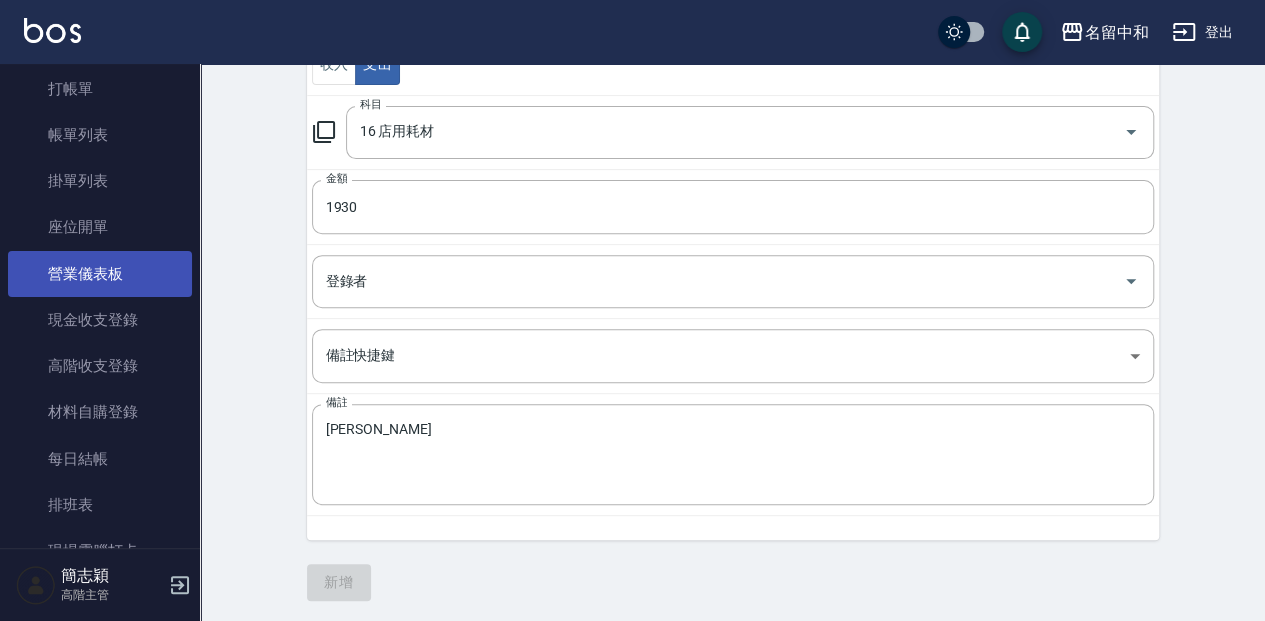 scroll, scrollTop: 0, scrollLeft: 0, axis: both 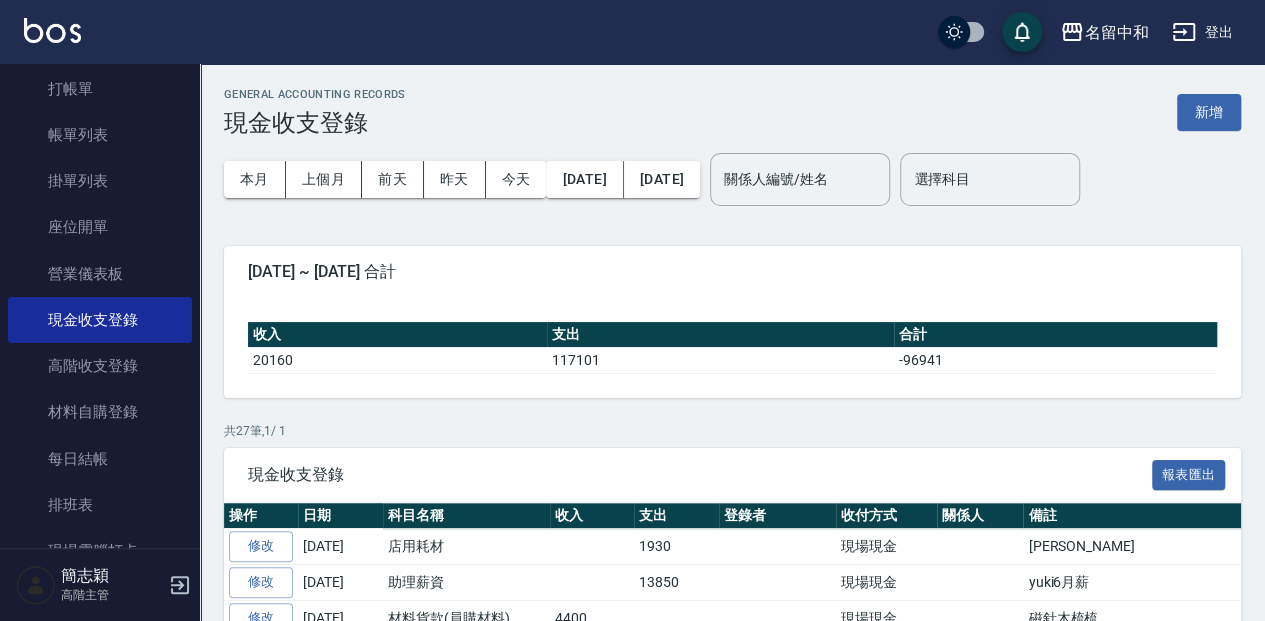 drag, startPoint x: 272, startPoint y: 538, endPoint x: 340, endPoint y: 552, distance: 69.426216 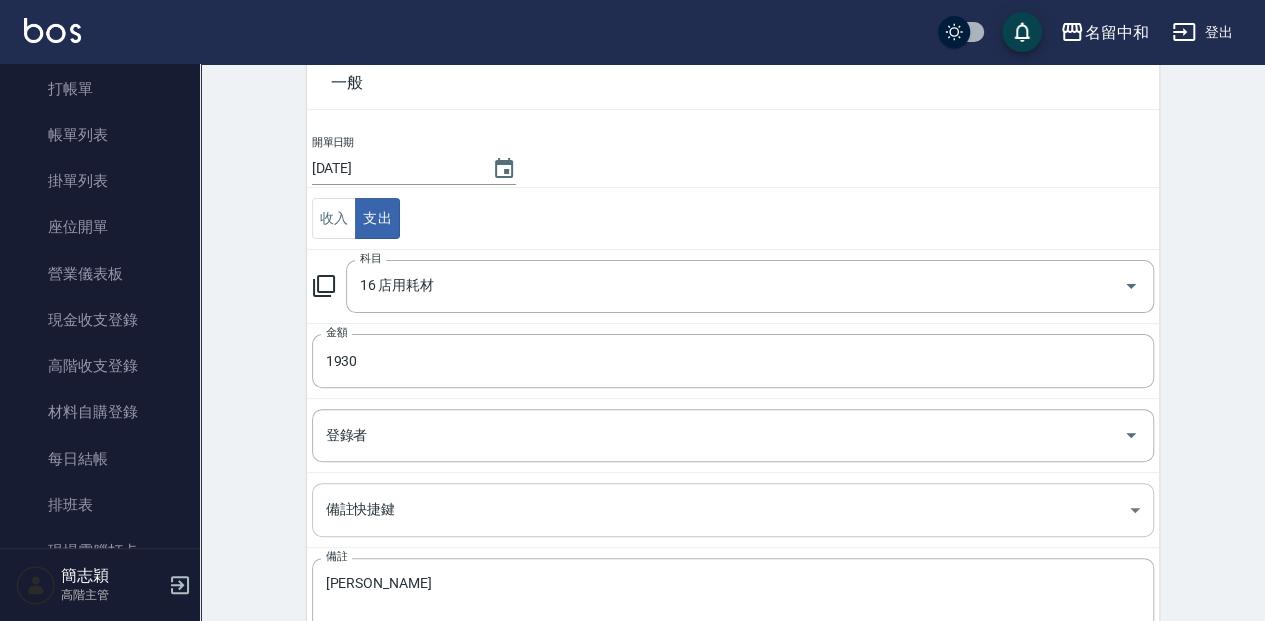 scroll, scrollTop: 133, scrollLeft: 0, axis: vertical 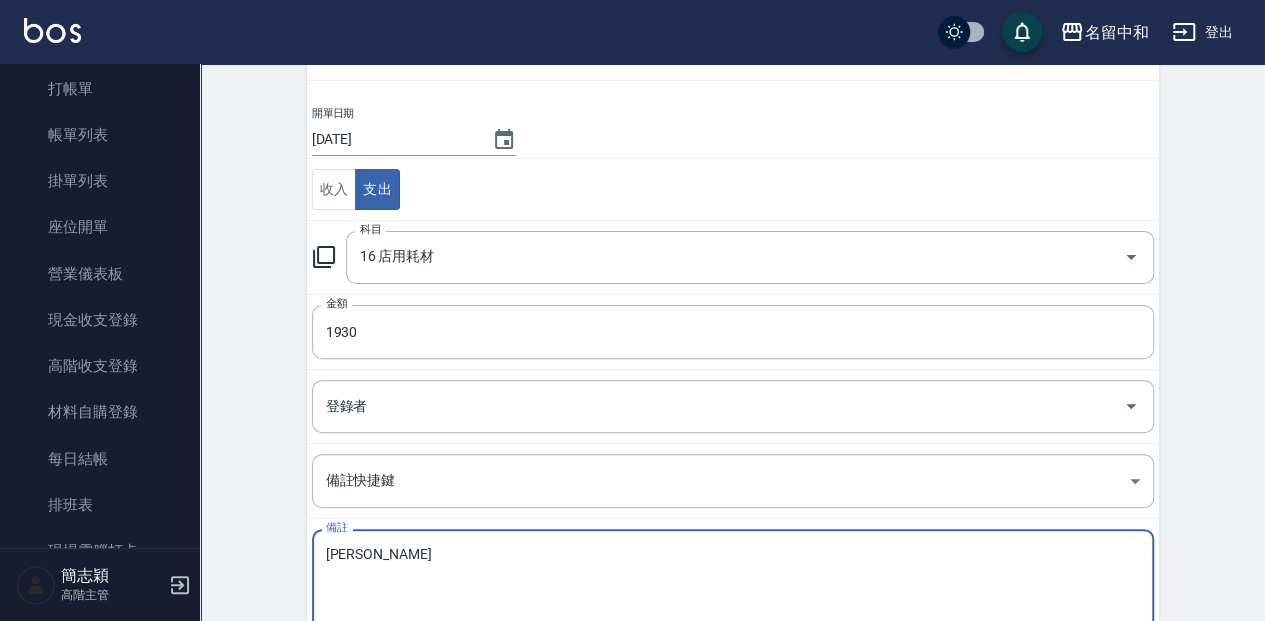 click on "[PERSON_NAME]" at bounding box center (733, 580) 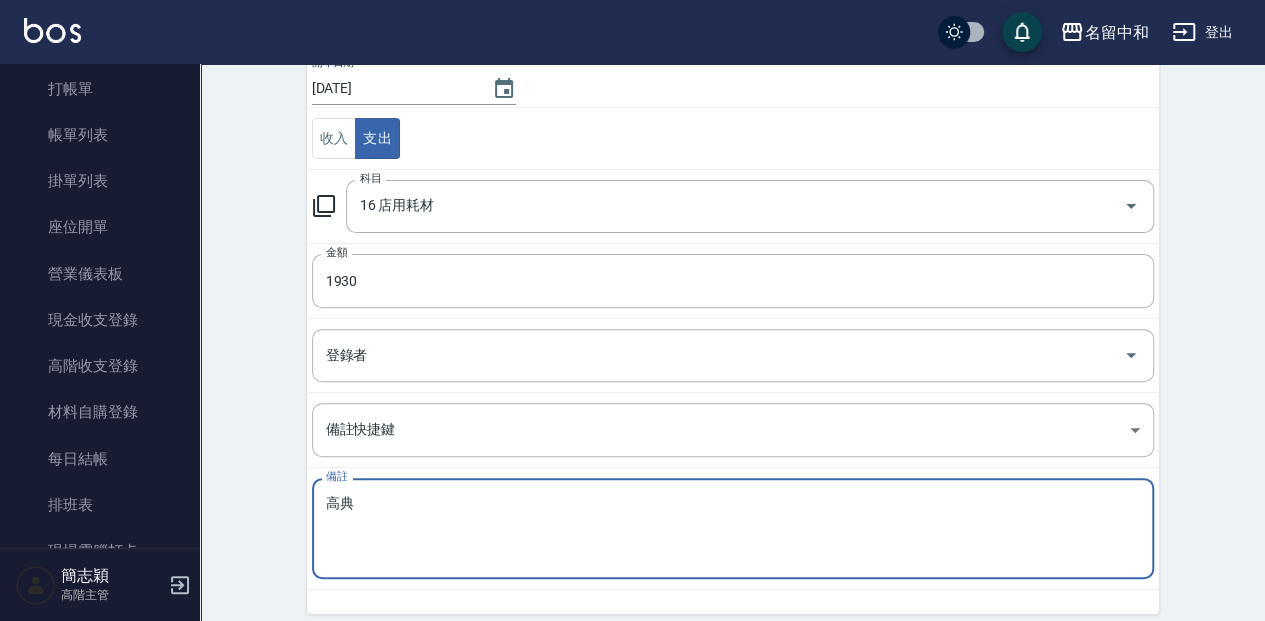 scroll, scrollTop: 234, scrollLeft: 0, axis: vertical 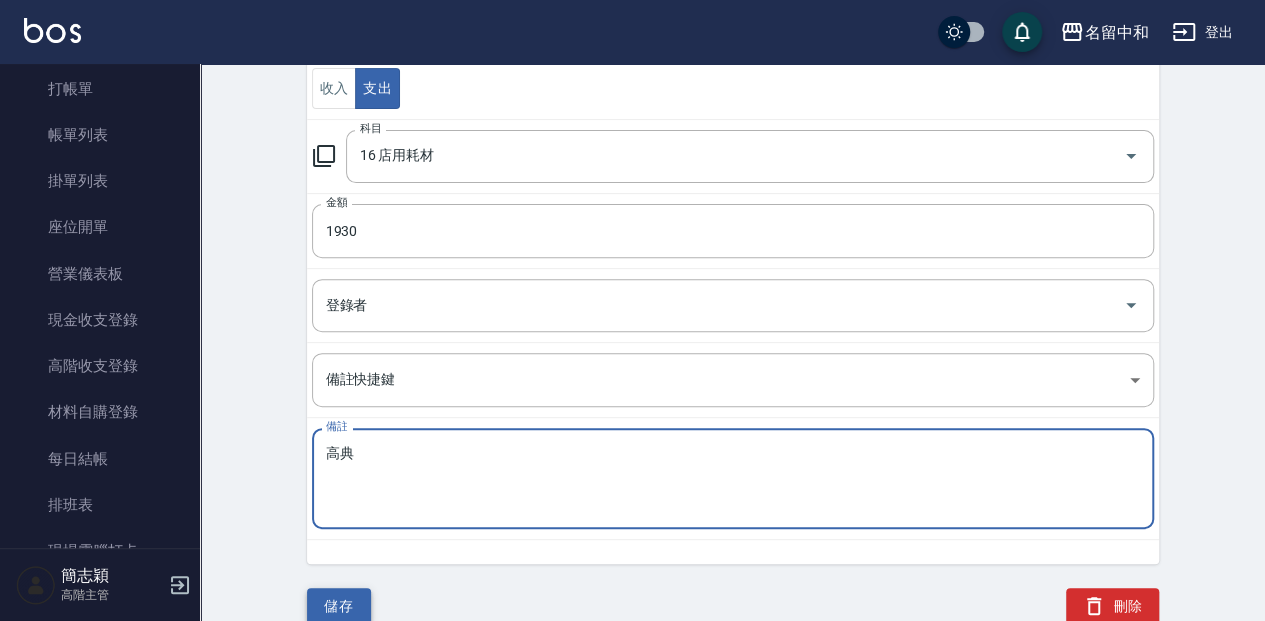 type on "高典" 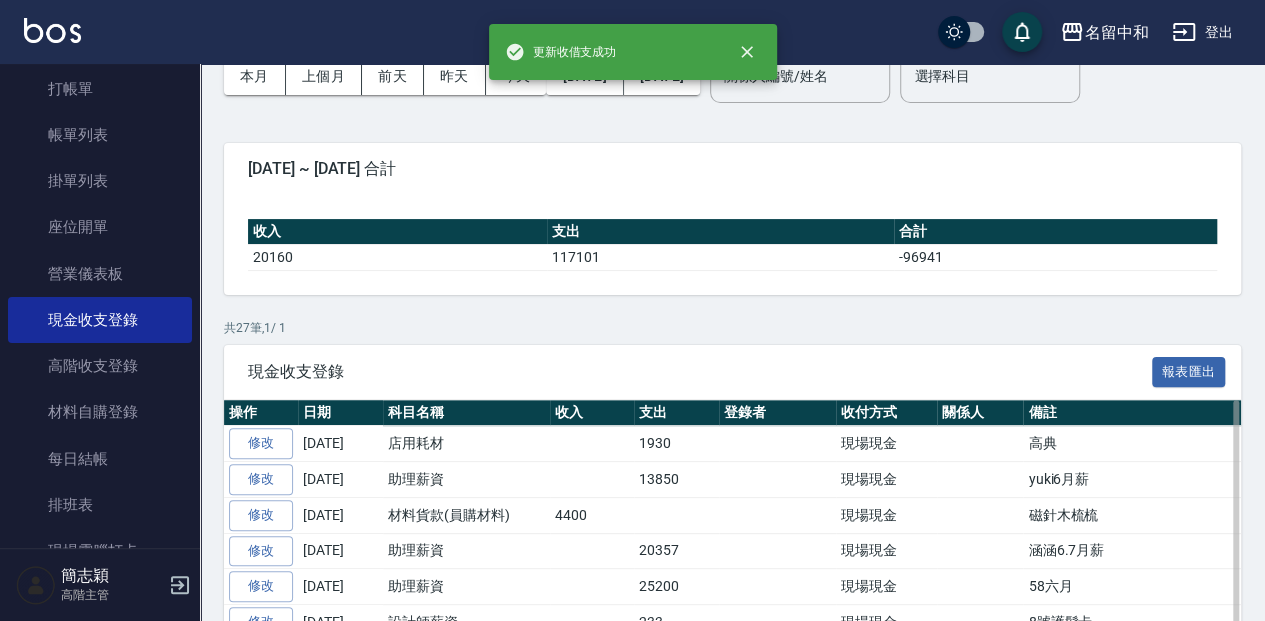 scroll, scrollTop: 133, scrollLeft: 0, axis: vertical 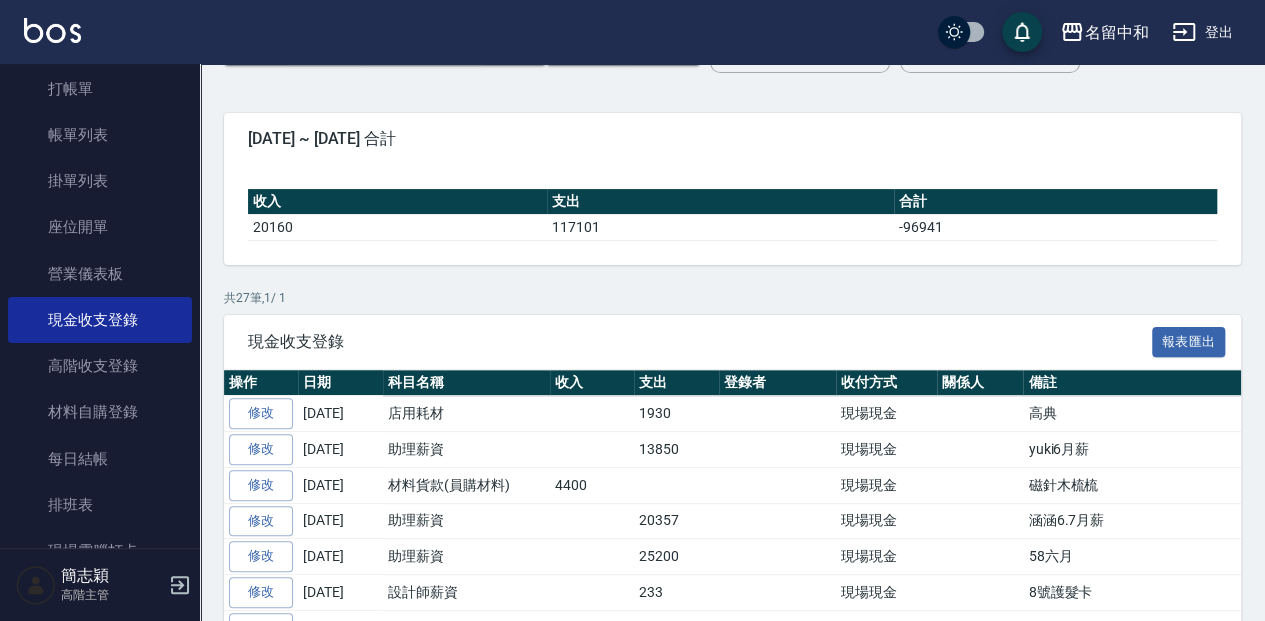 drag, startPoint x: 184, startPoint y: 126, endPoint x: 200, endPoint y: 111, distance: 21.931713 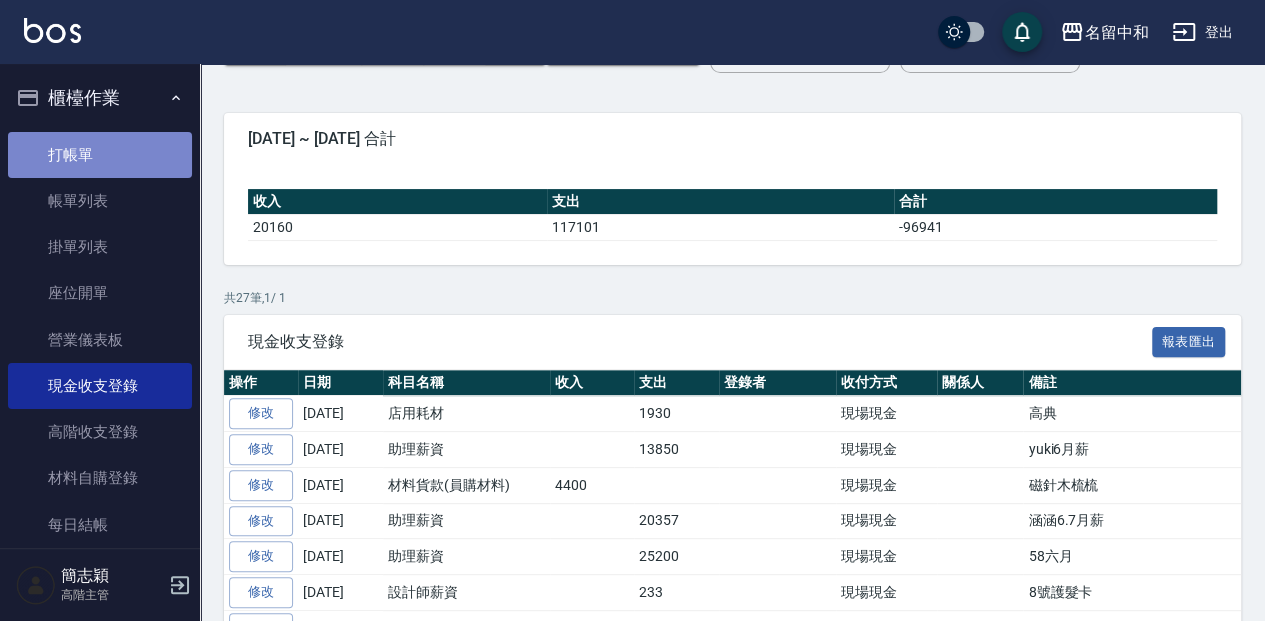 click on "打帳單" at bounding box center [100, 155] 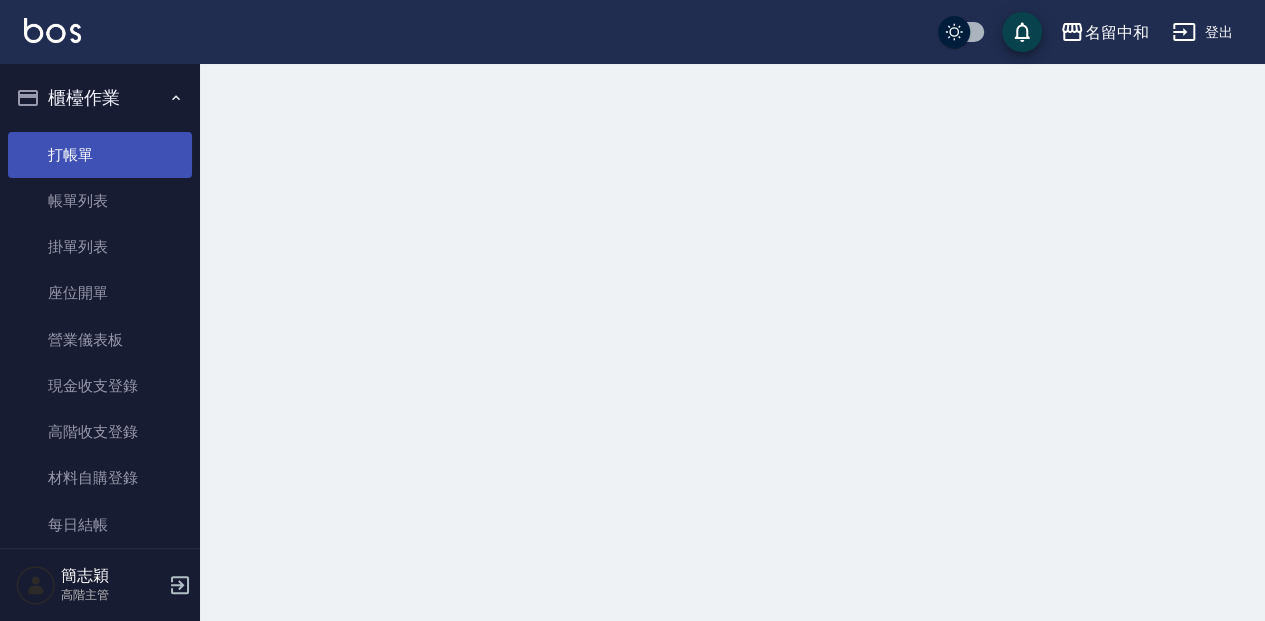 scroll, scrollTop: 0, scrollLeft: 0, axis: both 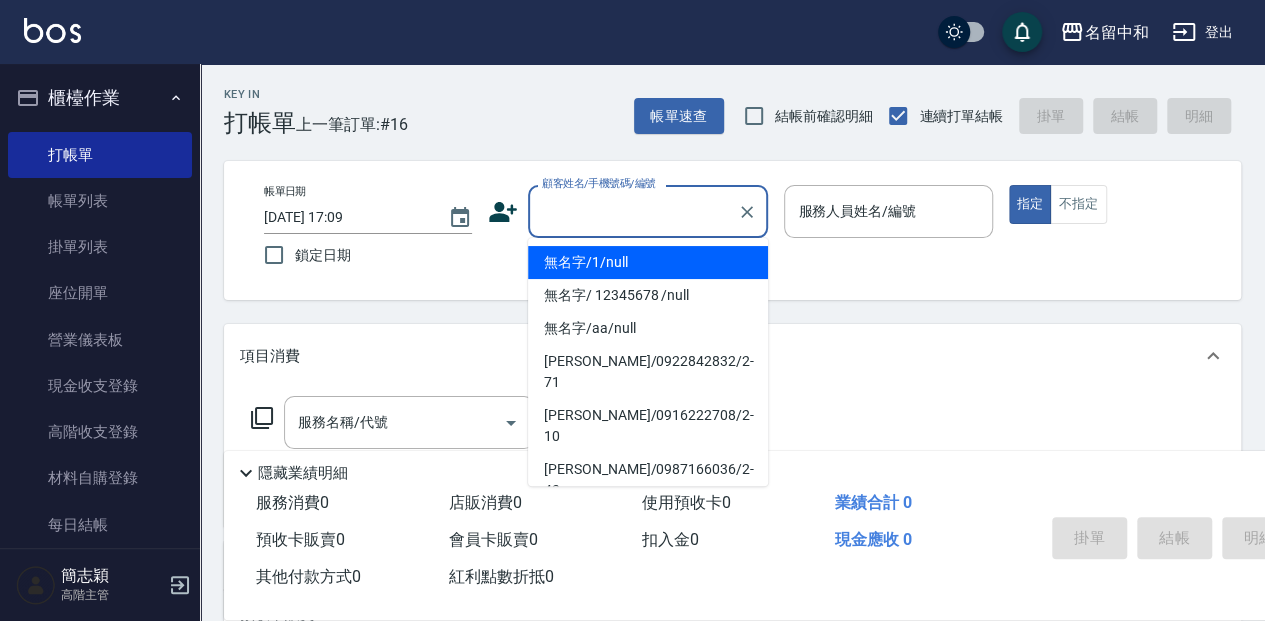 click on "顧客姓名/手機號碼/編號" at bounding box center (633, 211) 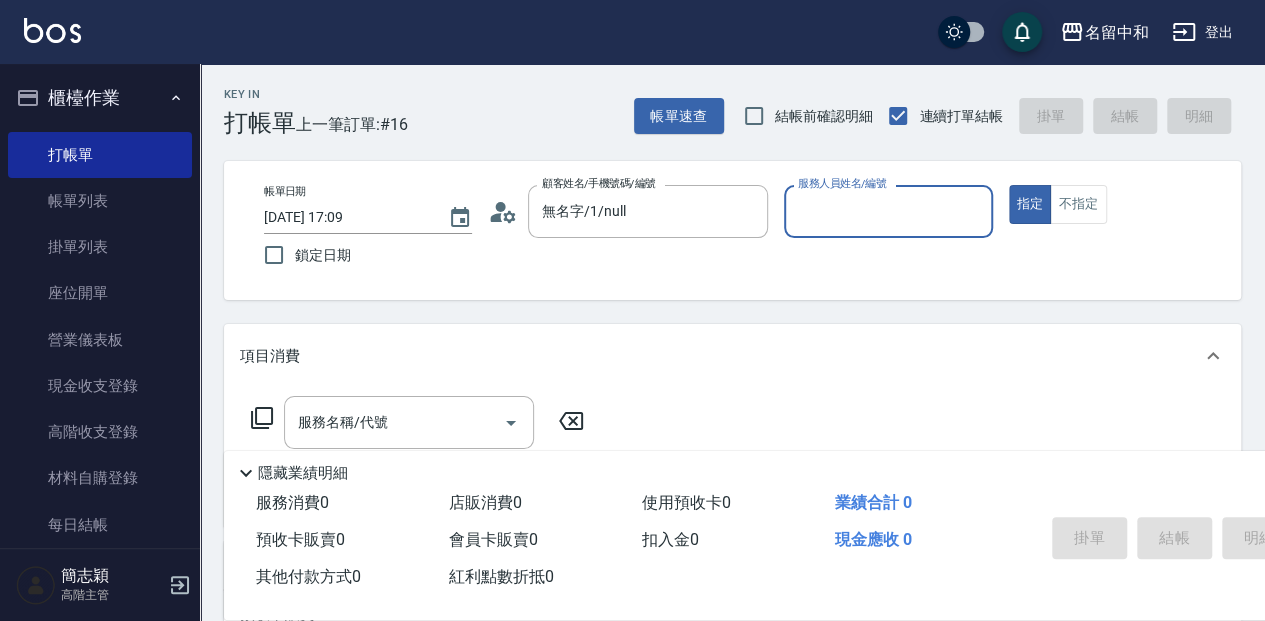 click on "服務人員姓名/編號 服務人員姓名/編號" at bounding box center [888, 211] 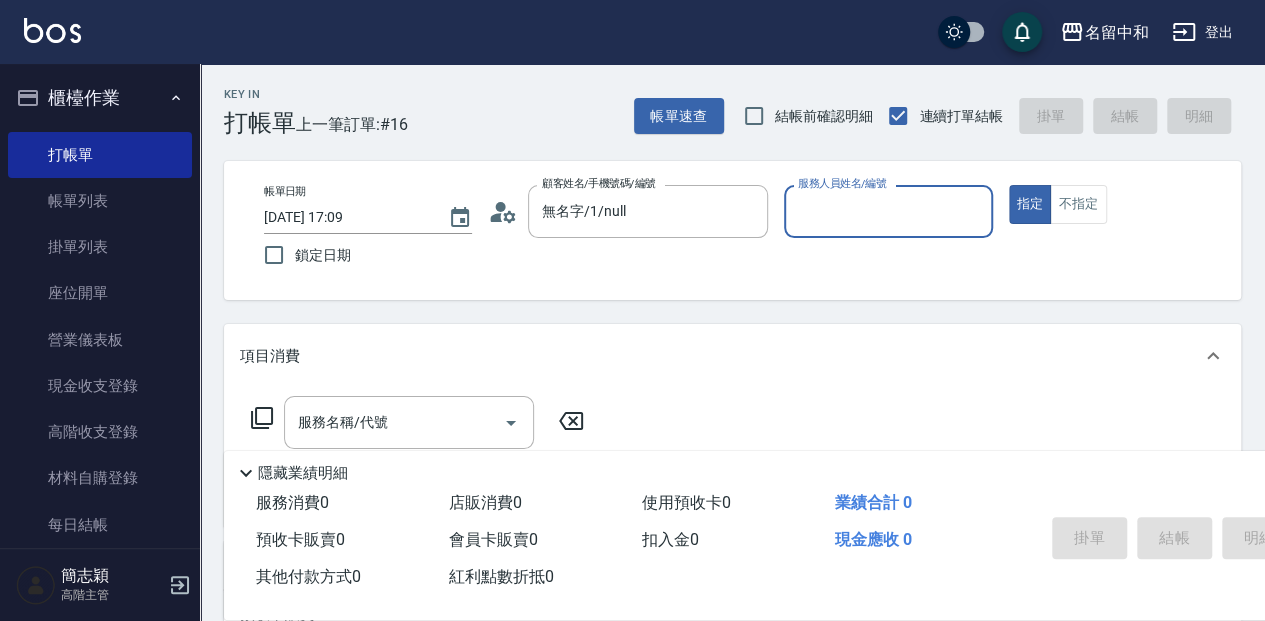 click on "服務人員姓名/編號" at bounding box center [888, 211] 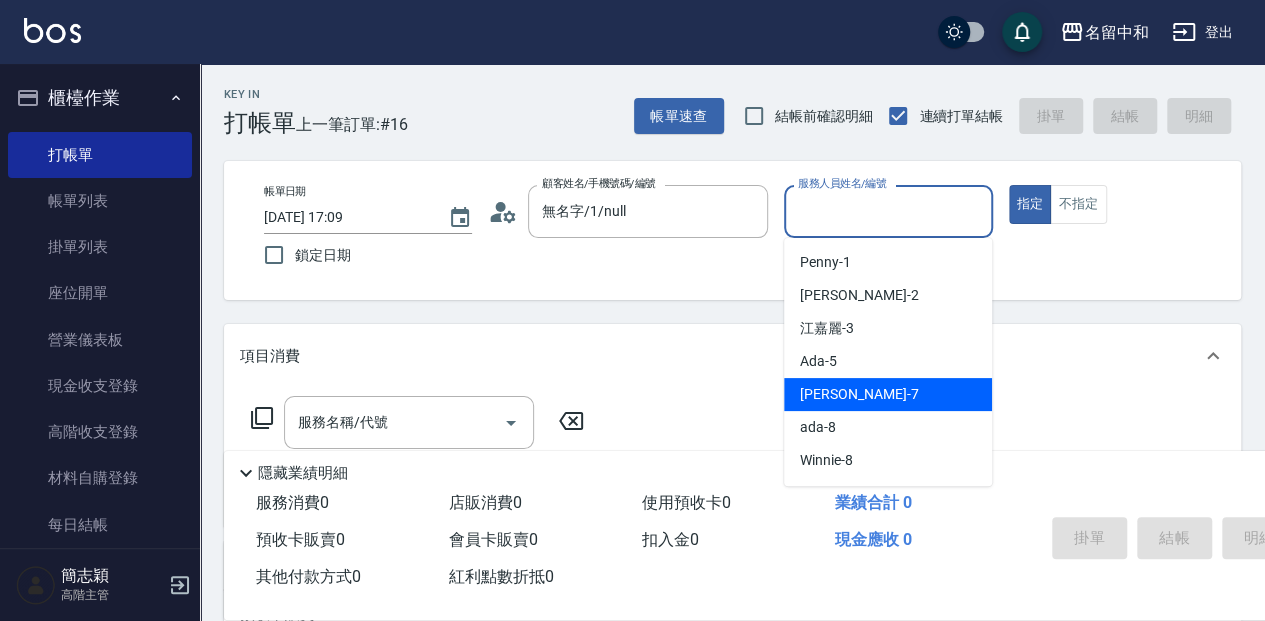 click on "[PERSON_NAME] -7" at bounding box center (888, 394) 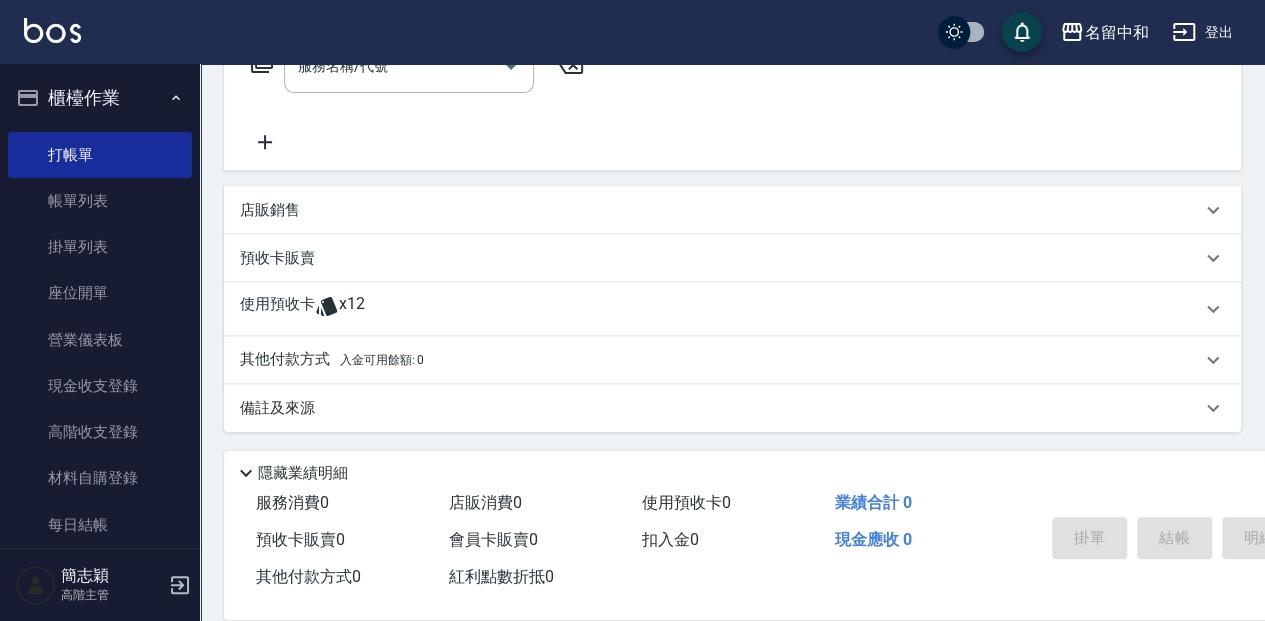 scroll, scrollTop: 356, scrollLeft: 0, axis: vertical 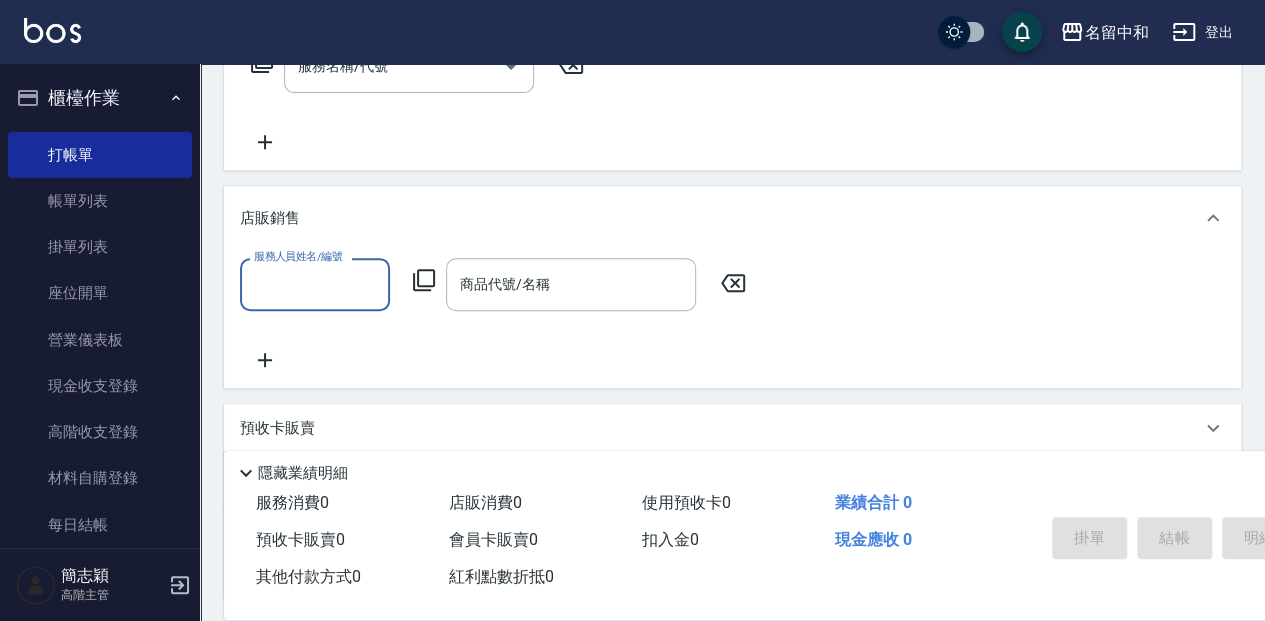 click on "服務人員姓名/編號" at bounding box center [315, 284] 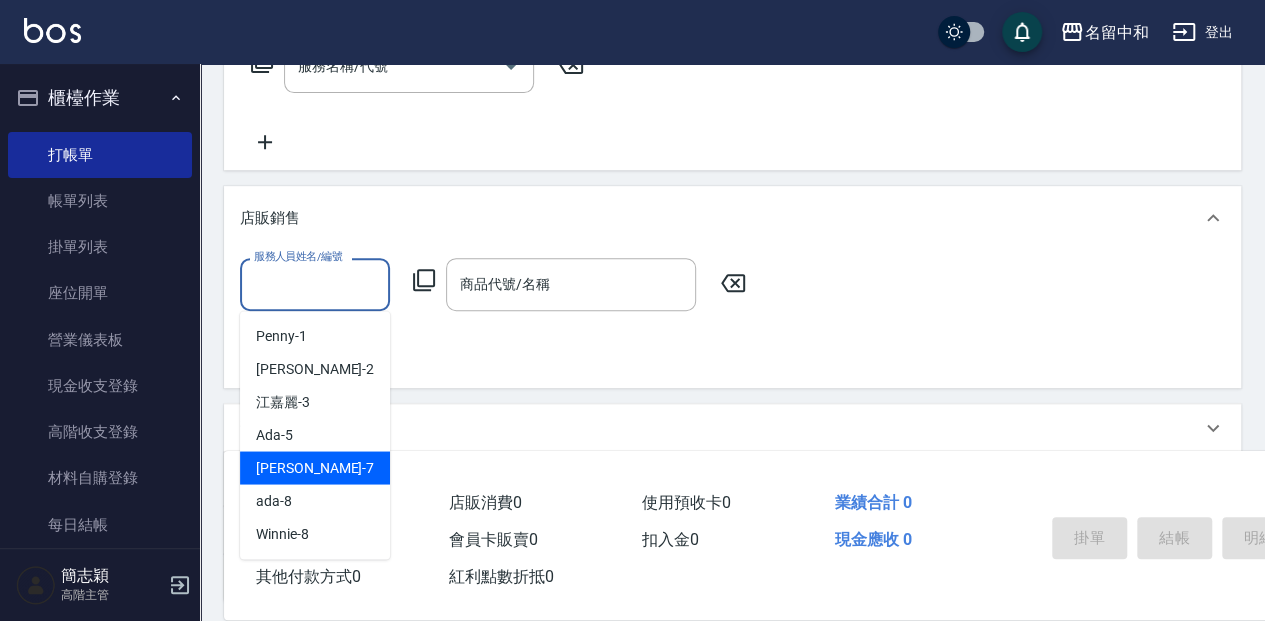 drag, startPoint x: 372, startPoint y: 458, endPoint x: 414, endPoint y: 402, distance: 70 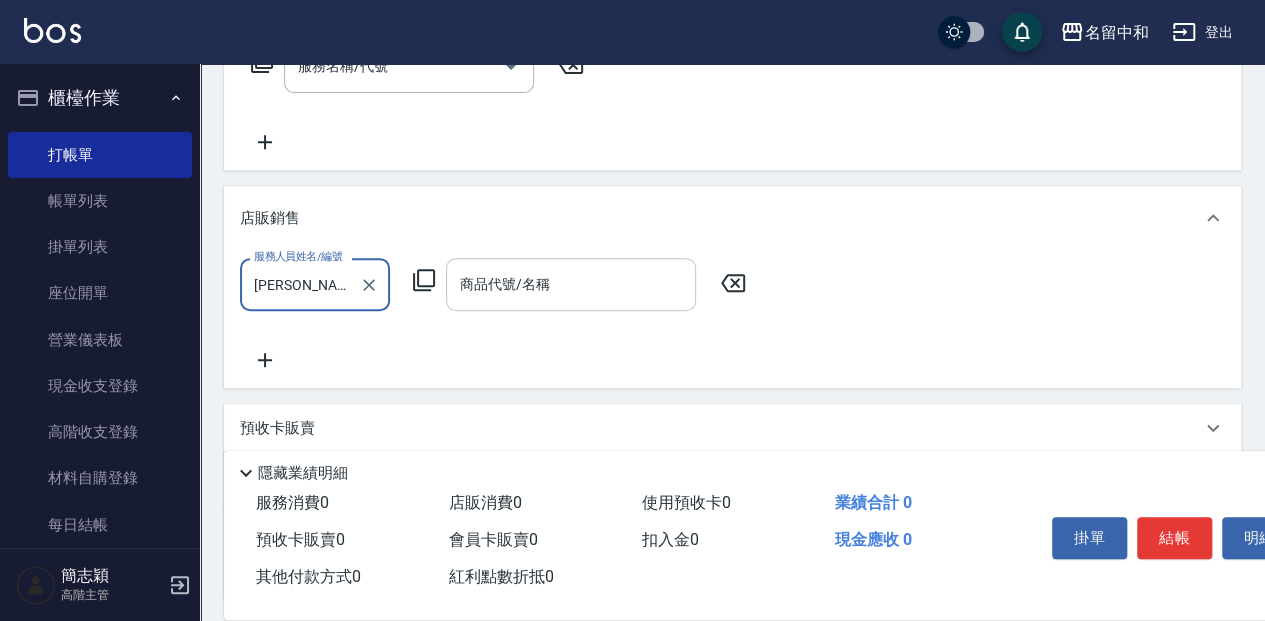 click on "商品代號/名稱" at bounding box center (571, 284) 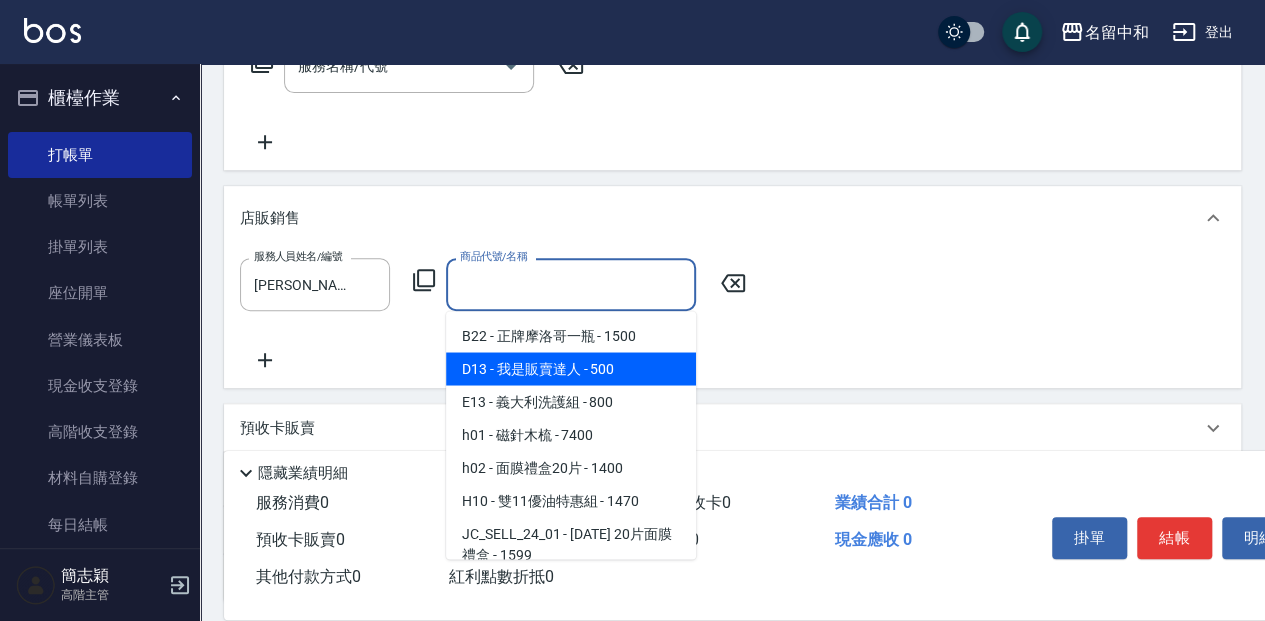click on "D13 - 我是販賣達人 - 500" at bounding box center [571, 368] 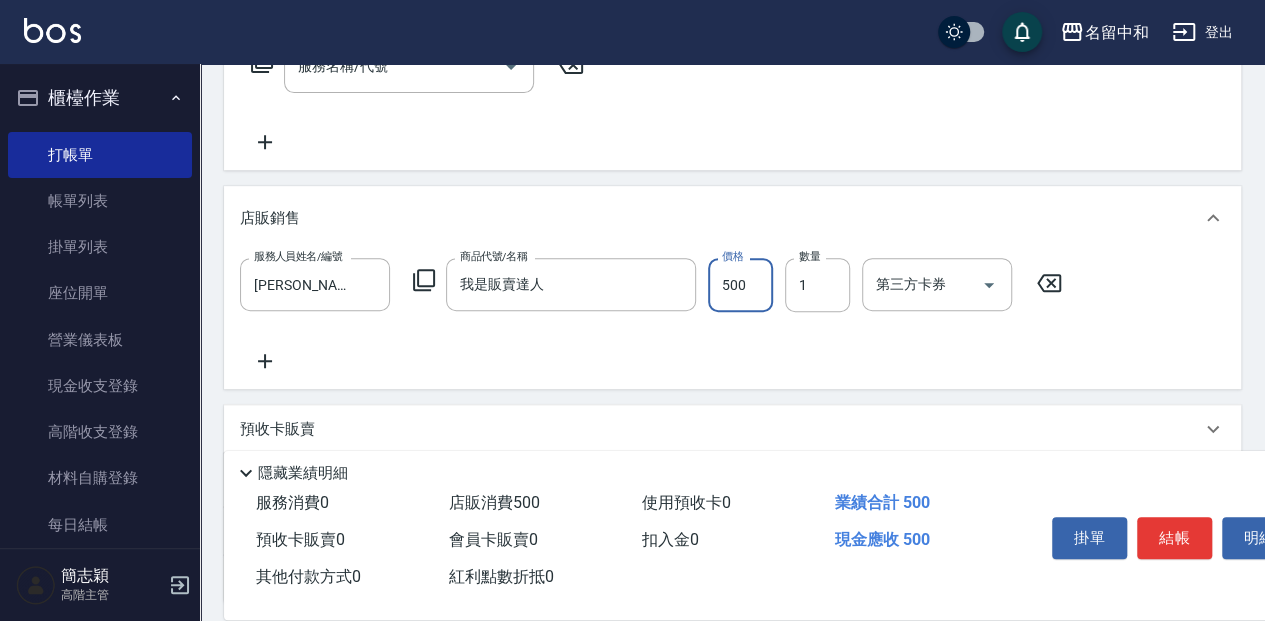 click on "500" at bounding box center (740, 285) 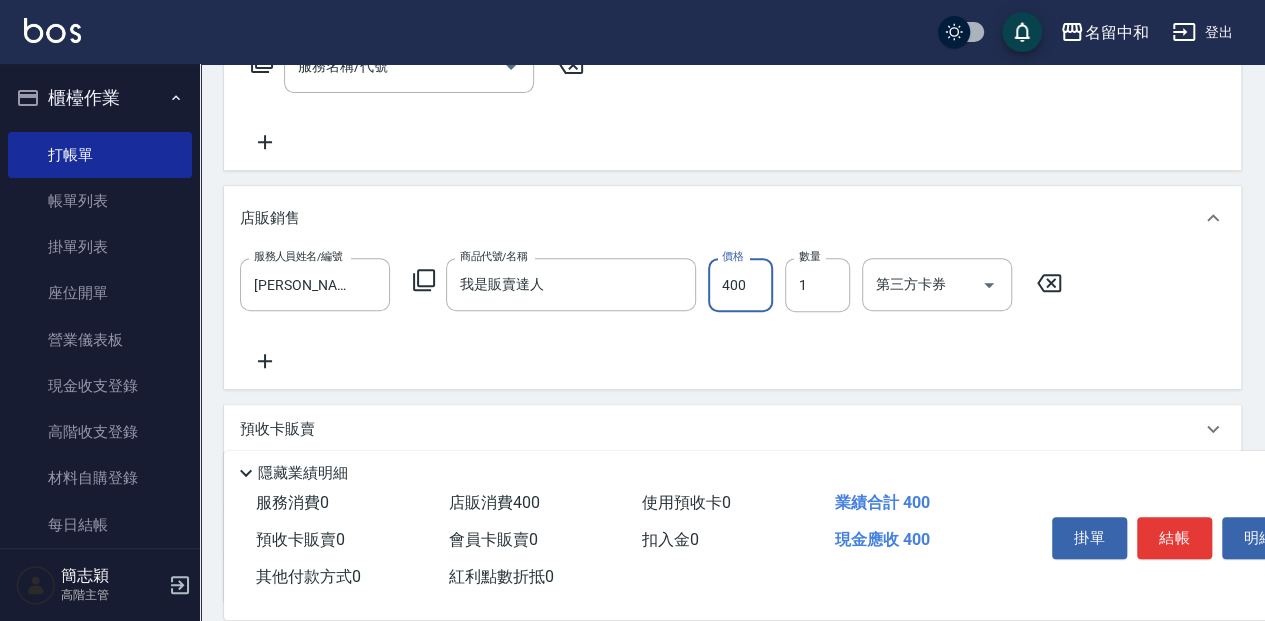 type on "400" 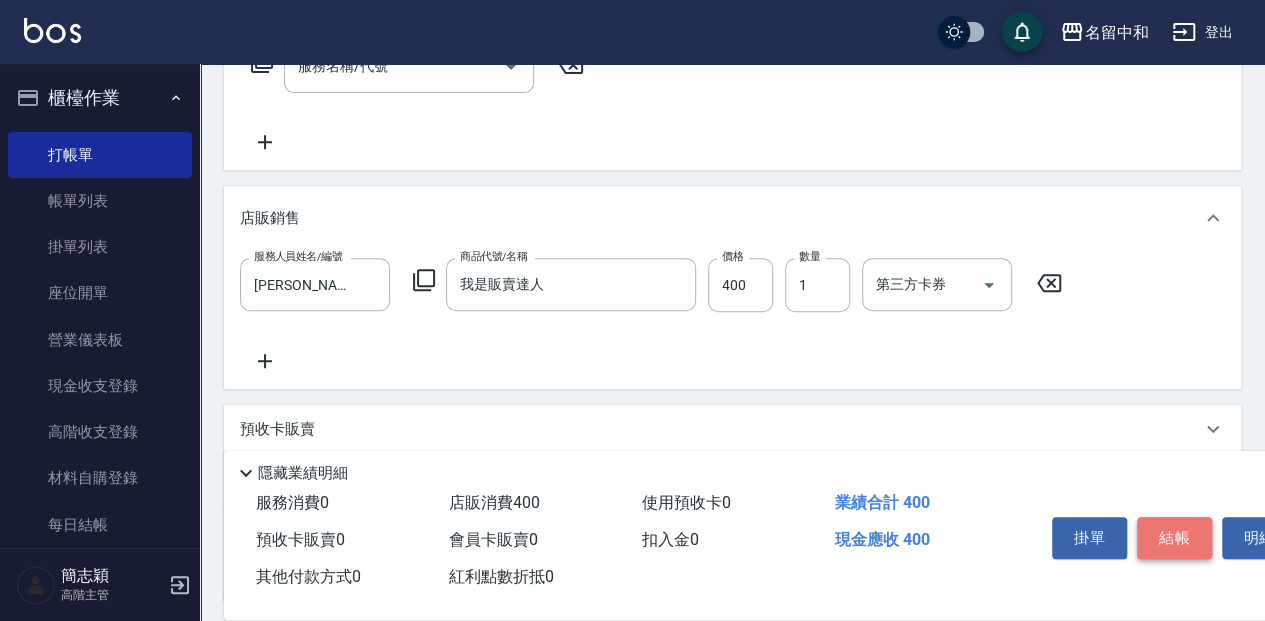 click on "結帳" at bounding box center (1174, 538) 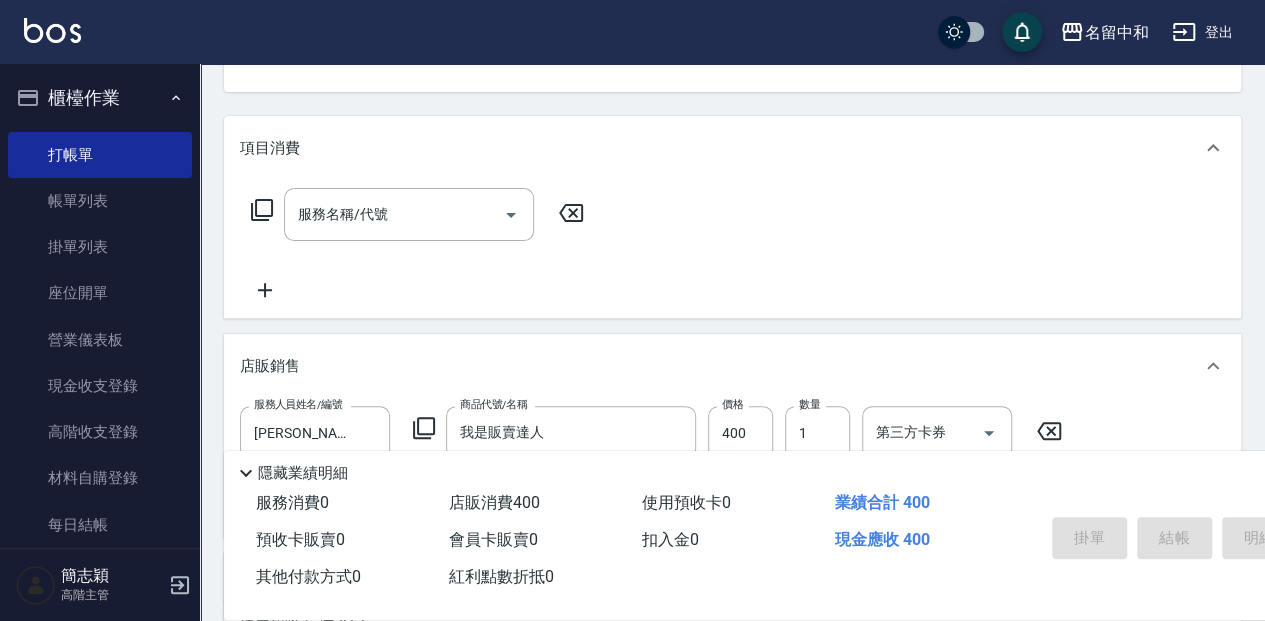 type on "[DATE] 17:11" 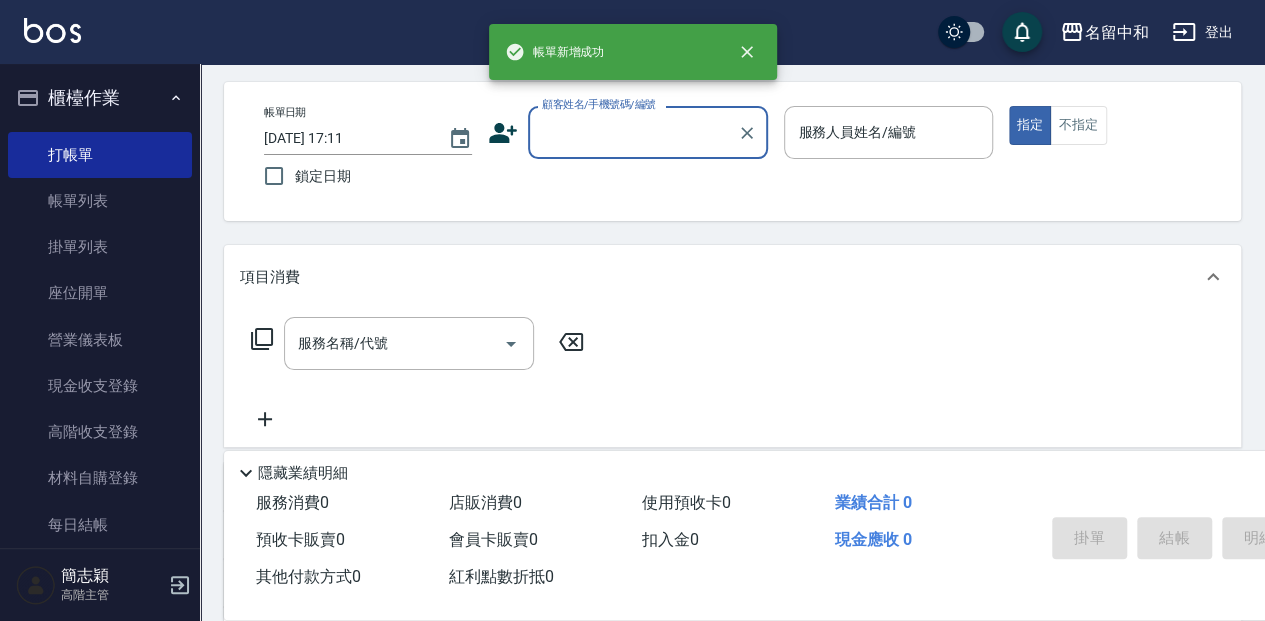 scroll, scrollTop: 0, scrollLeft: 0, axis: both 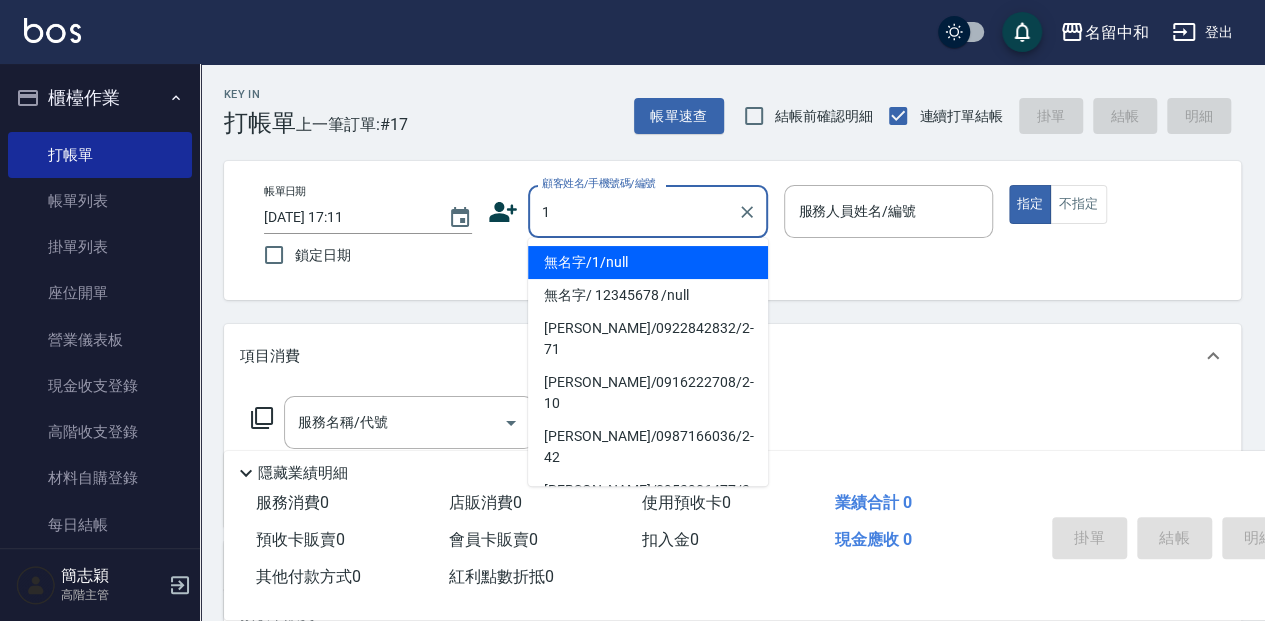 type on "無名字/1/null" 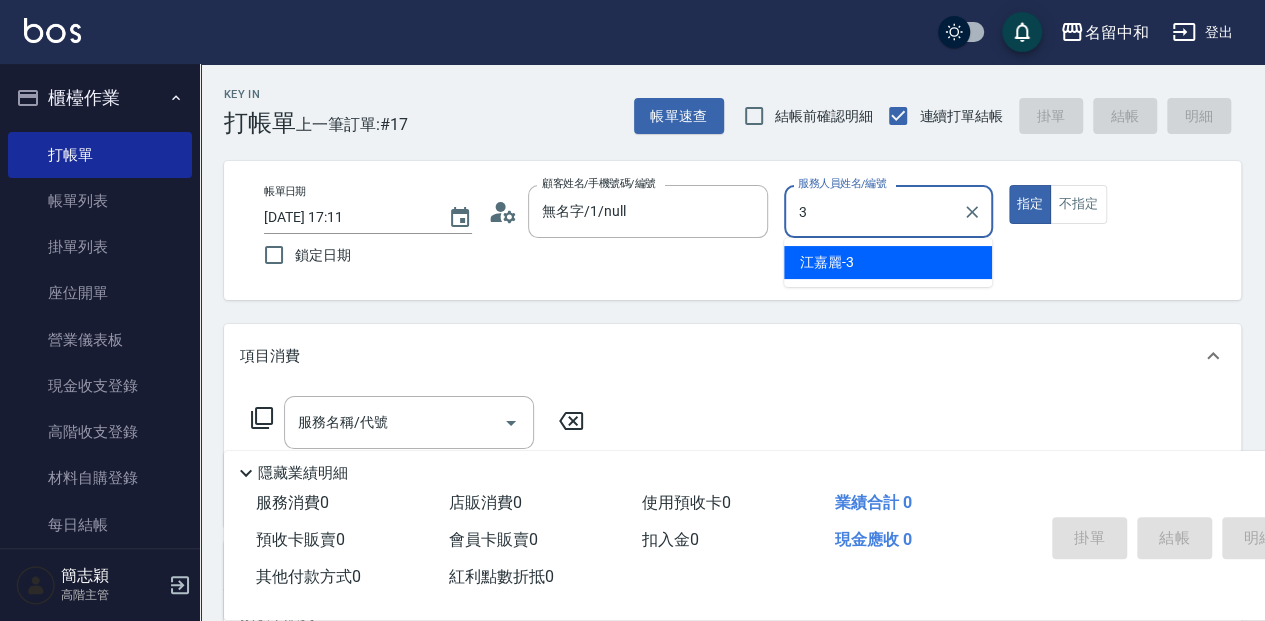 type on "江嘉麗-3" 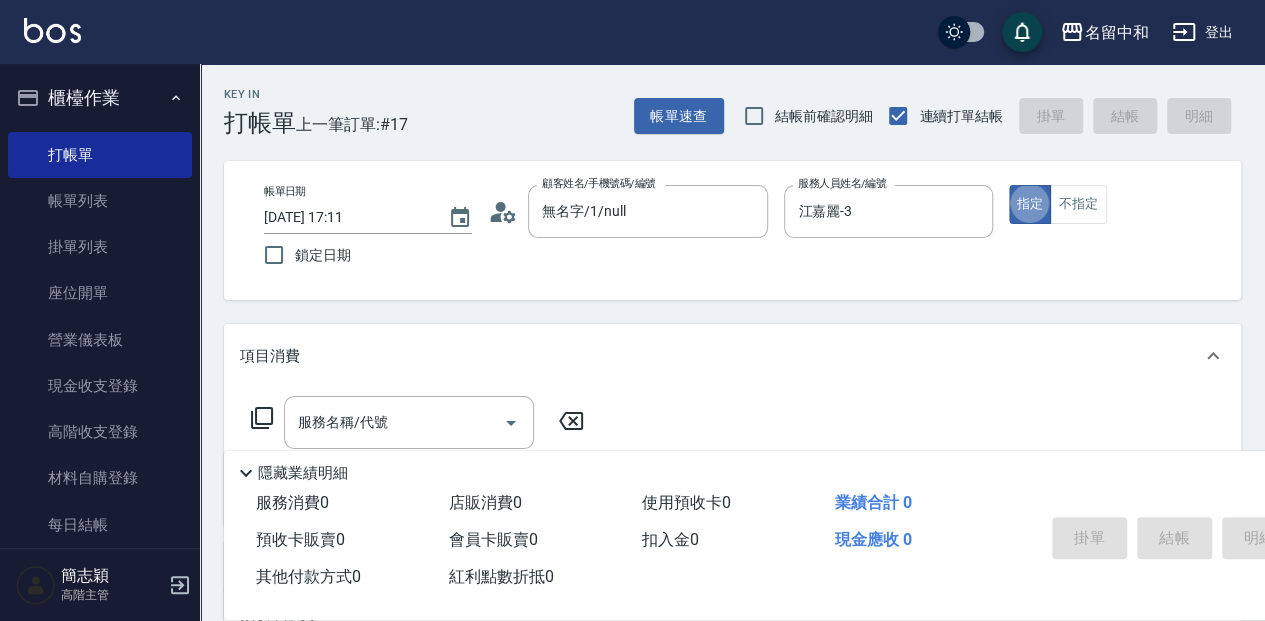 type on "true" 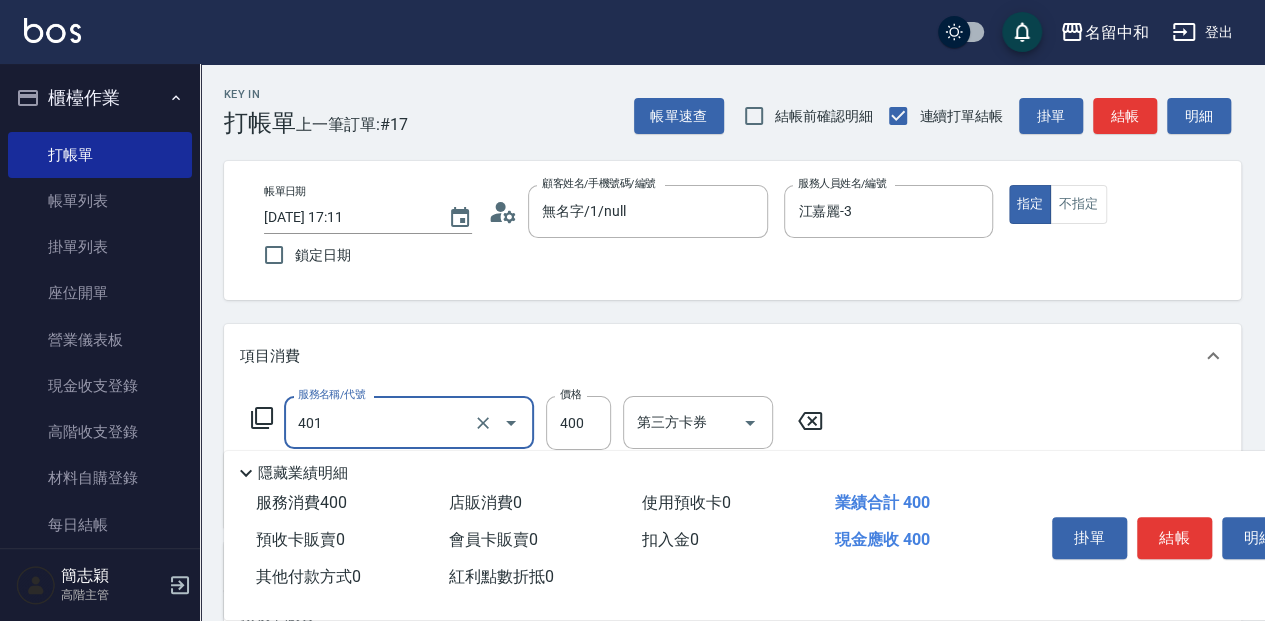 type on "剪髮(400)(401)" 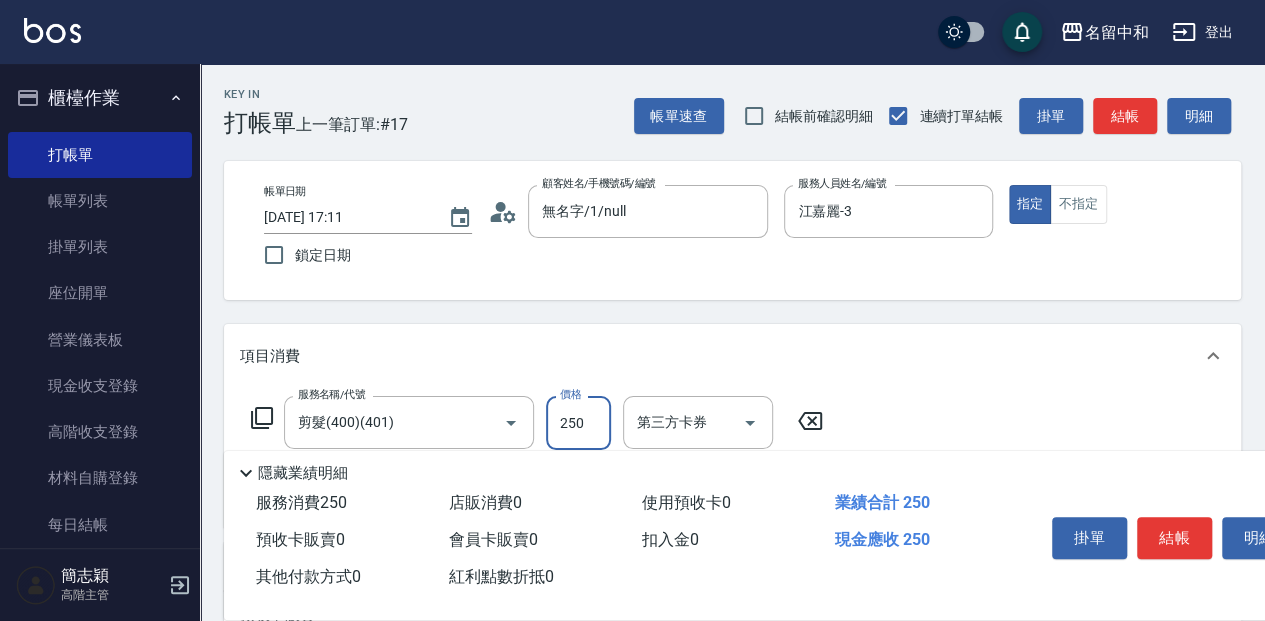 type on "250" 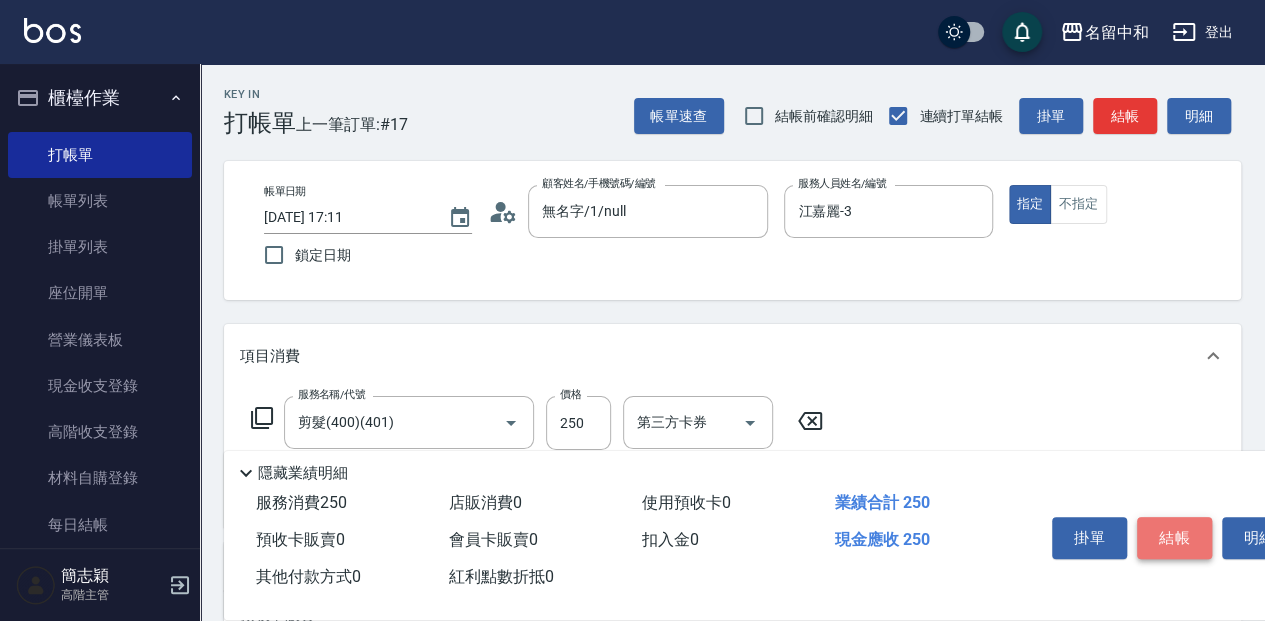 click on "結帳" at bounding box center [1174, 538] 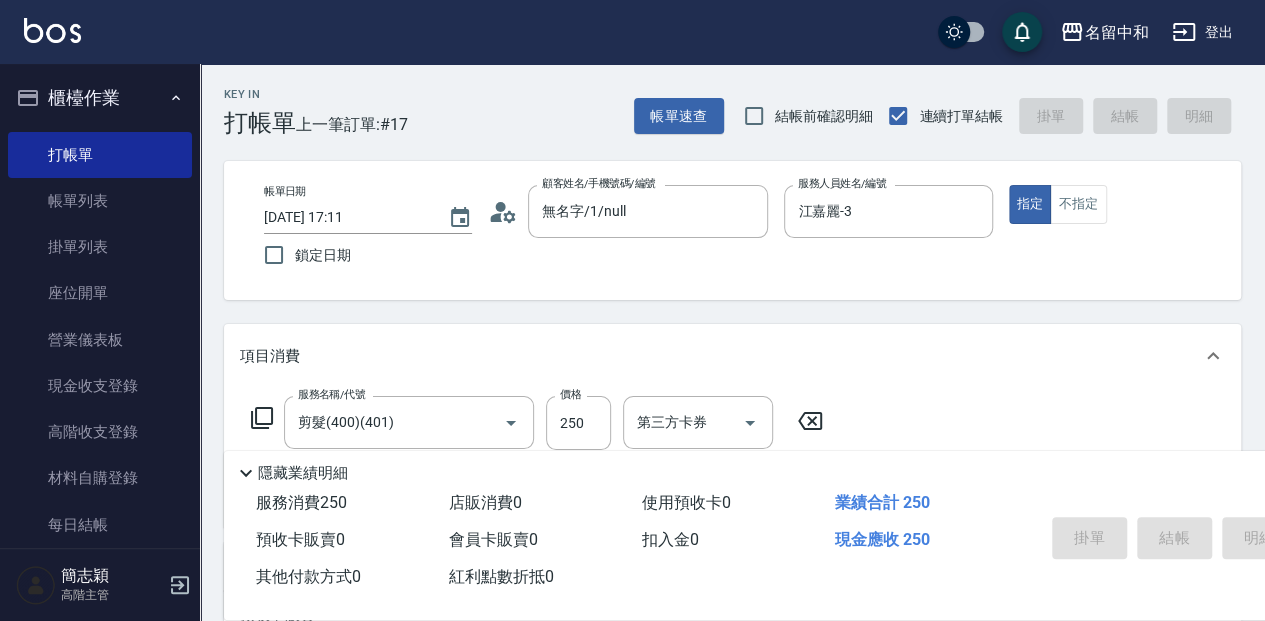 type on "[DATE] 17:12" 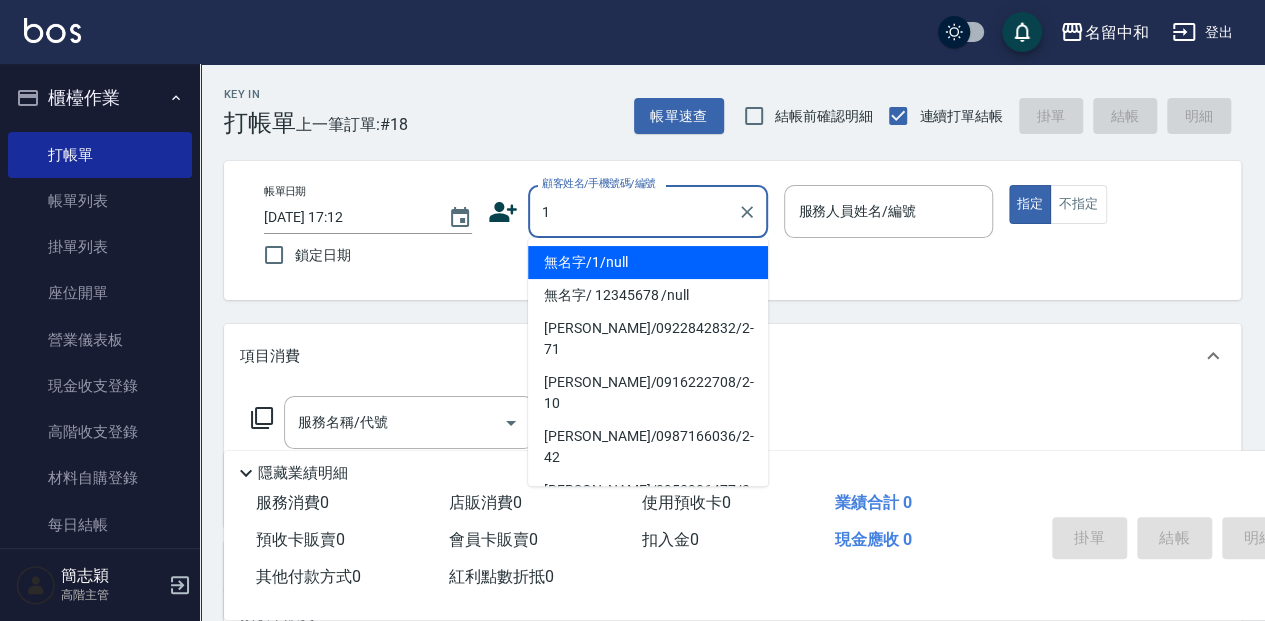type on "無名字/1/null" 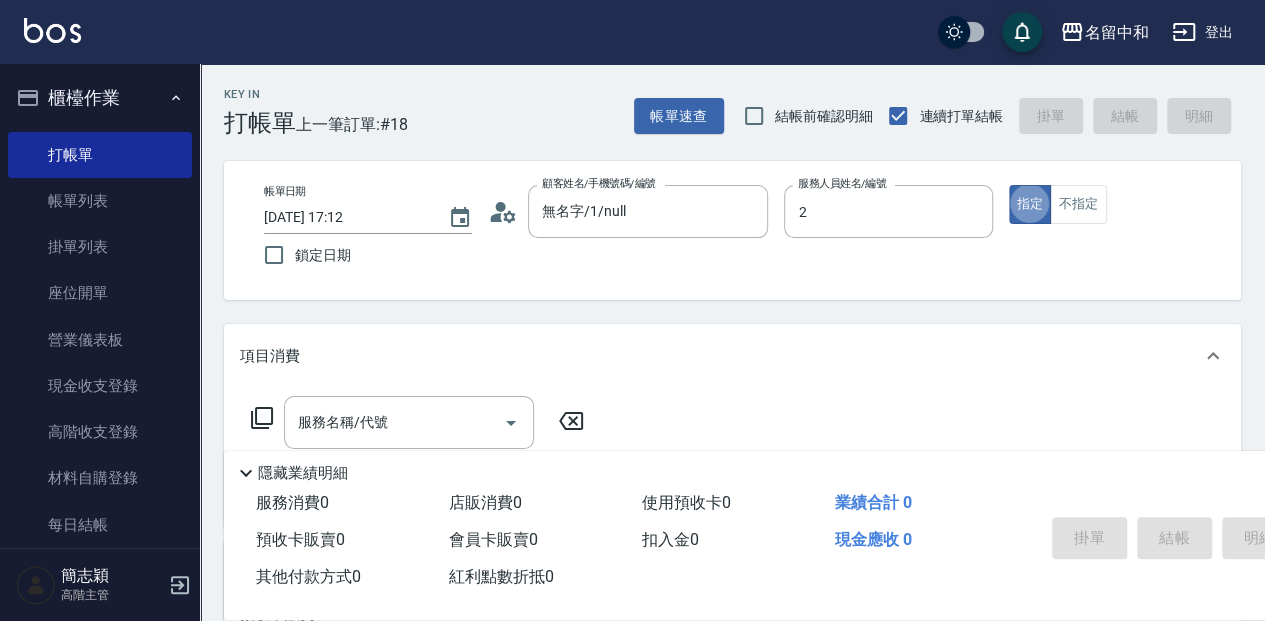 type on "[PERSON_NAME]-2" 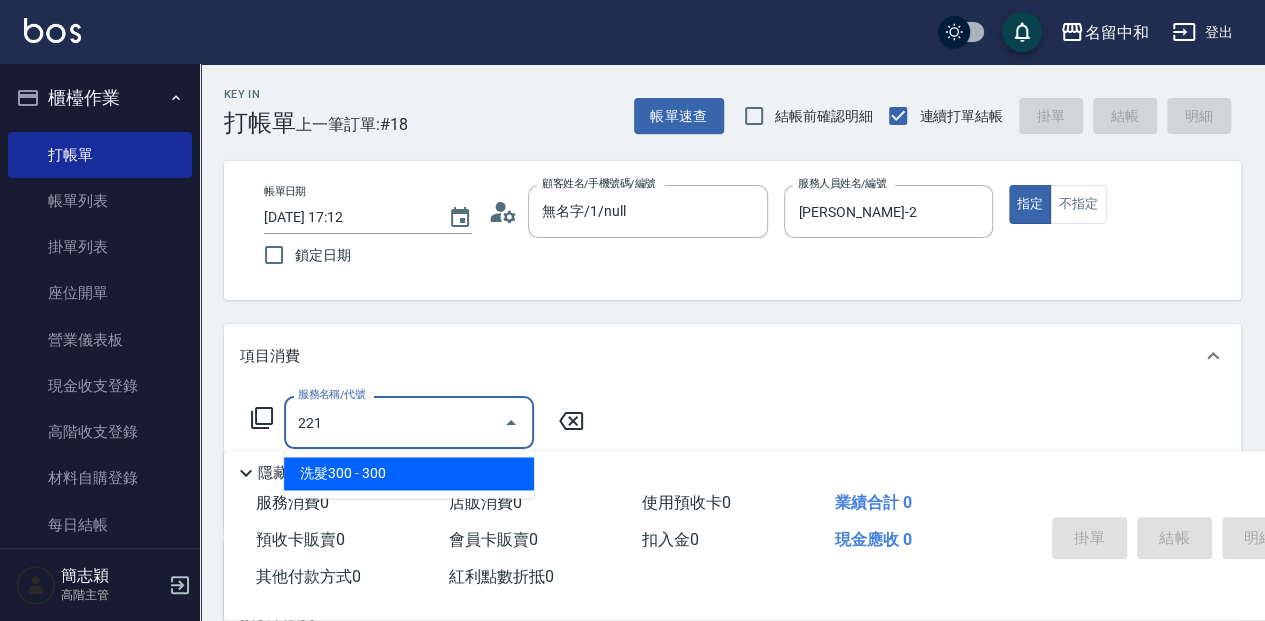 type on "洗髮300(221)" 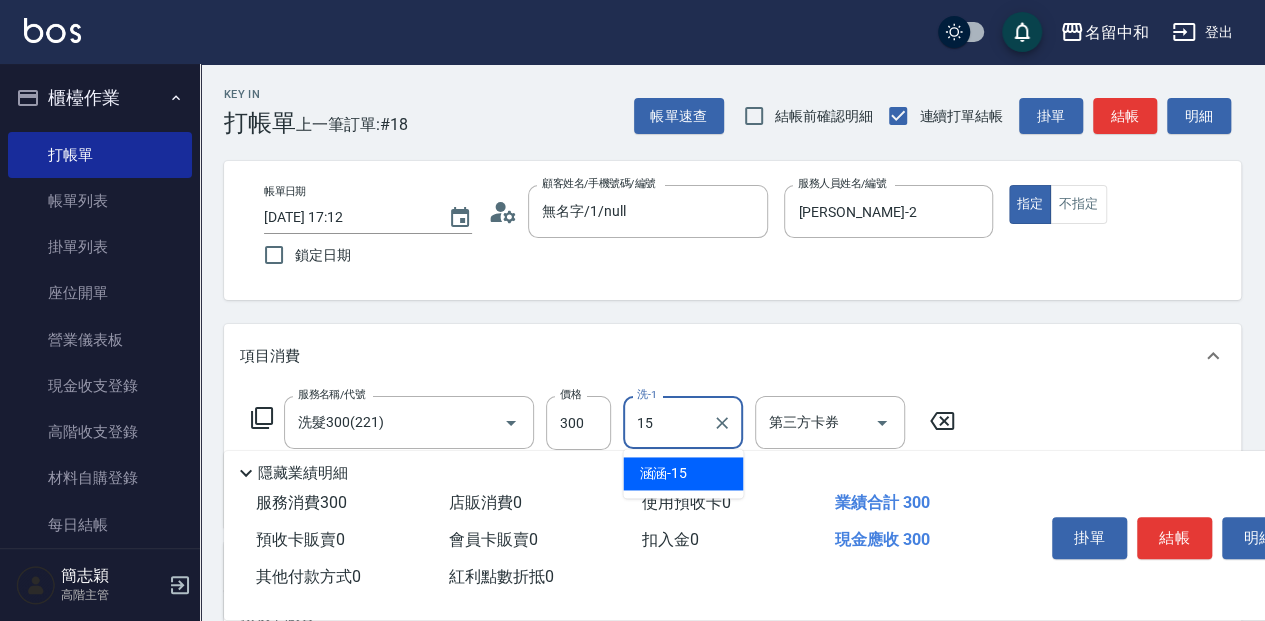 type on "涵涵-15" 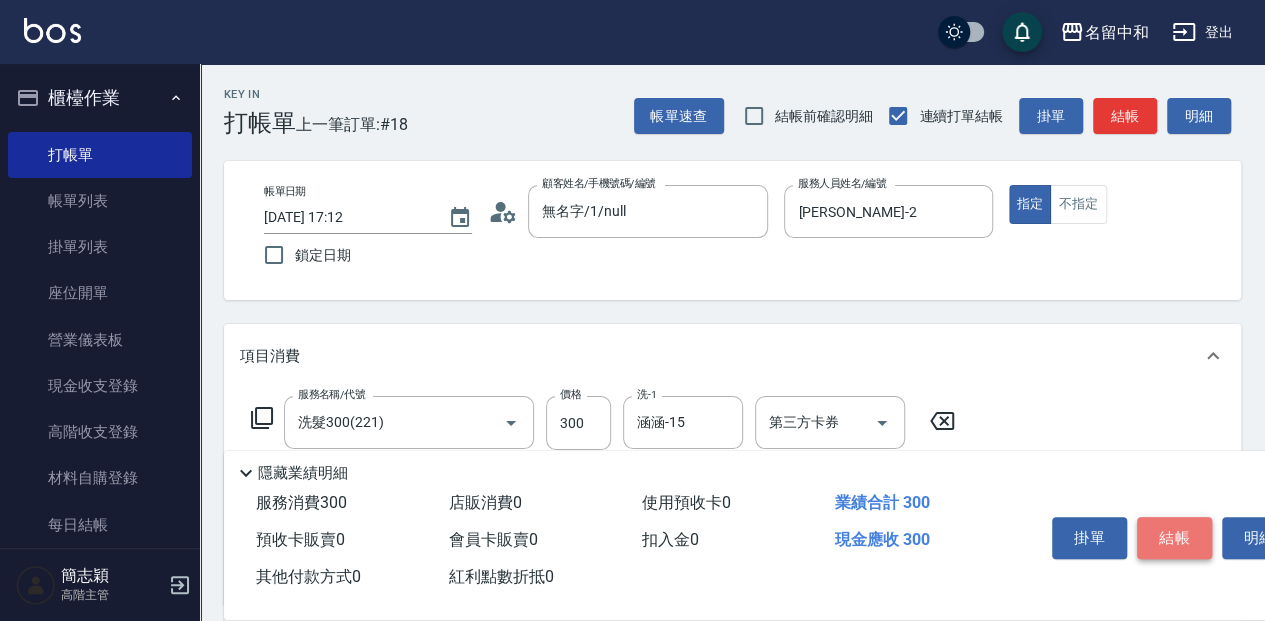 click on "結帳" at bounding box center [1174, 538] 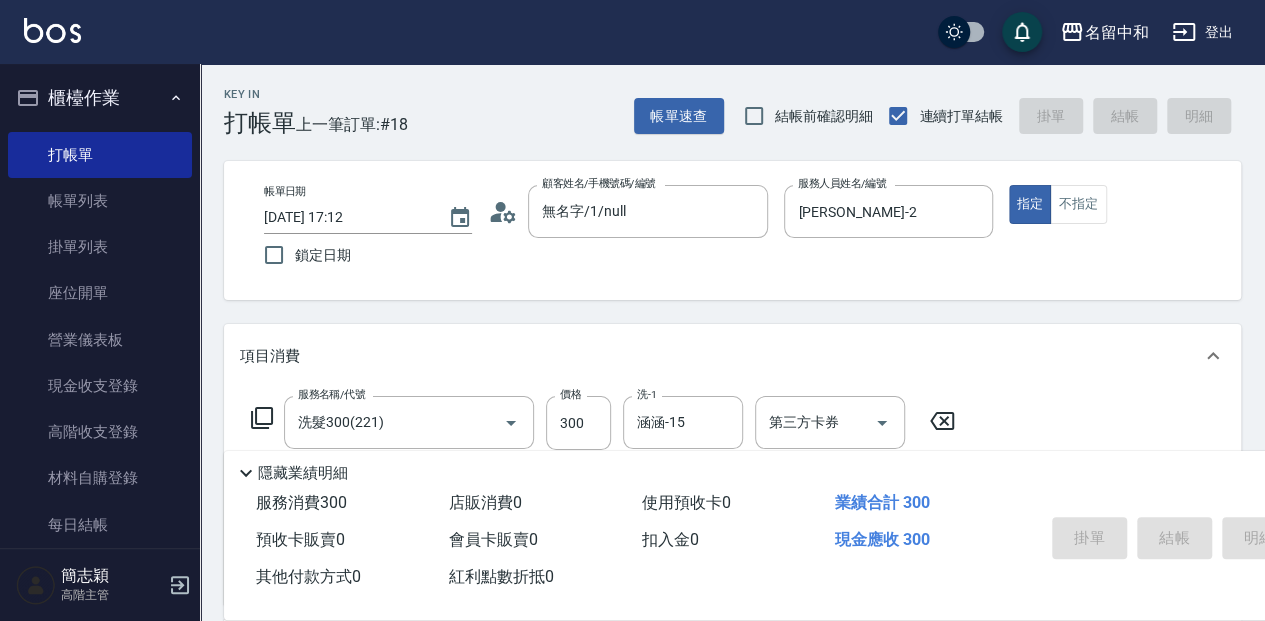 type 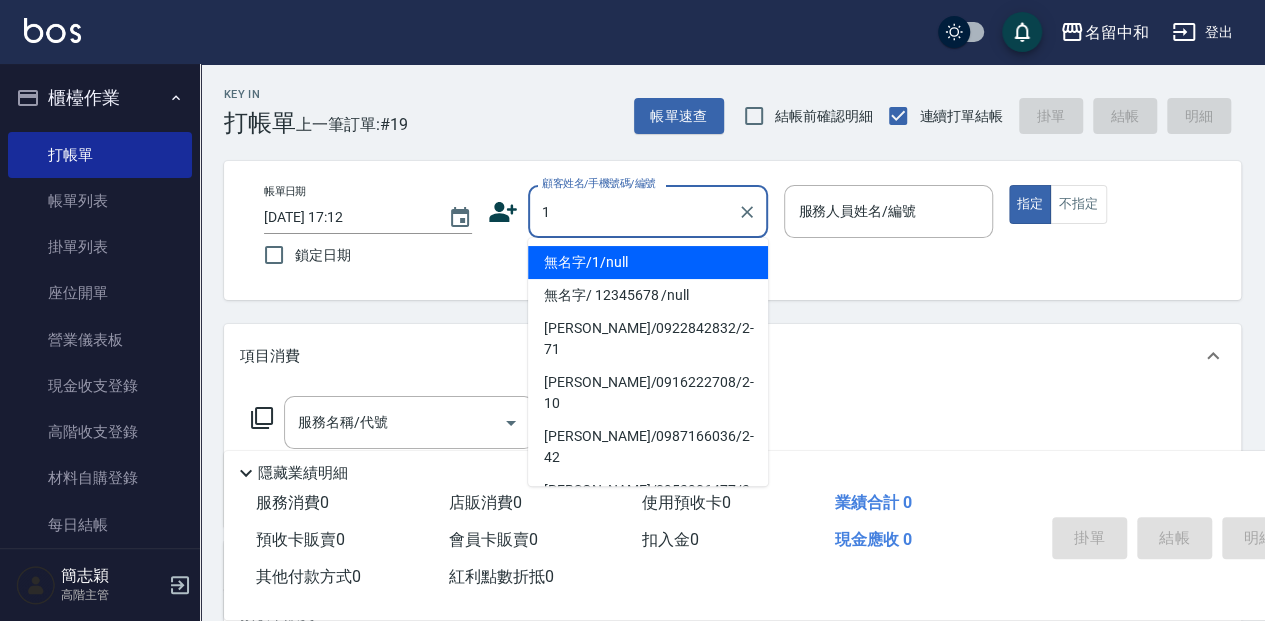 type on "無名字/1/null" 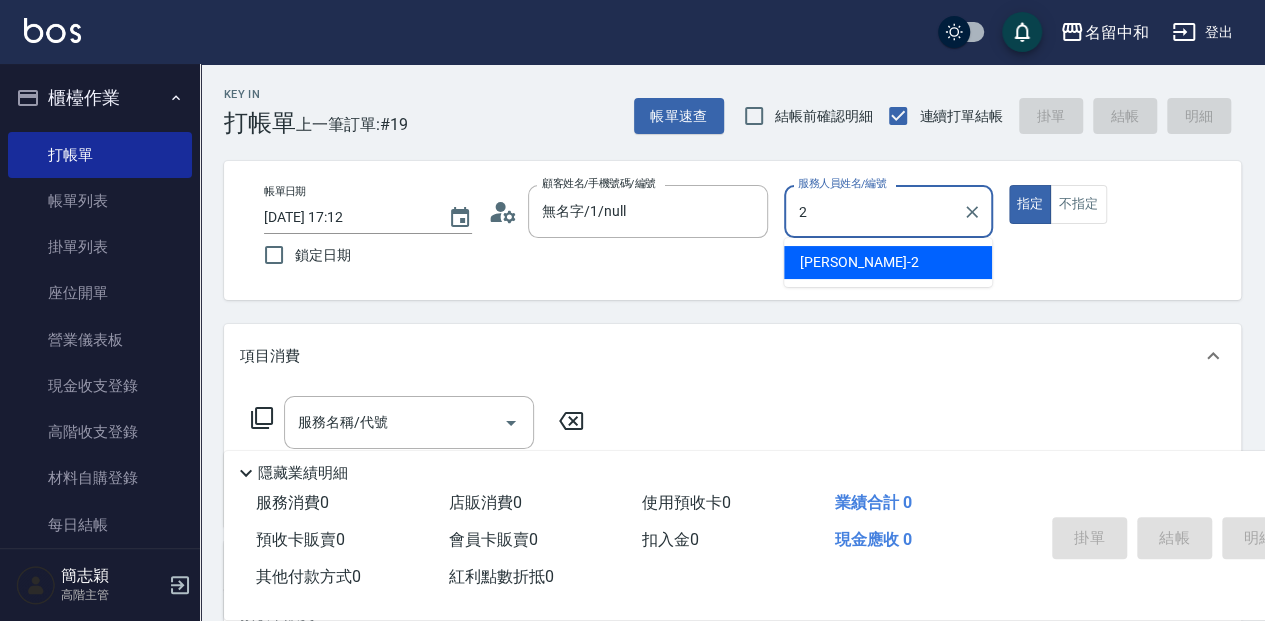 type on "[PERSON_NAME]-2" 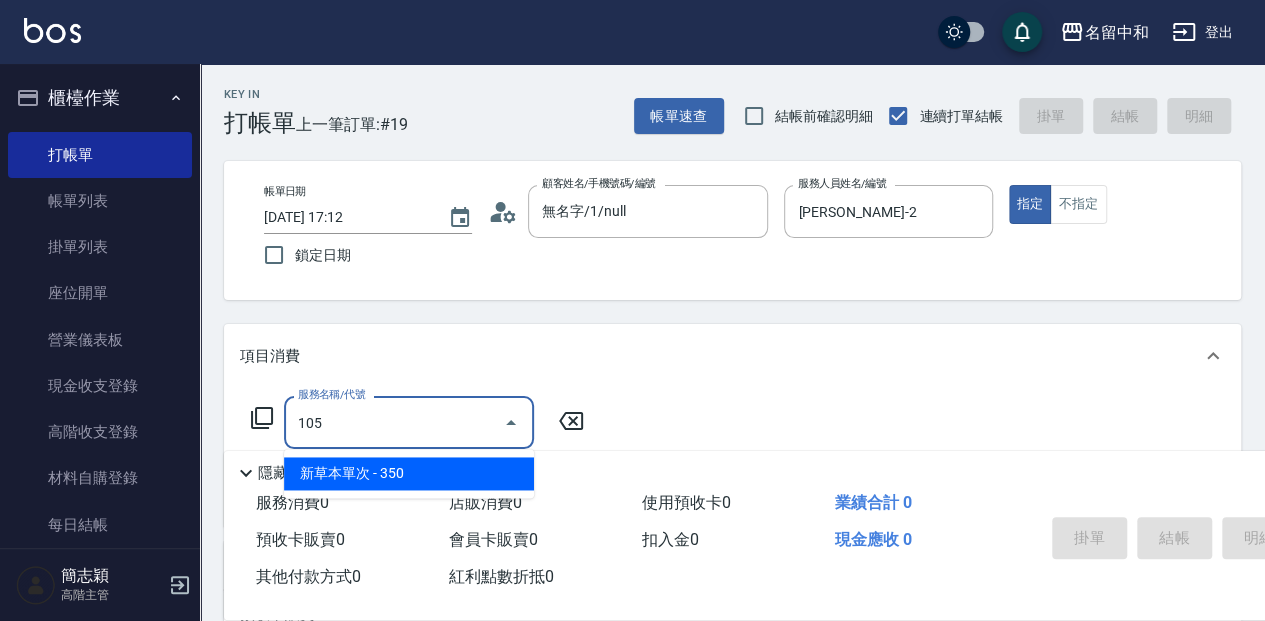 type on "新草本單次(105)" 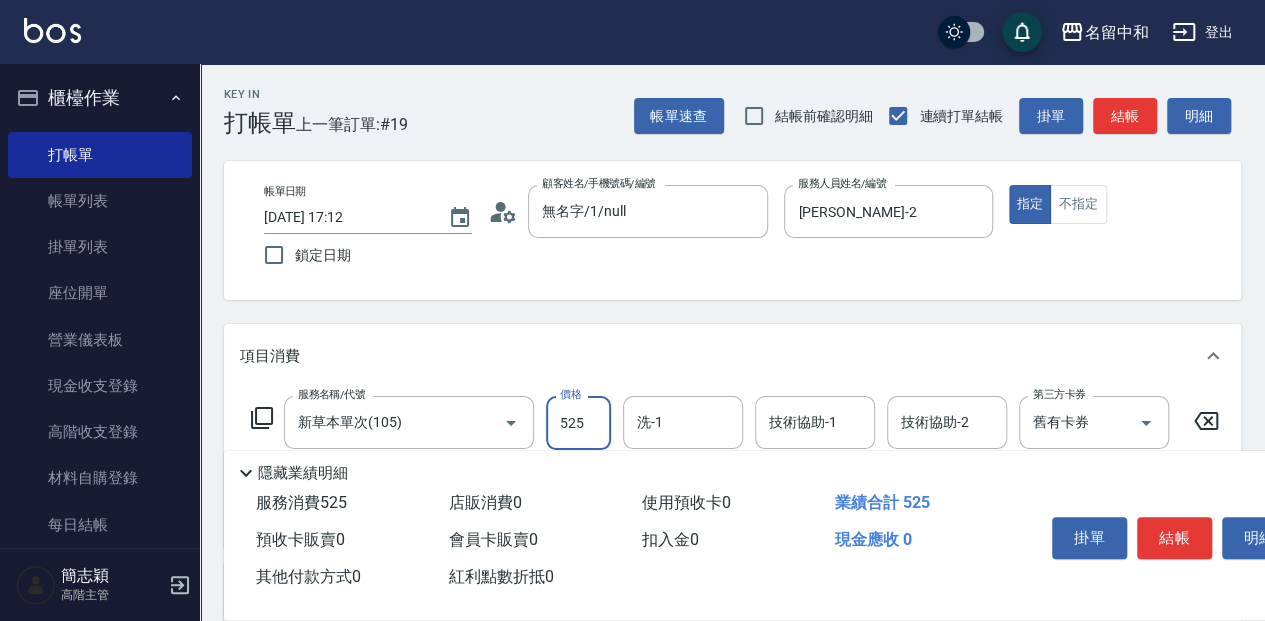 type on "525" 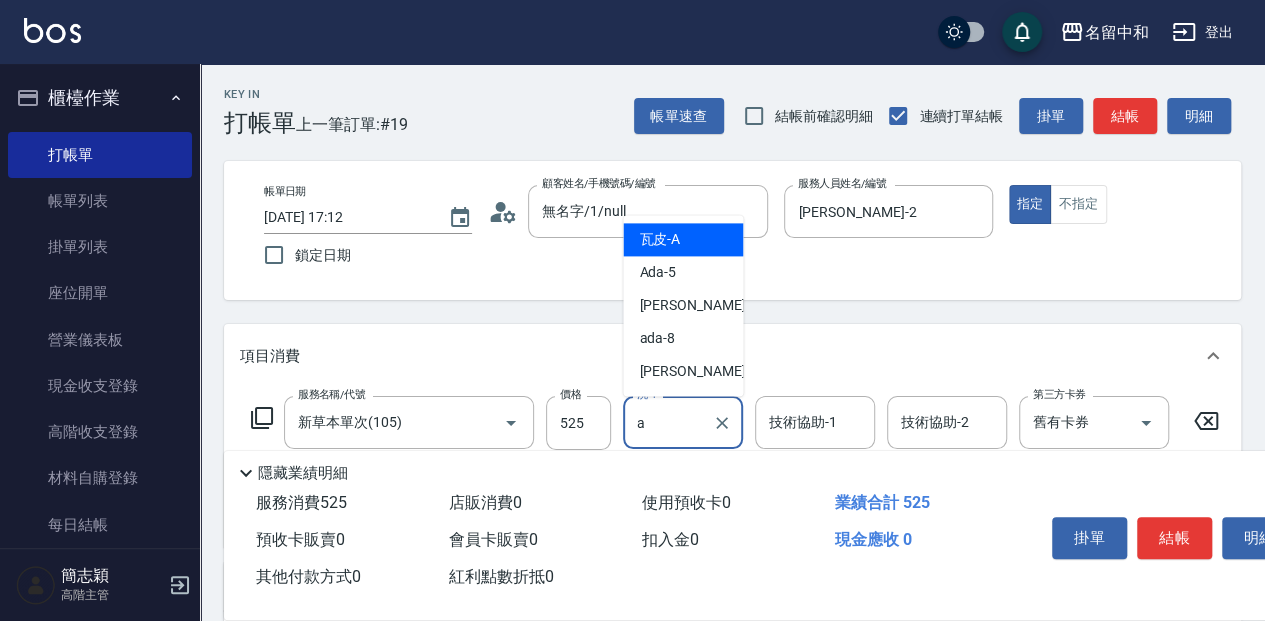 type on "瓦皮-A" 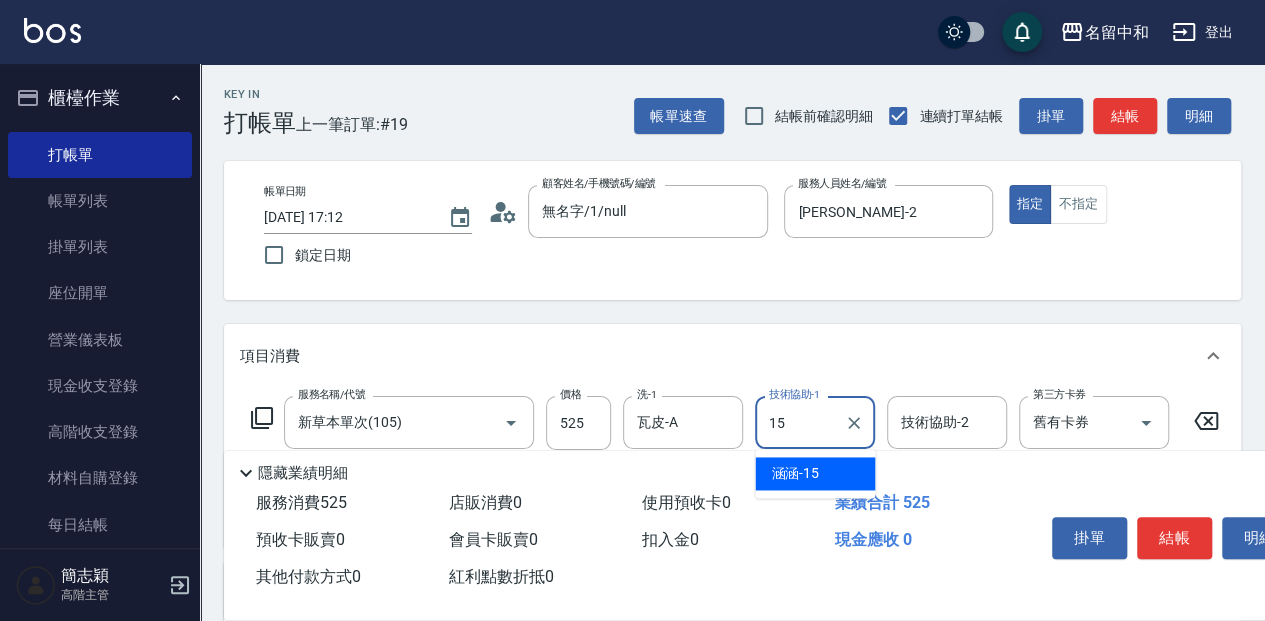 type on "涵涵-15" 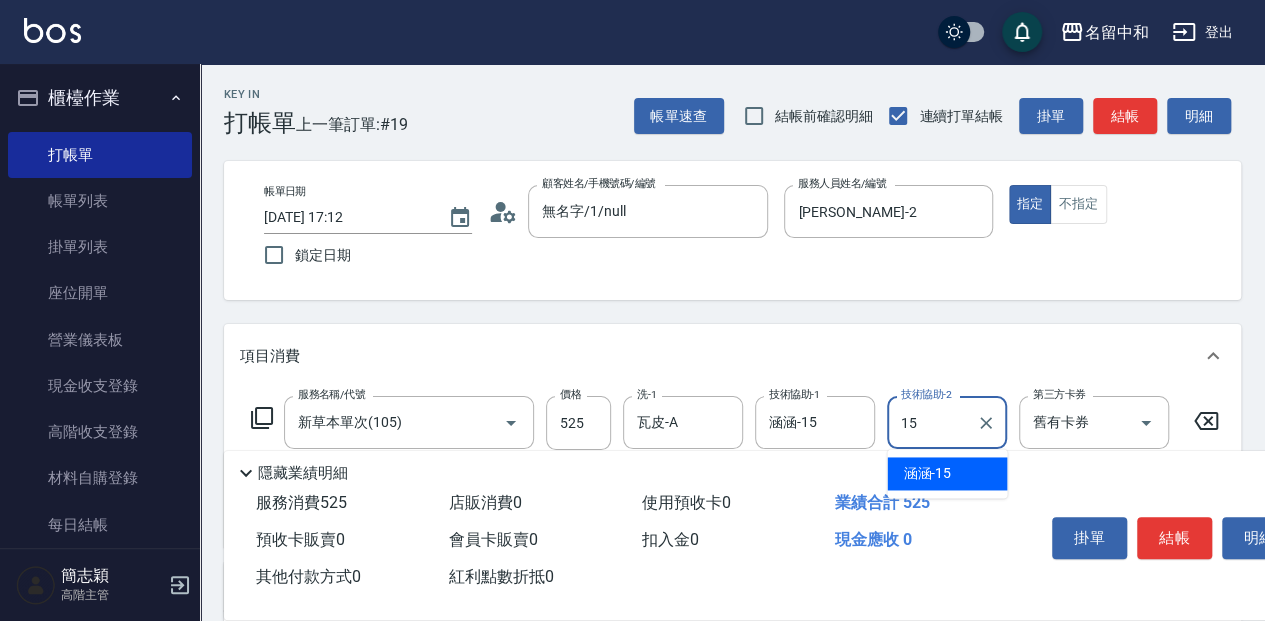 type on "涵涵-15" 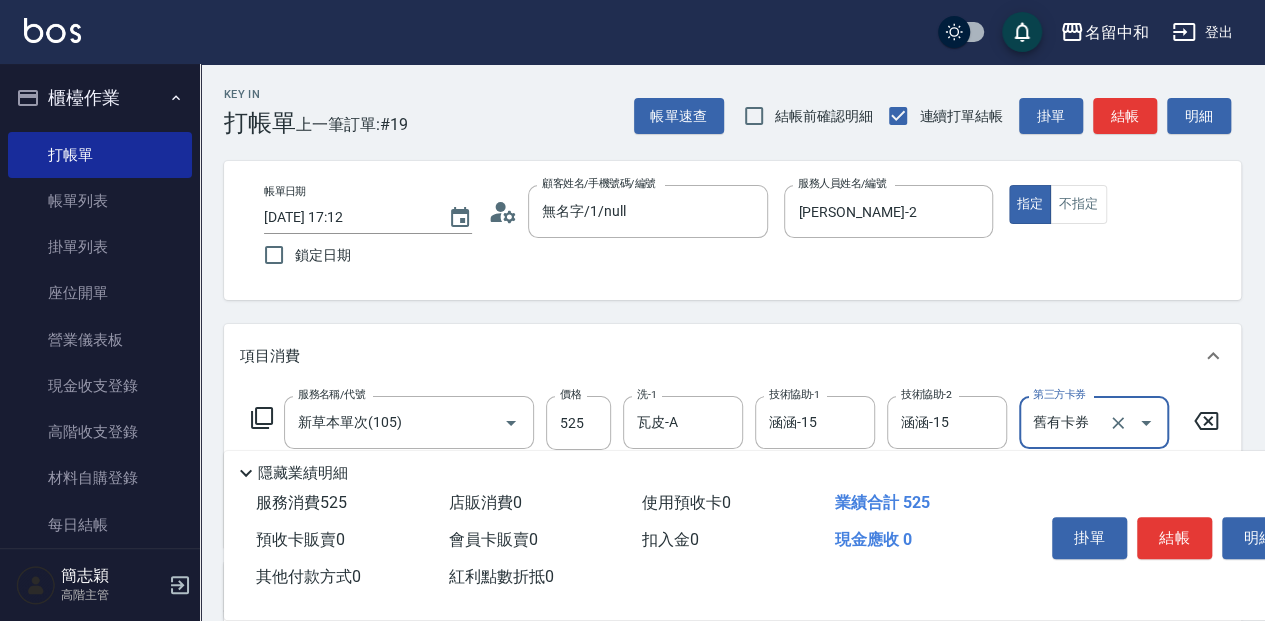 click on "結帳" at bounding box center (1174, 538) 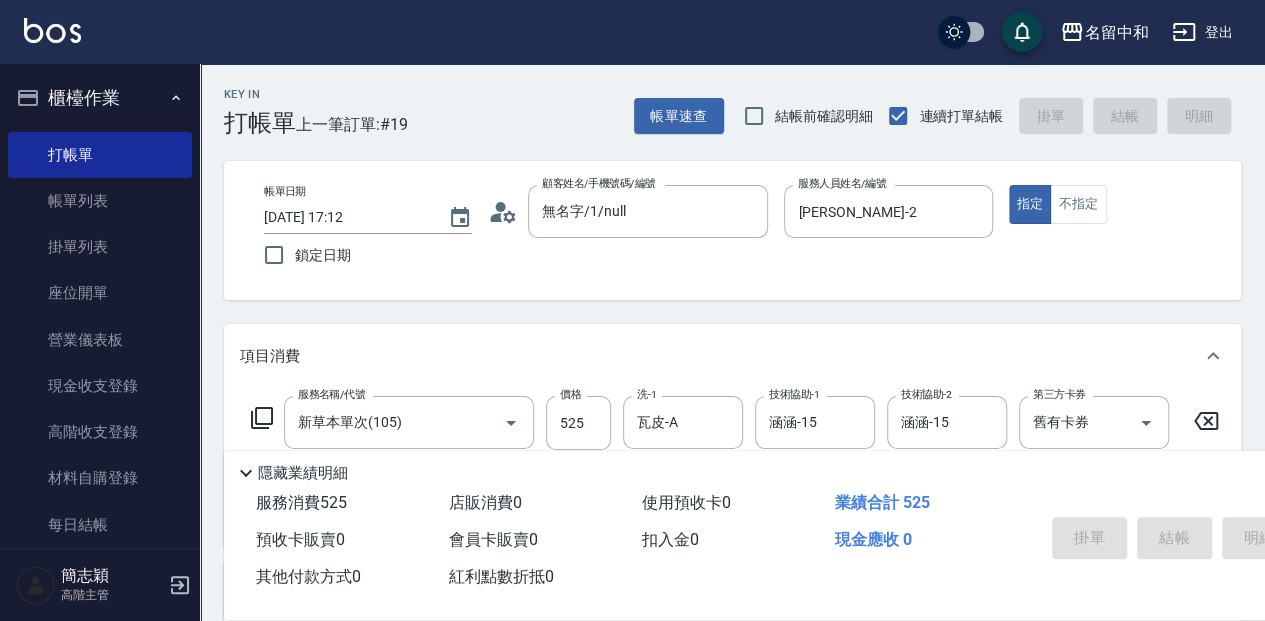 type 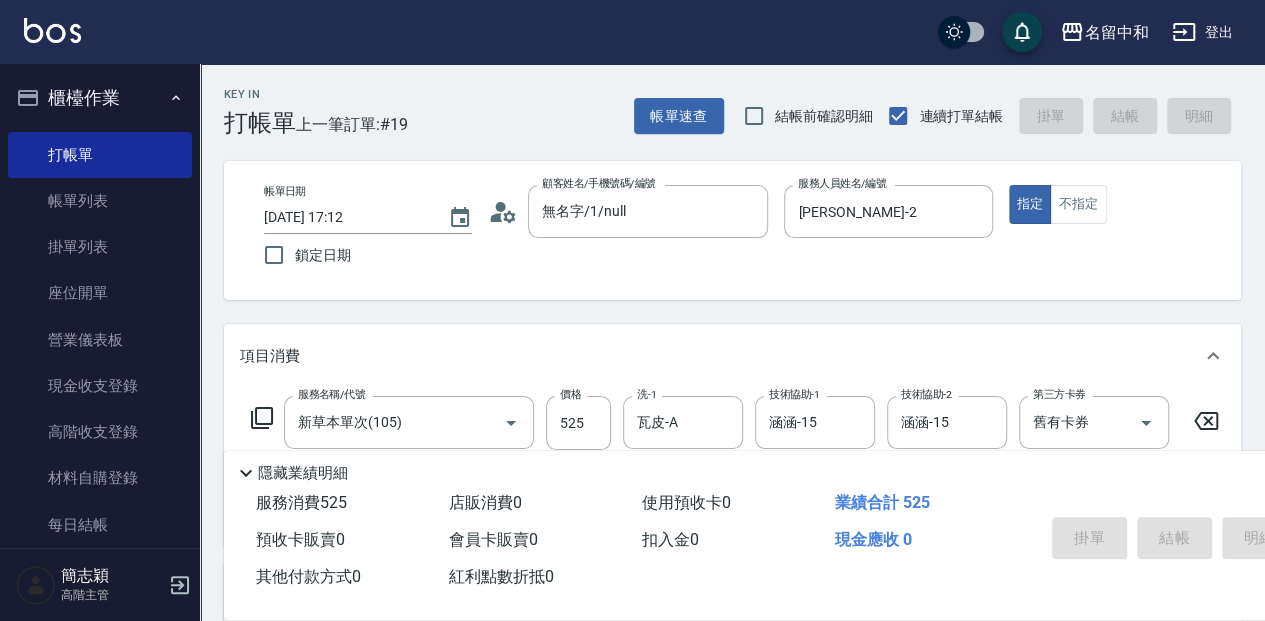 type 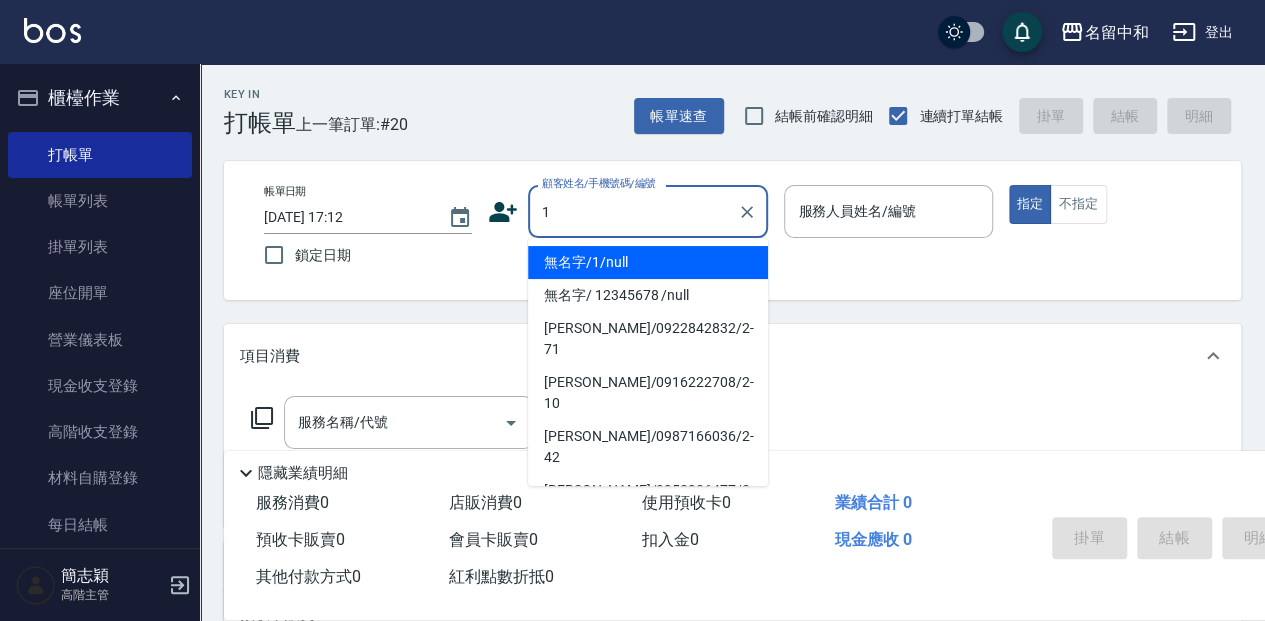 type on "無名字/1/null" 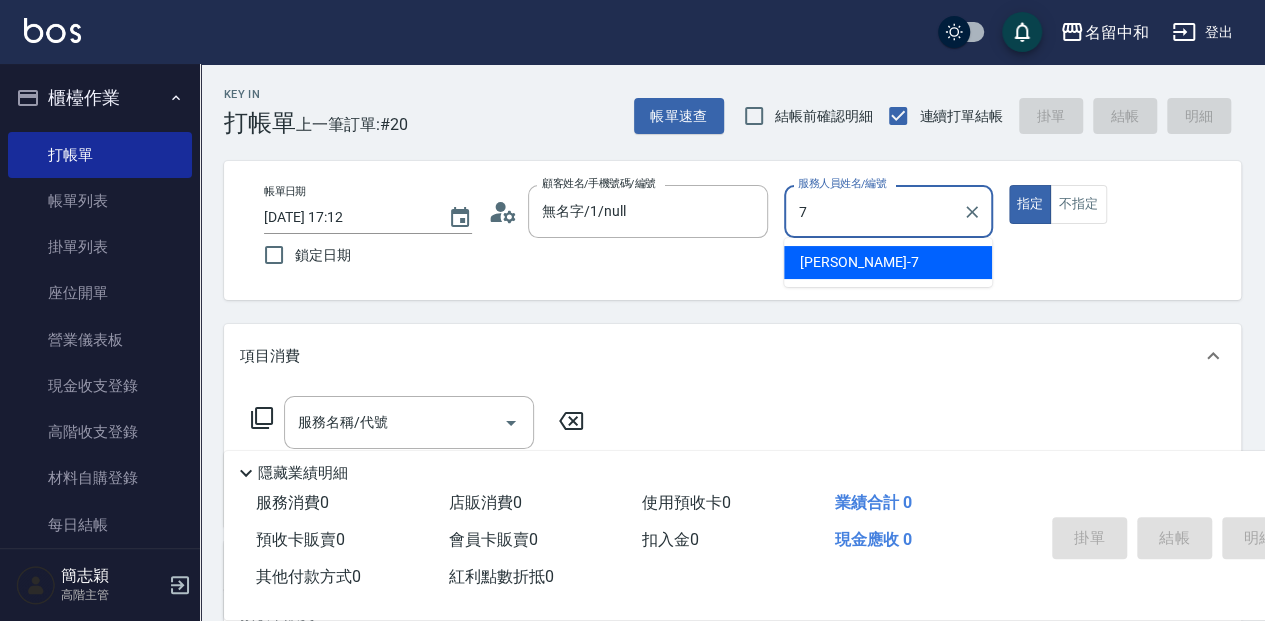 type on "[PERSON_NAME]-7" 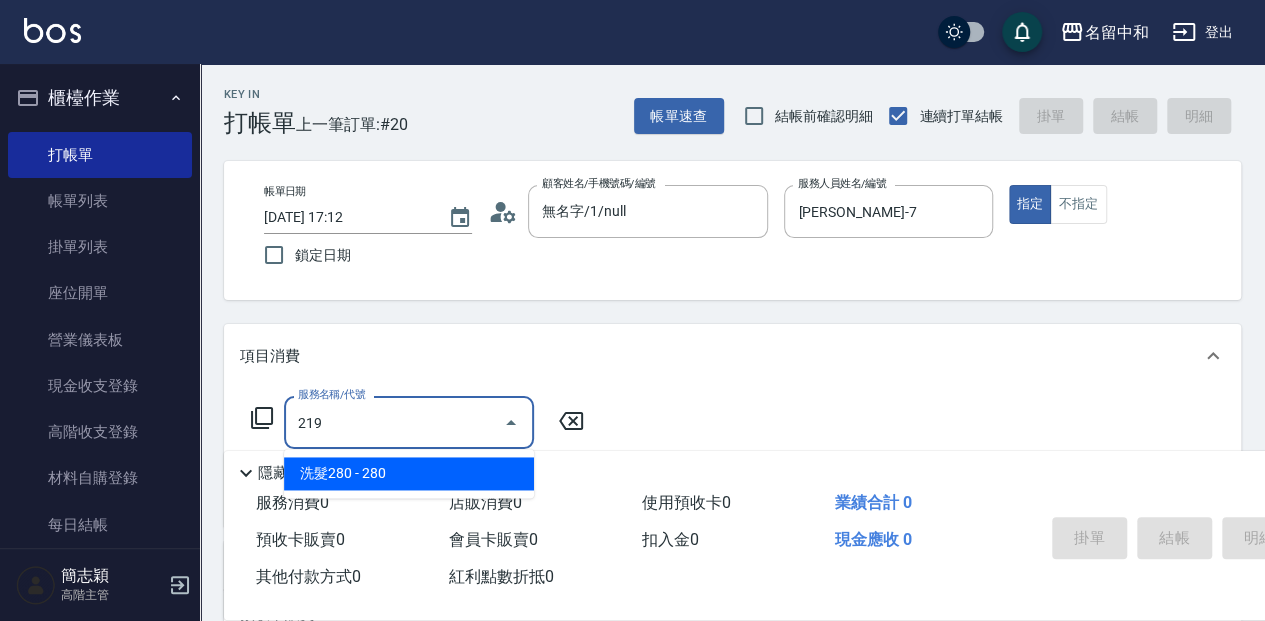 type on "洗髮280(219)" 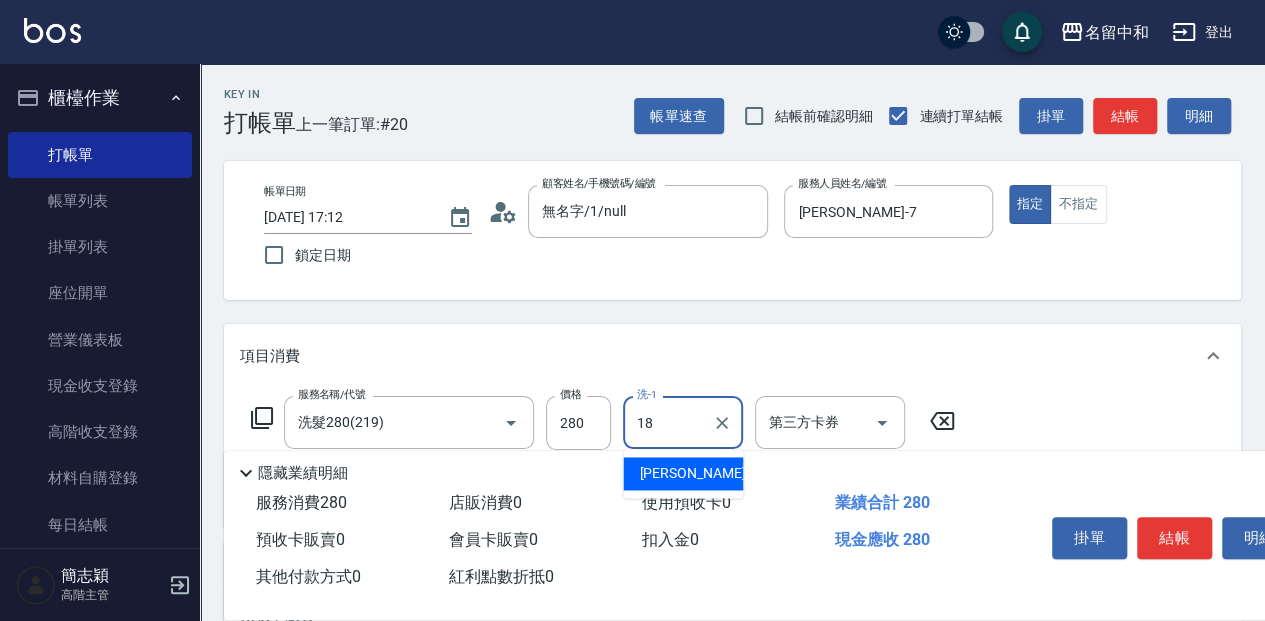type on "[PERSON_NAME]-18" 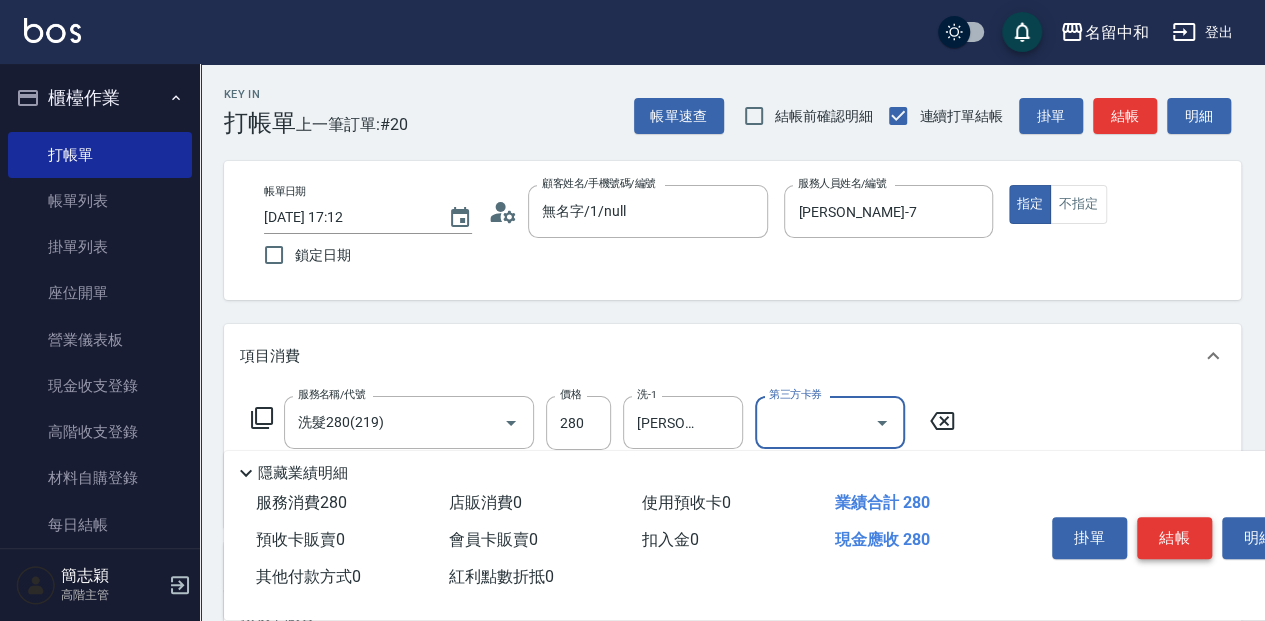 click on "結帳" at bounding box center [1174, 538] 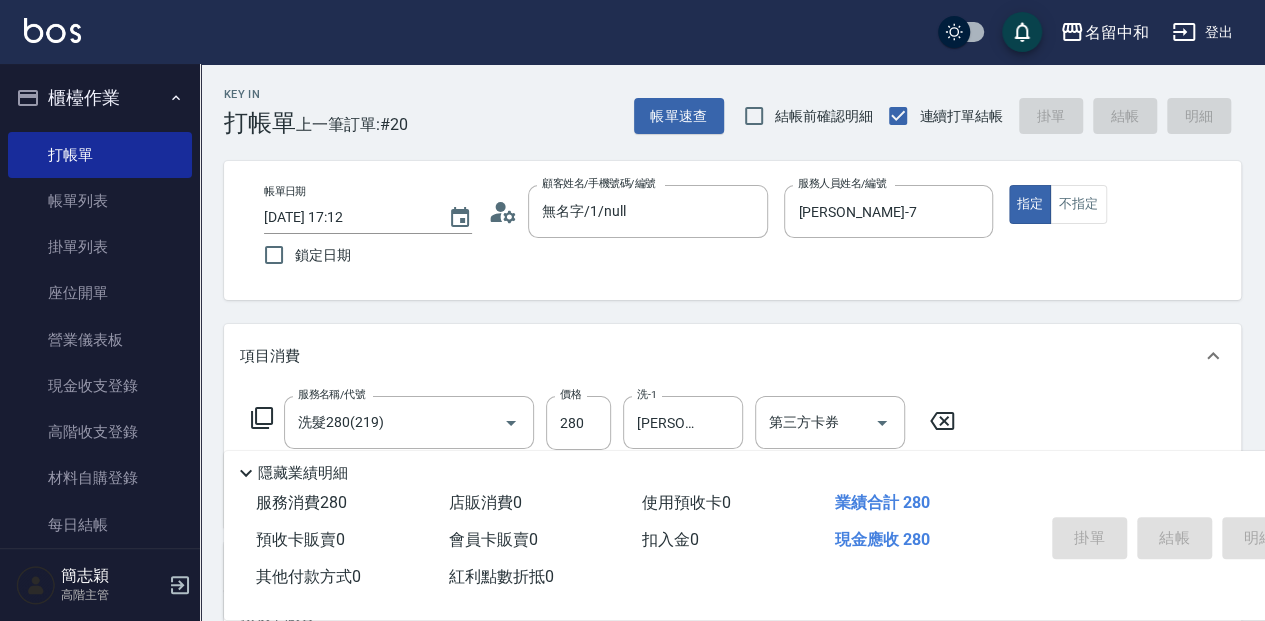 type 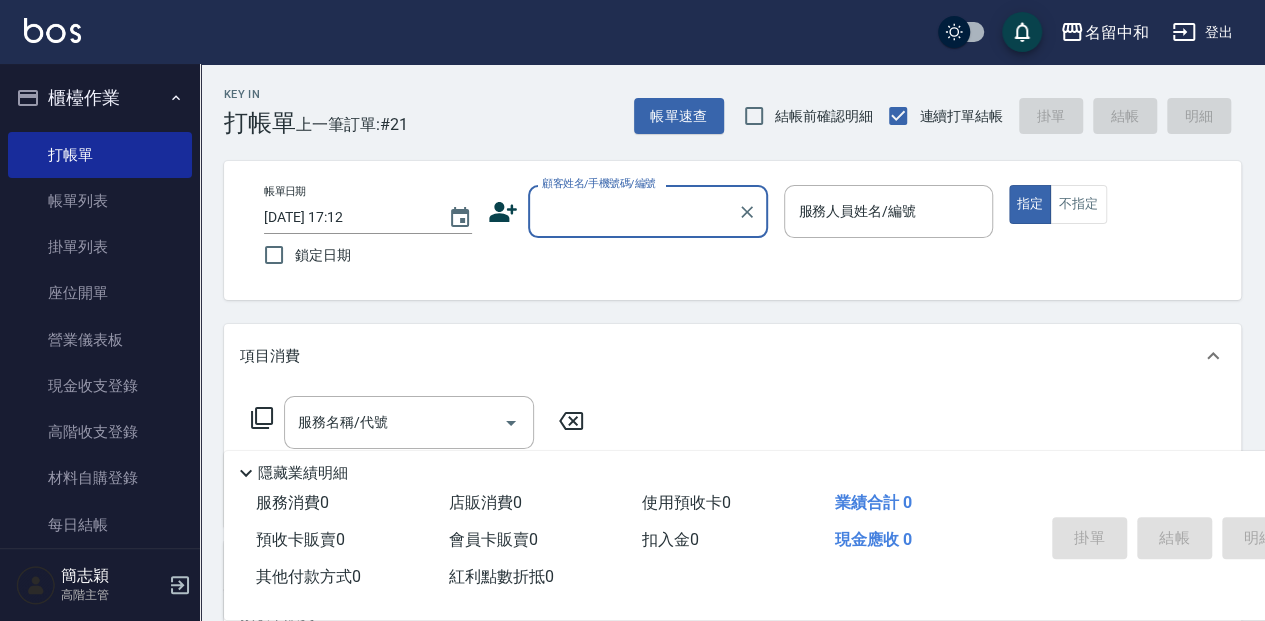 click on "現金收支登錄" at bounding box center (100, 386) 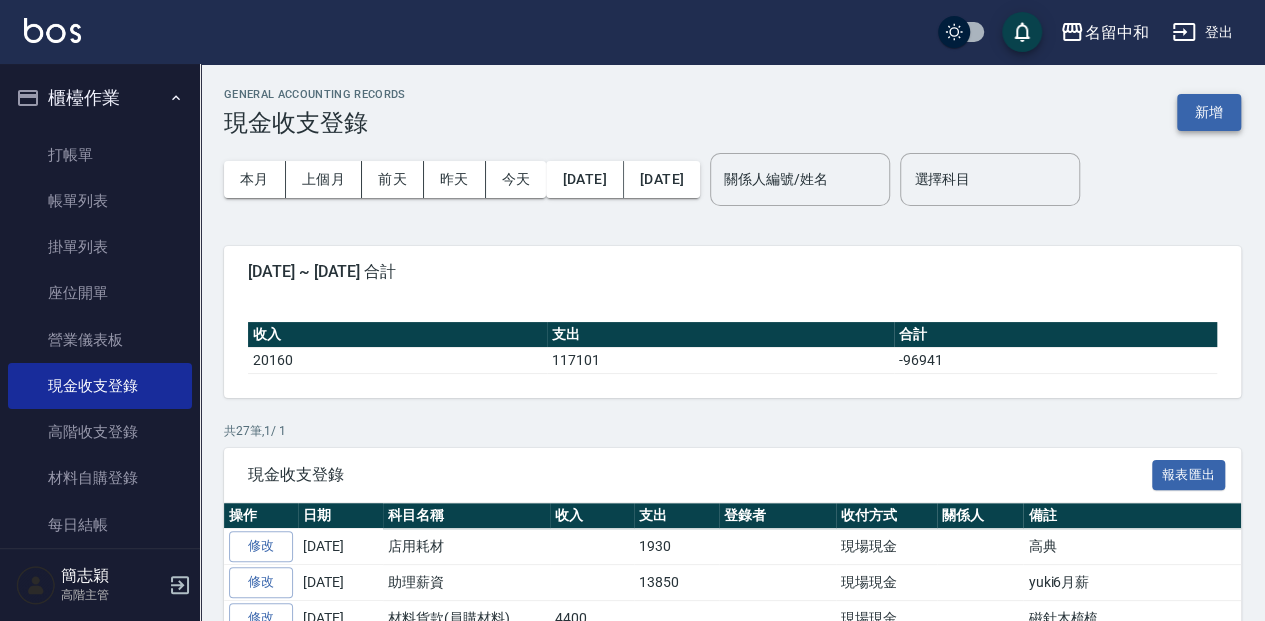click on "新增" at bounding box center [1209, 112] 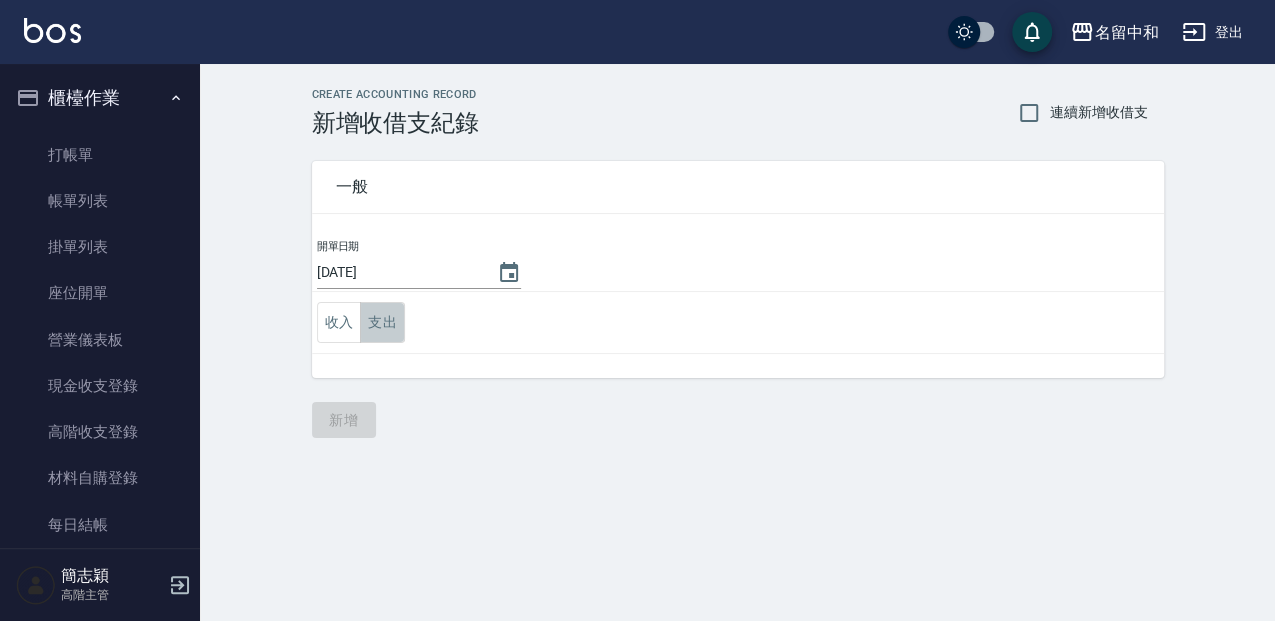 click on "支出" at bounding box center (382, 322) 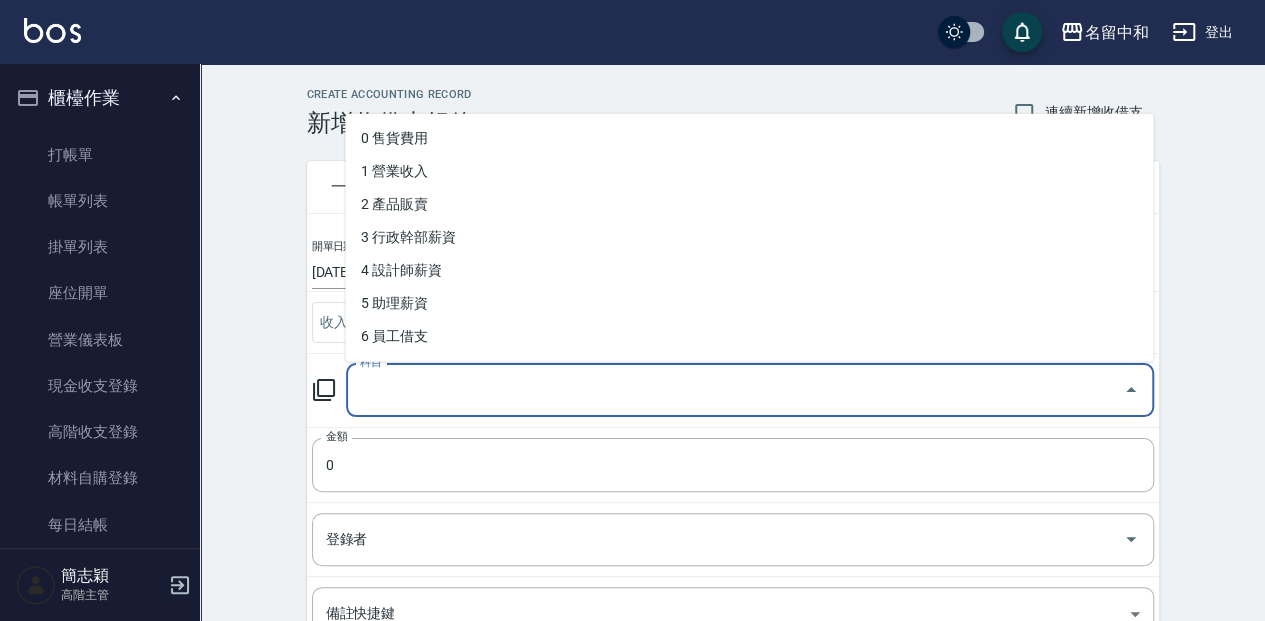 click on "科目" at bounding box center [735, 390] 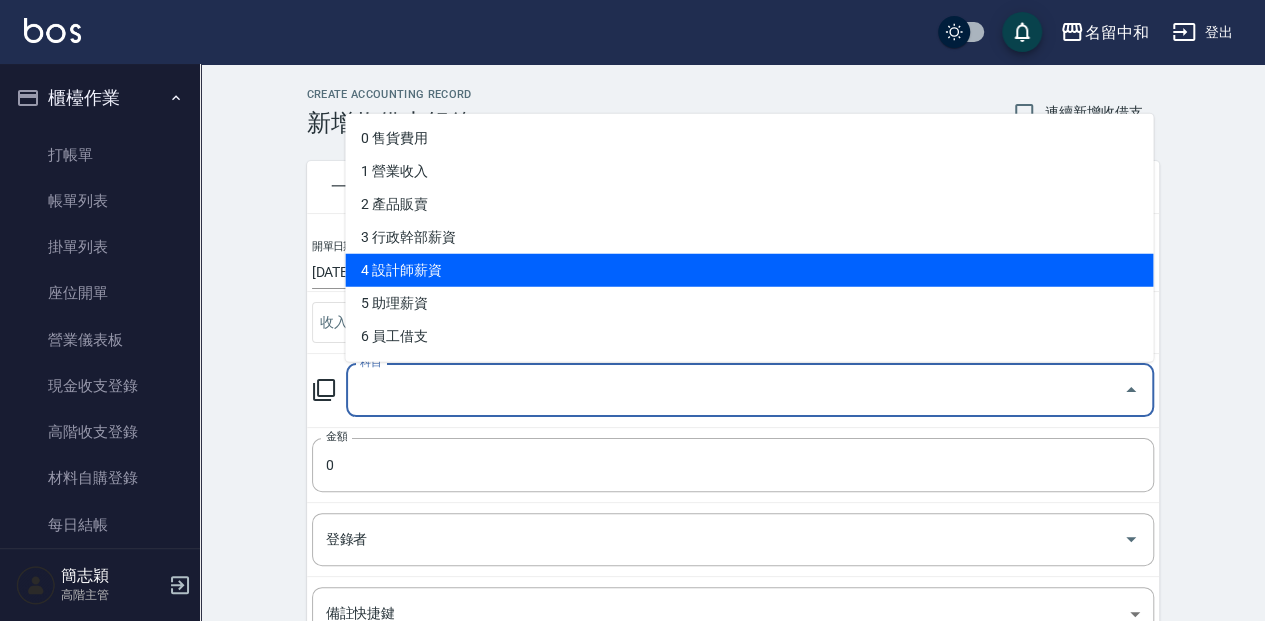 click on "4 設計師薪資" at bounding box center (749, 269) 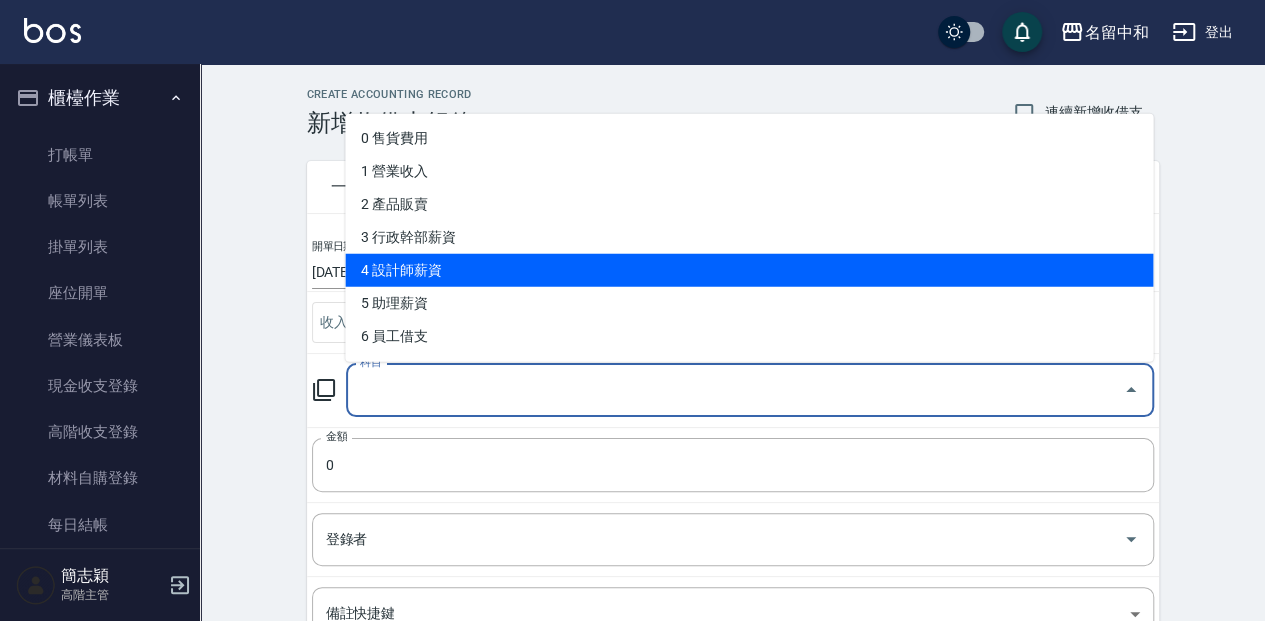 type on "4 設計師薪資" 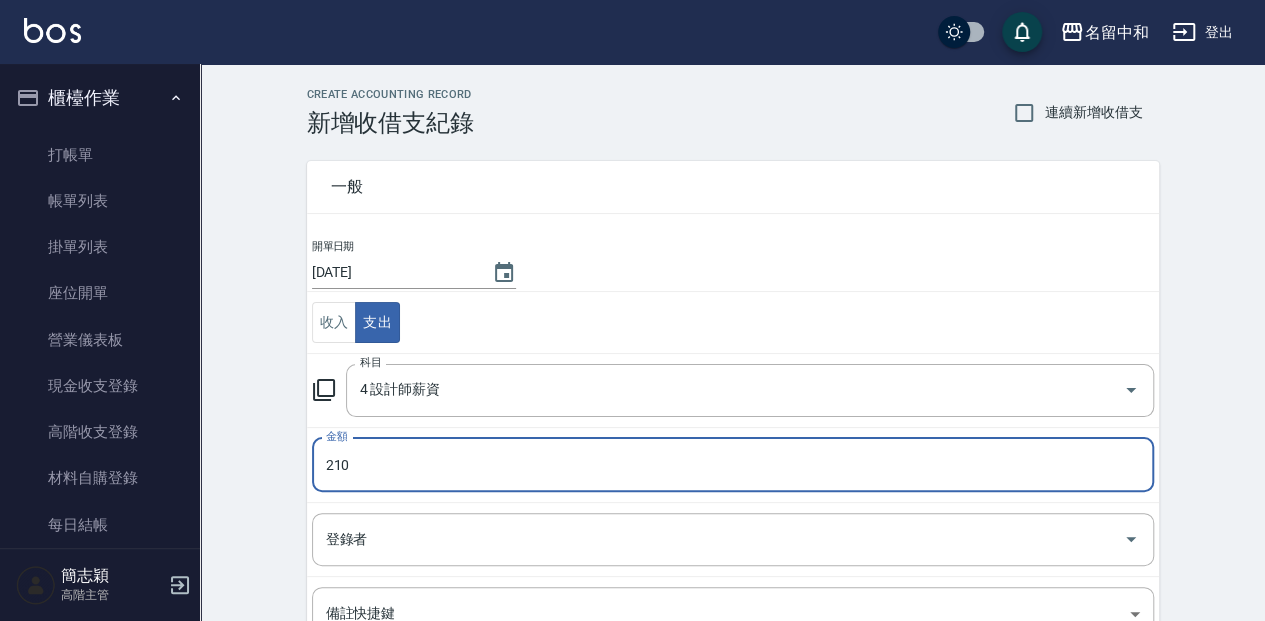 type on "210" 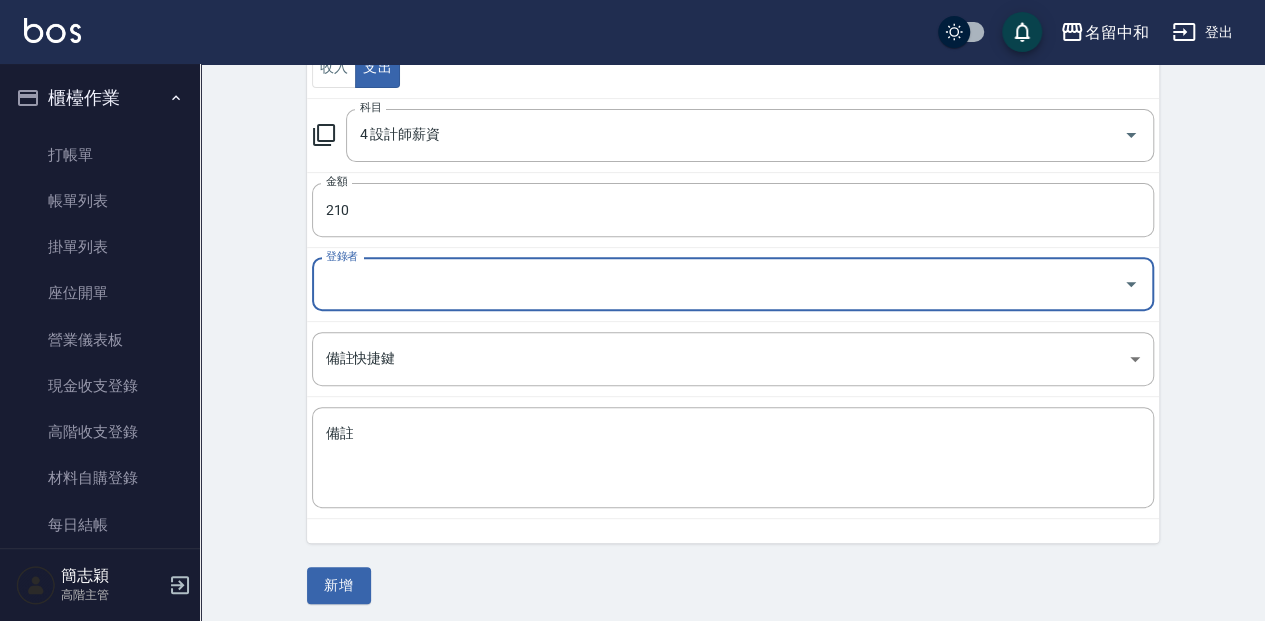 scroll, scrollTop: 258, scrollLeft: 0, axis: vertical 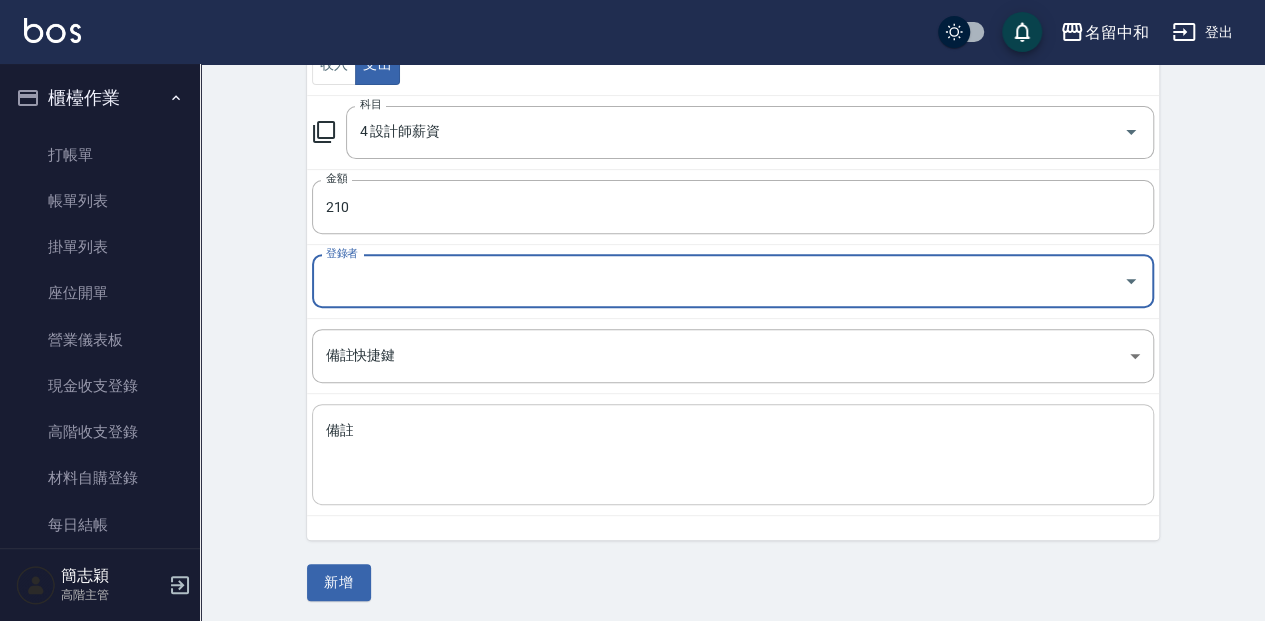 click on "備註" at bounding box center (733, 455) 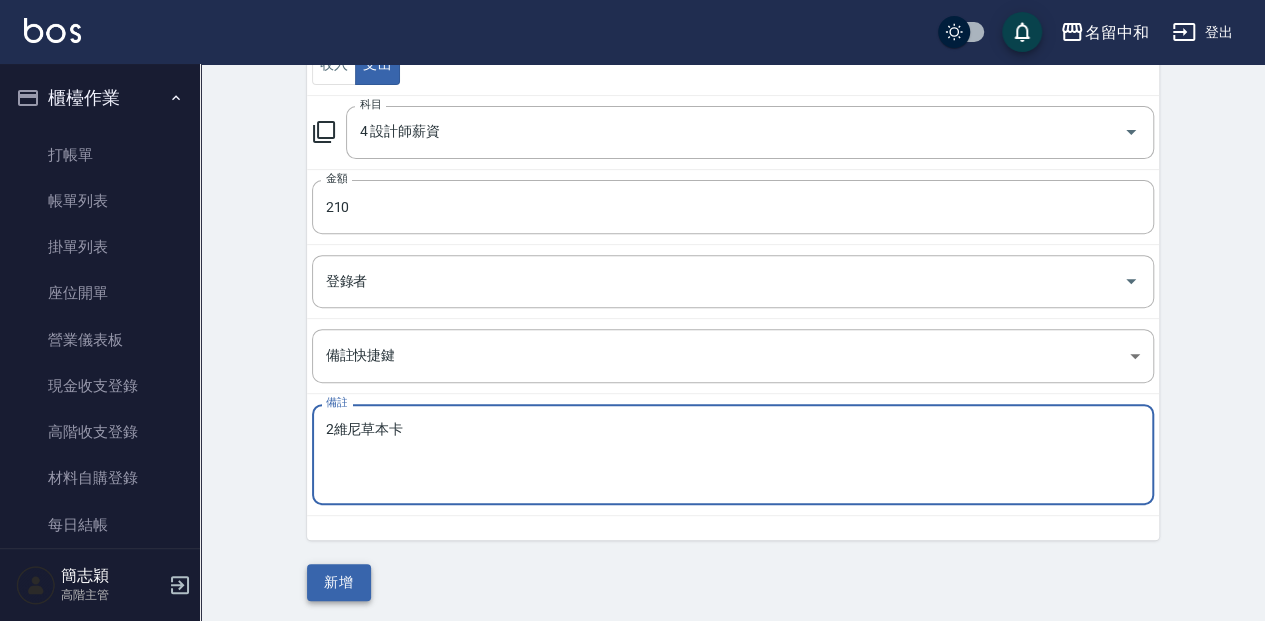 type on "2維尼草本卡" 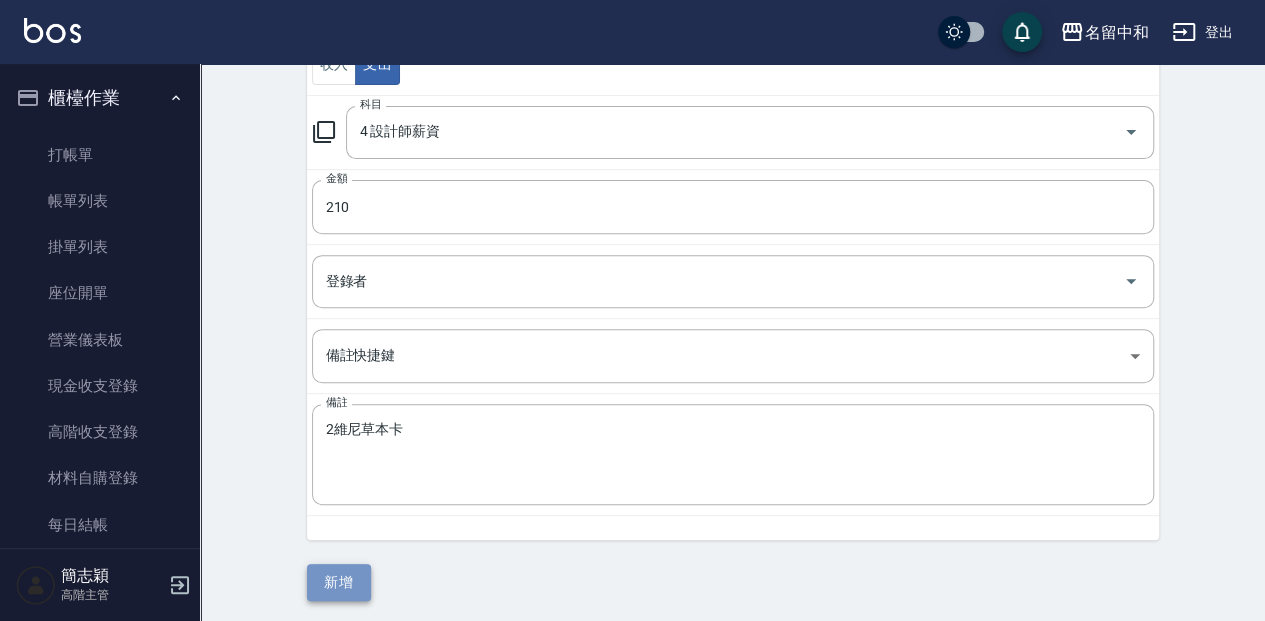 click on "新增" at bounding box center [339, 582] 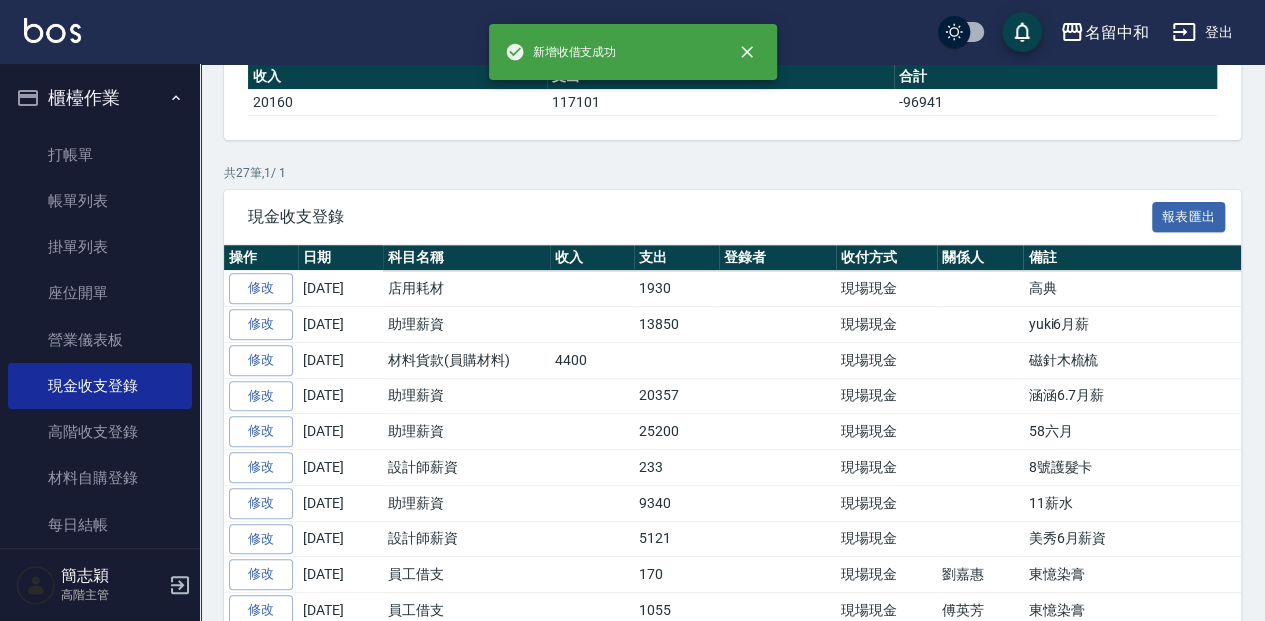 scroll, scrollTop: 0, scrollLeft: 0, axis: both 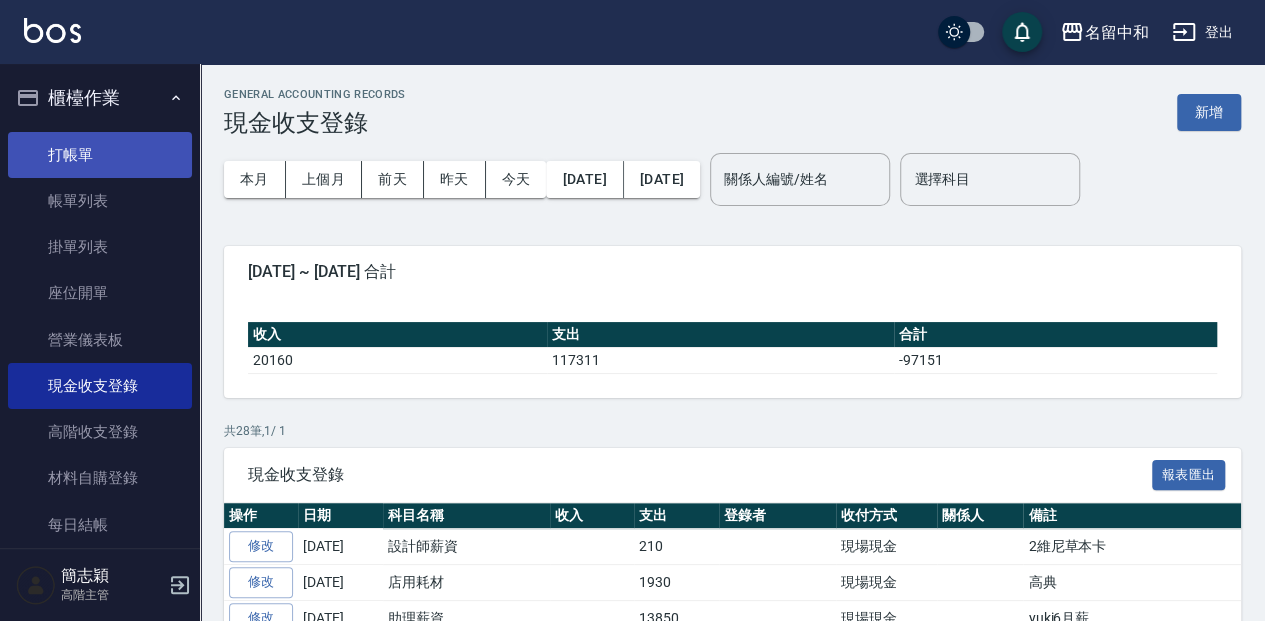 click on "打帳單" at bounding box center [100, 155] 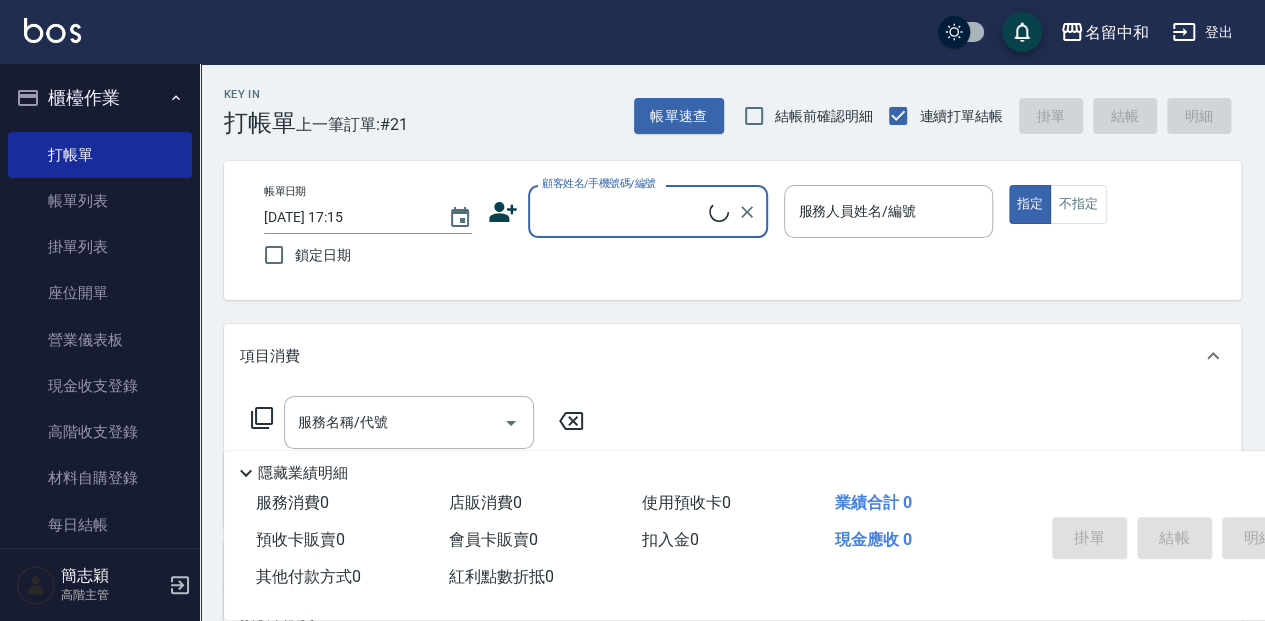 click on "Key In 打帳單 上一筆訂單:#21 帳單速查 結帳前確認明細 連續打單結帳 掛單 結帳 明細" at bounding box center (720, 100) 